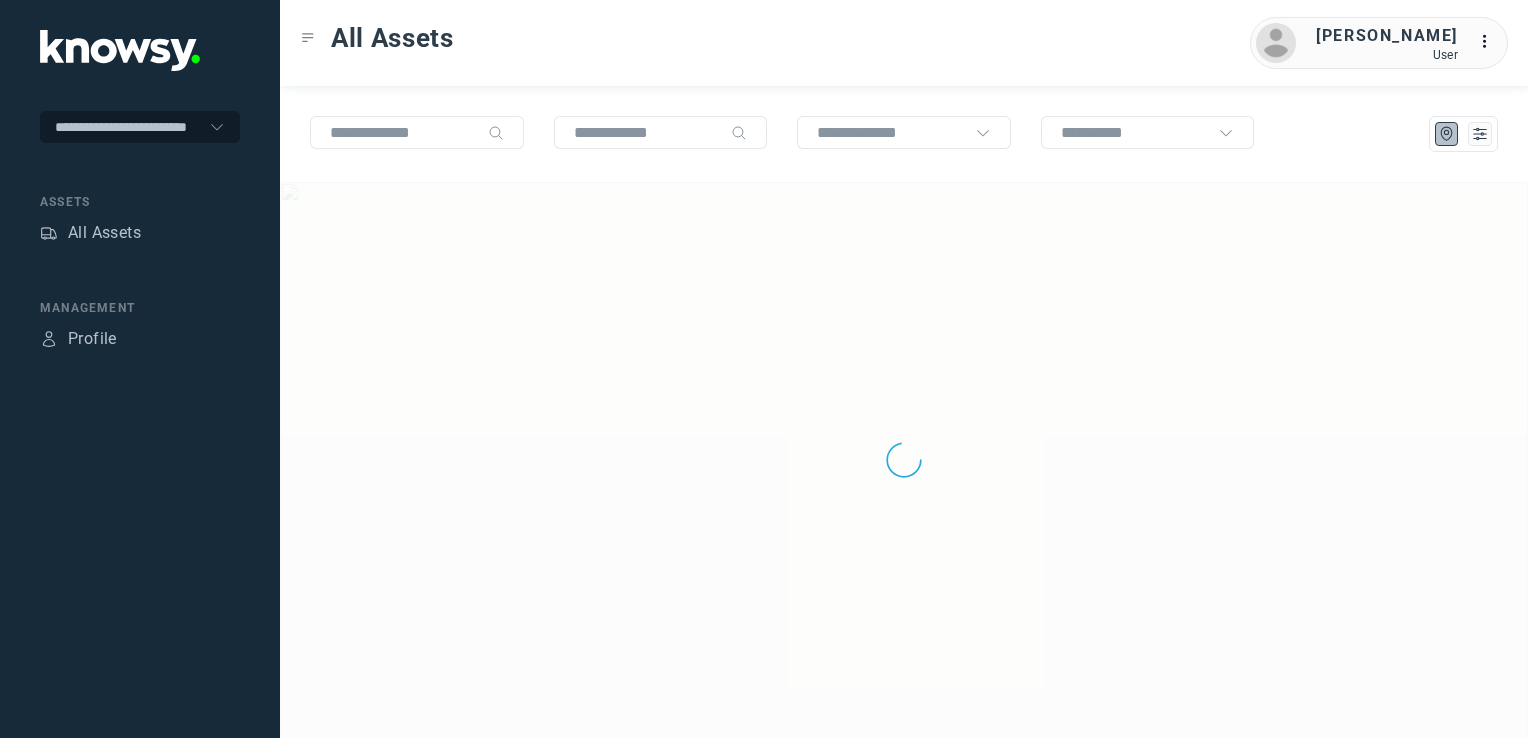 scroll, scrollTop: 0, scrollLeft: 0, axis: both 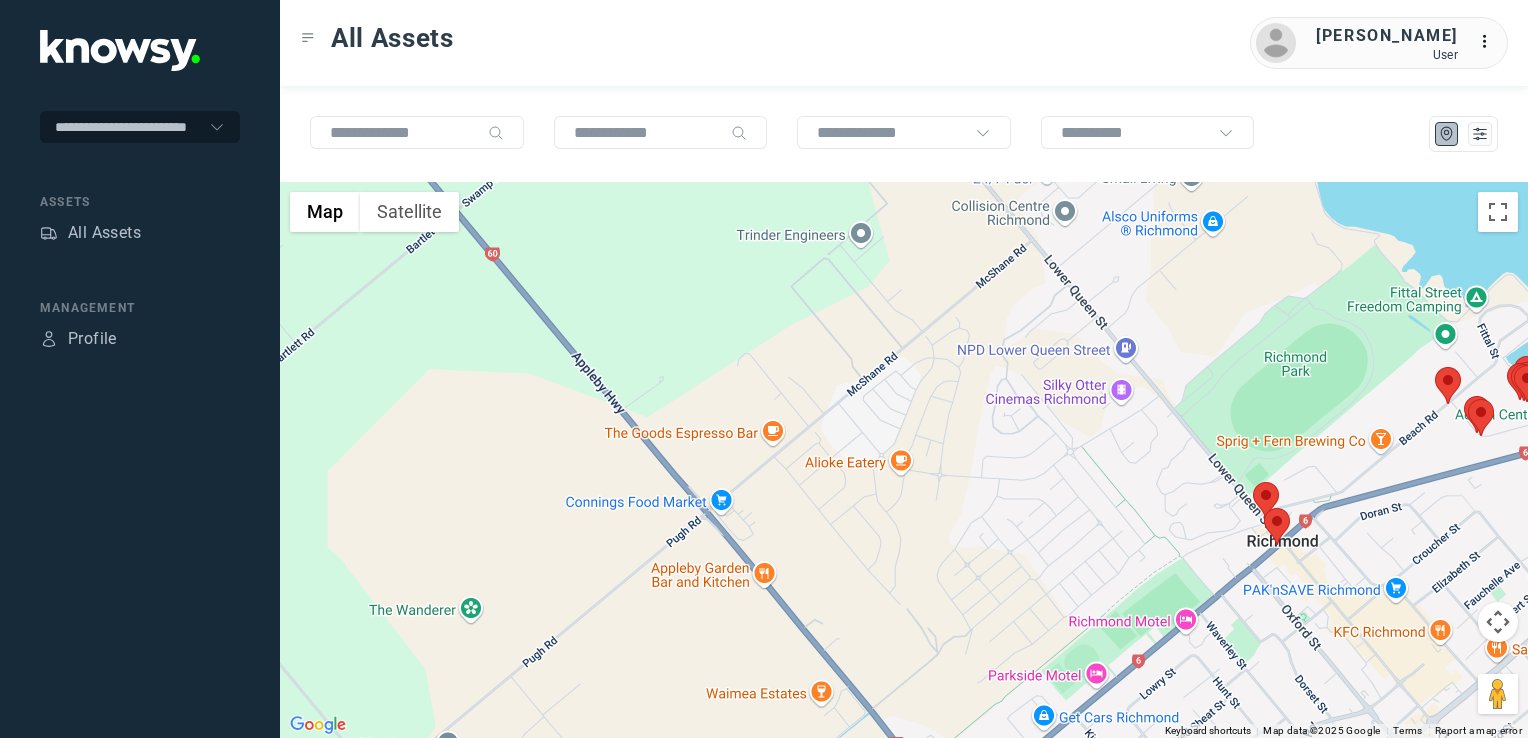 drag, startPoint x: 1100, startPoint y: 459, endPoint x: 855, endPoint y: 469, distance: 245.204 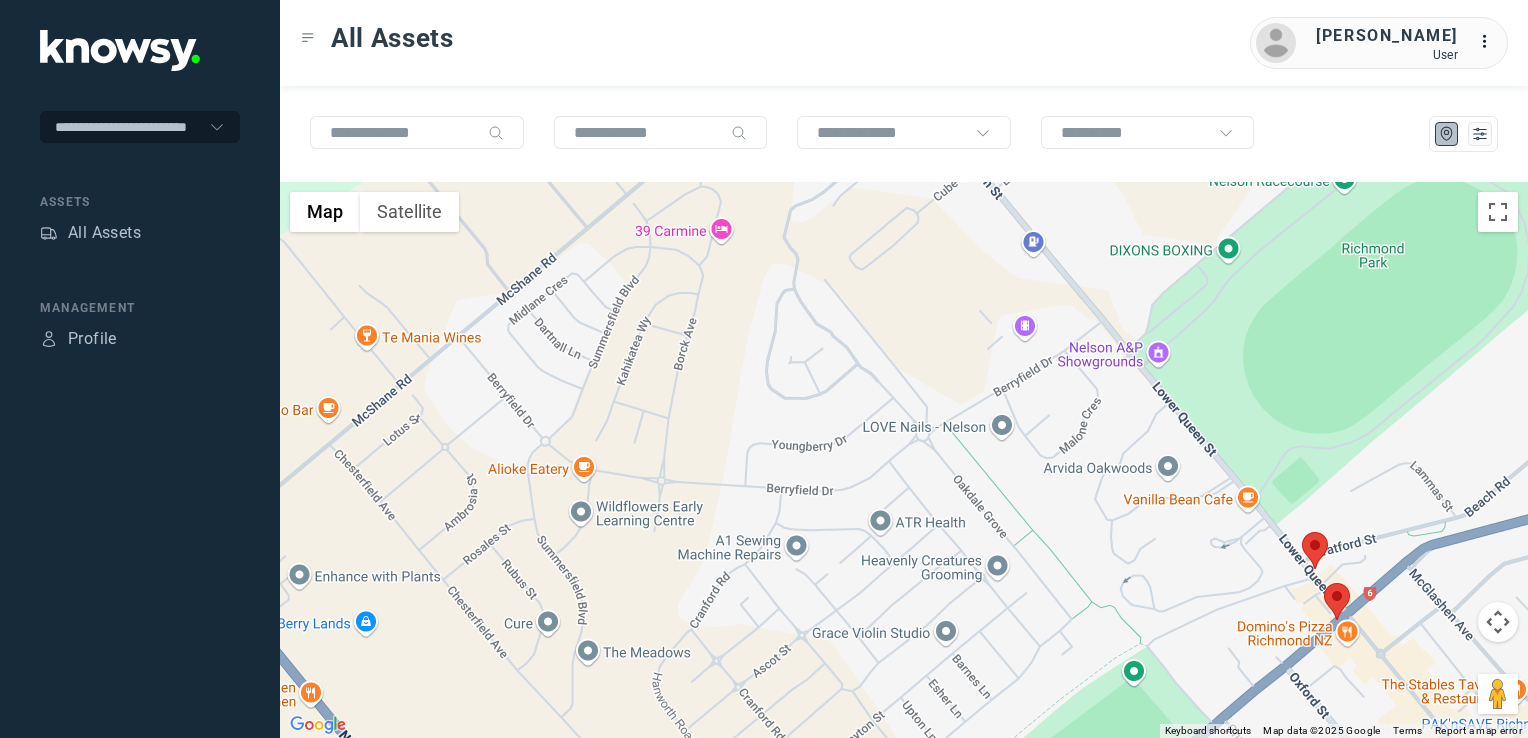 click 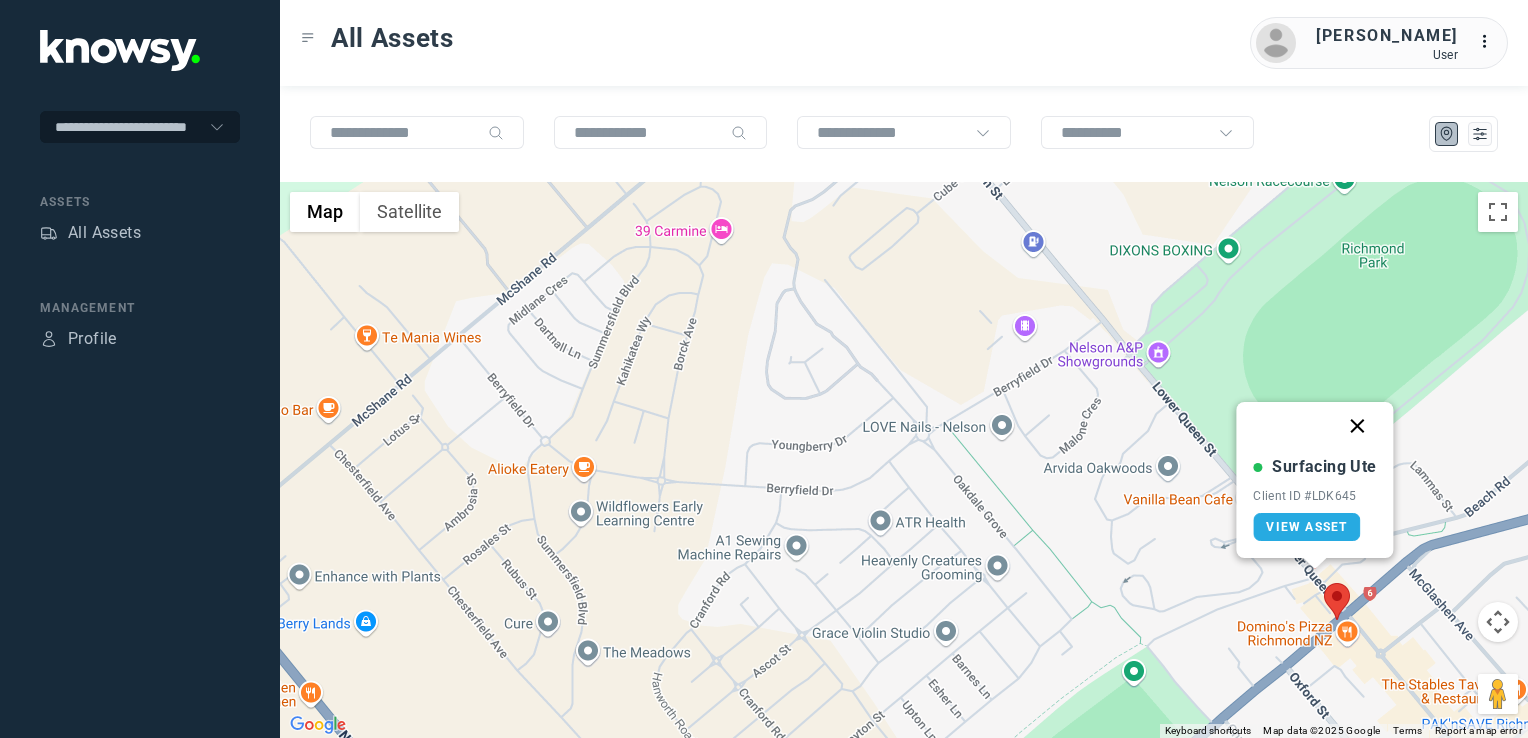 click 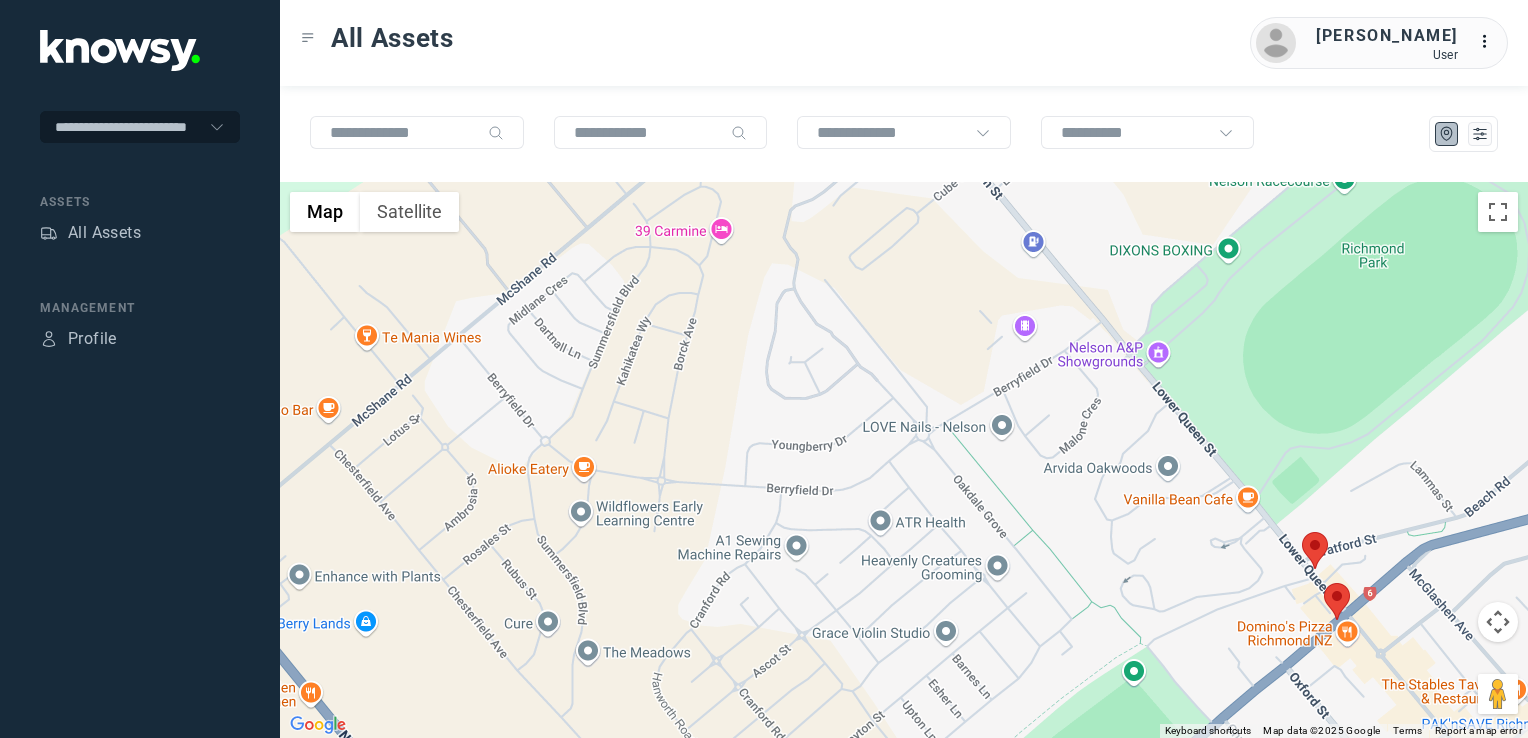 click 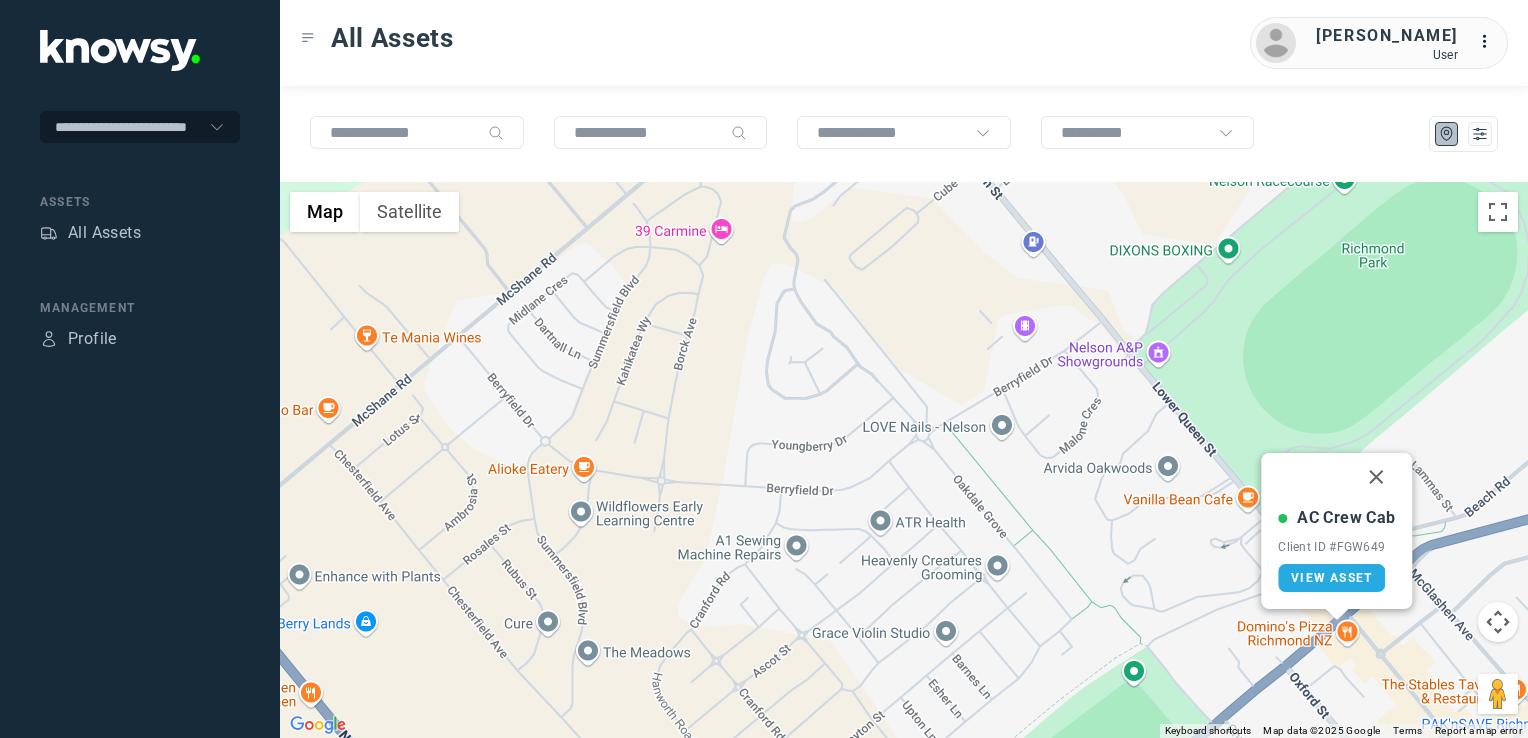 click 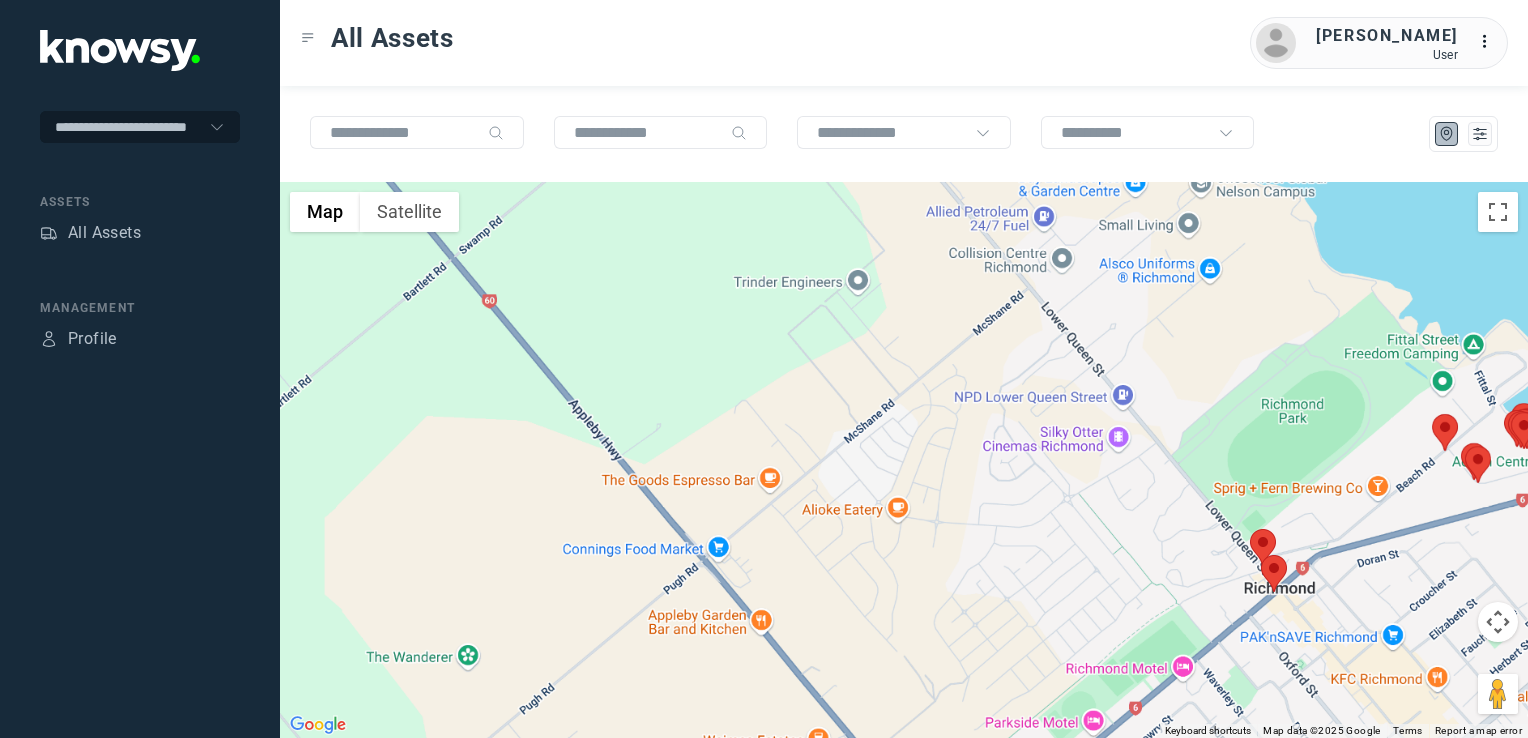 drag, startPoint x: 1002, startPoint y: 527, endPoint x: 635, endPoint y: 522, distance: 367.03406 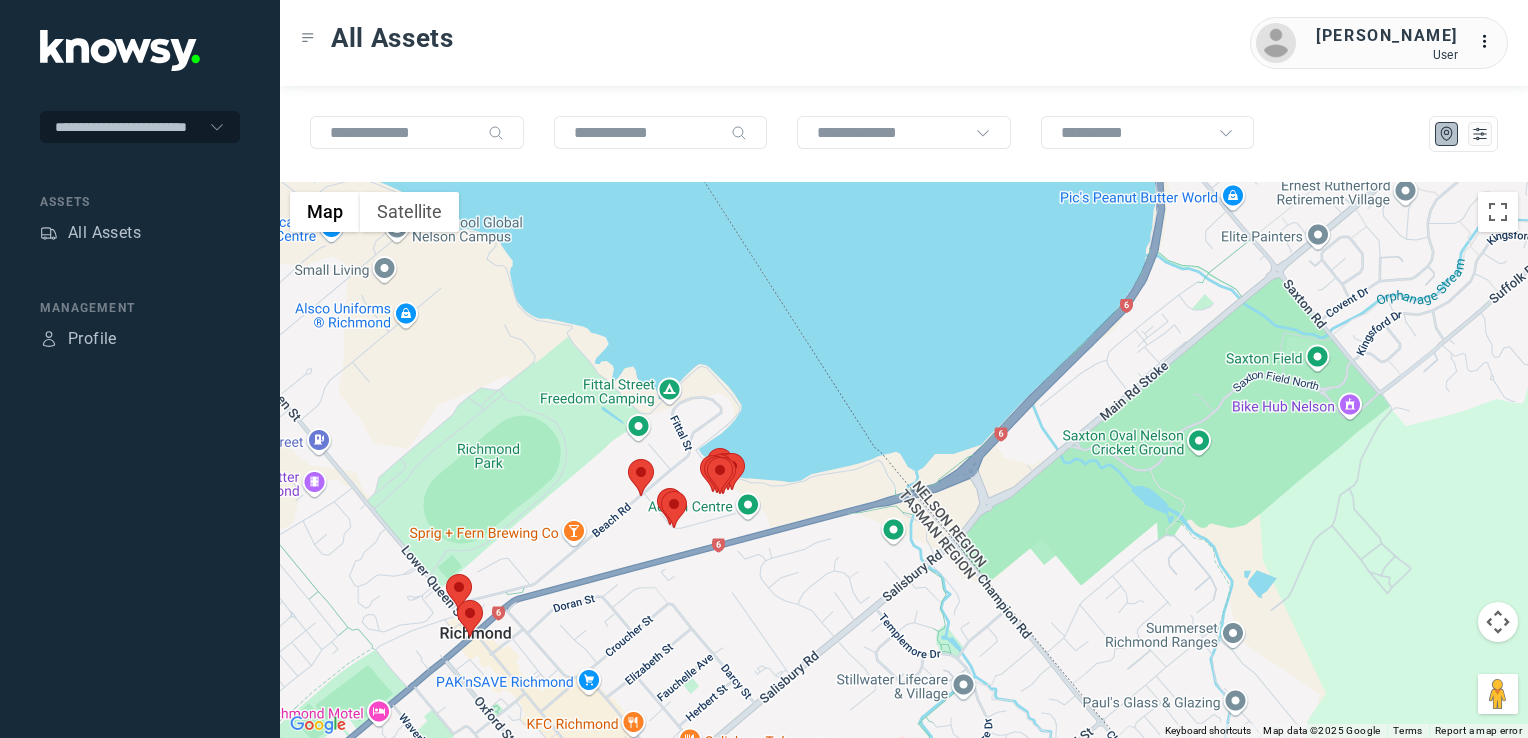 drag, startPoint x: 834, startPoint y: 543, endPoint x: 762, endPoint y: 598, distance: 90.60353 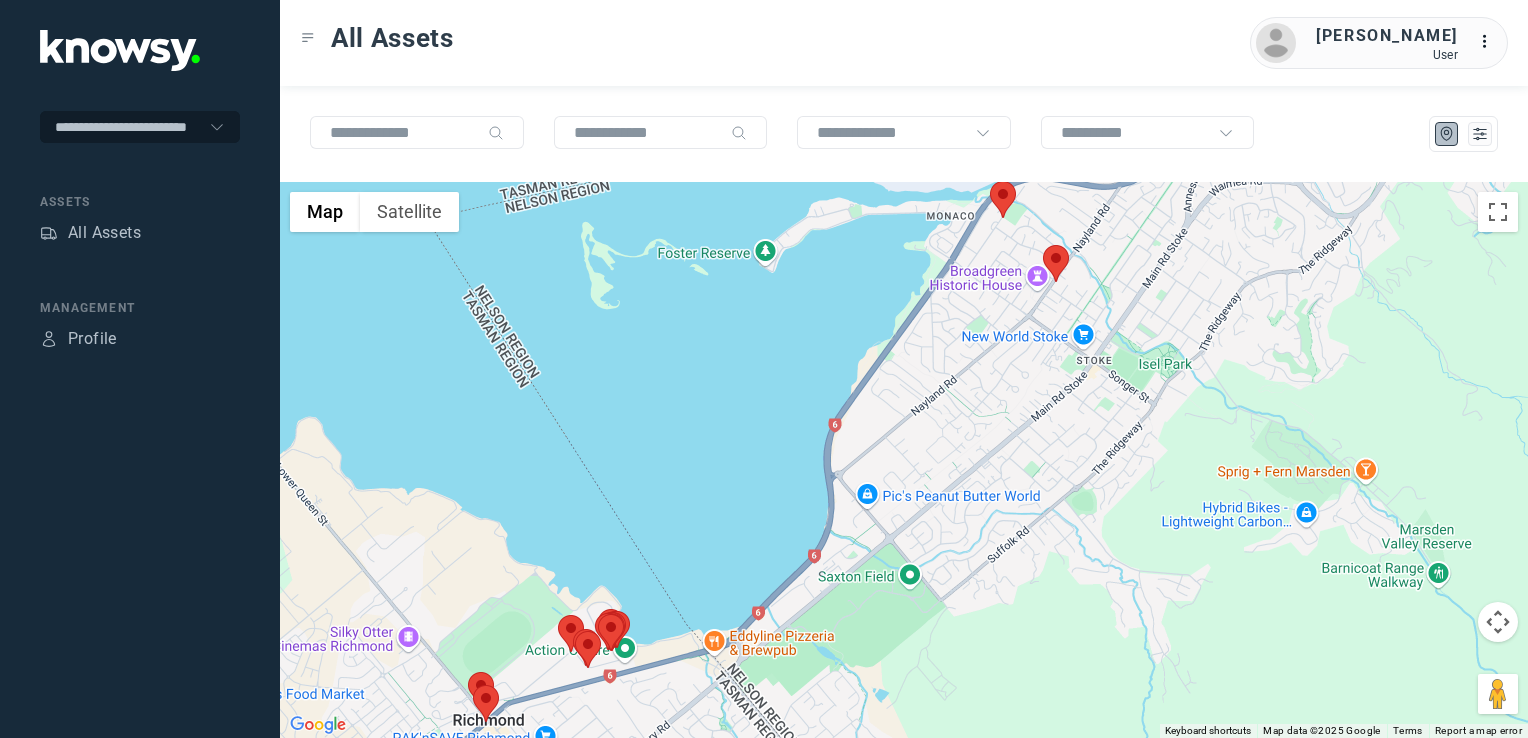 click 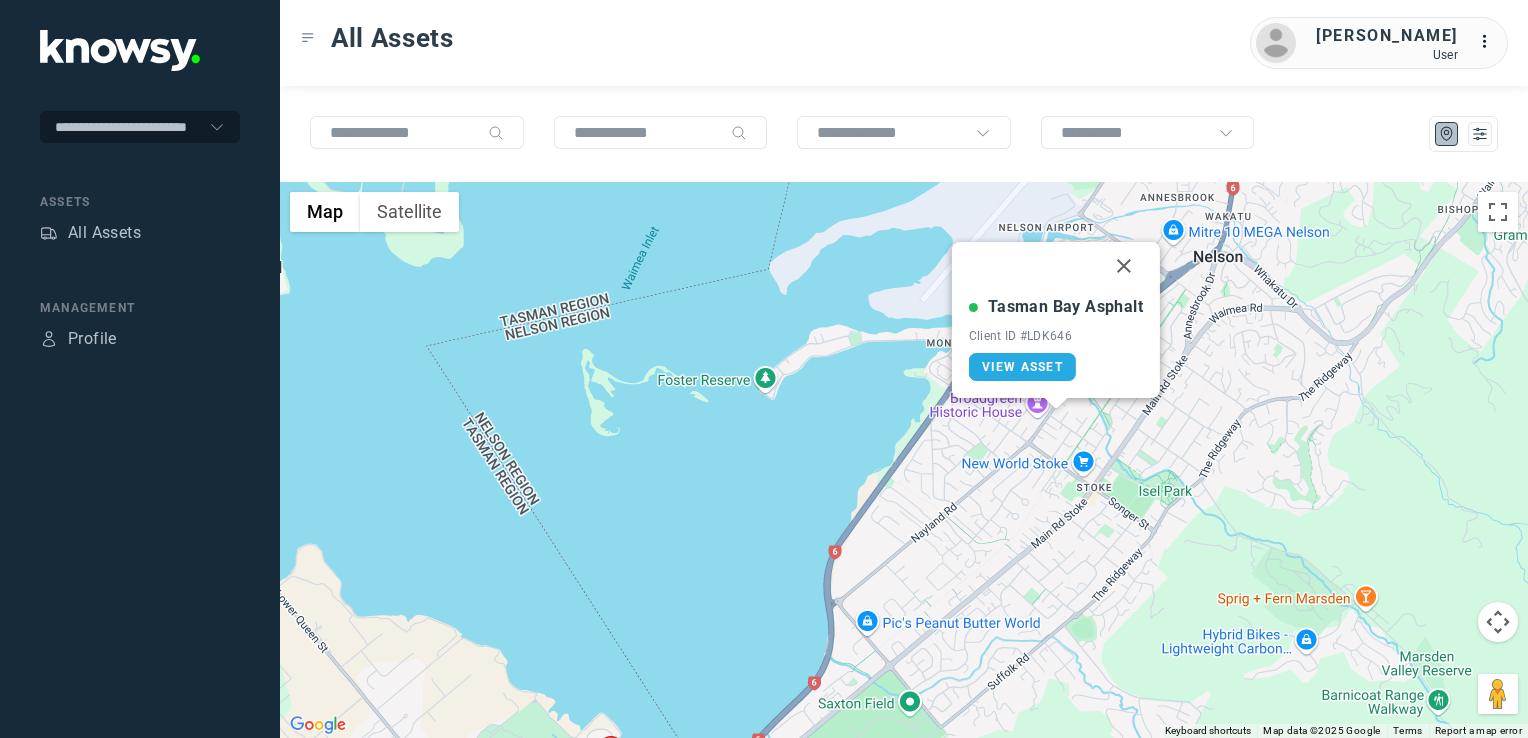 click 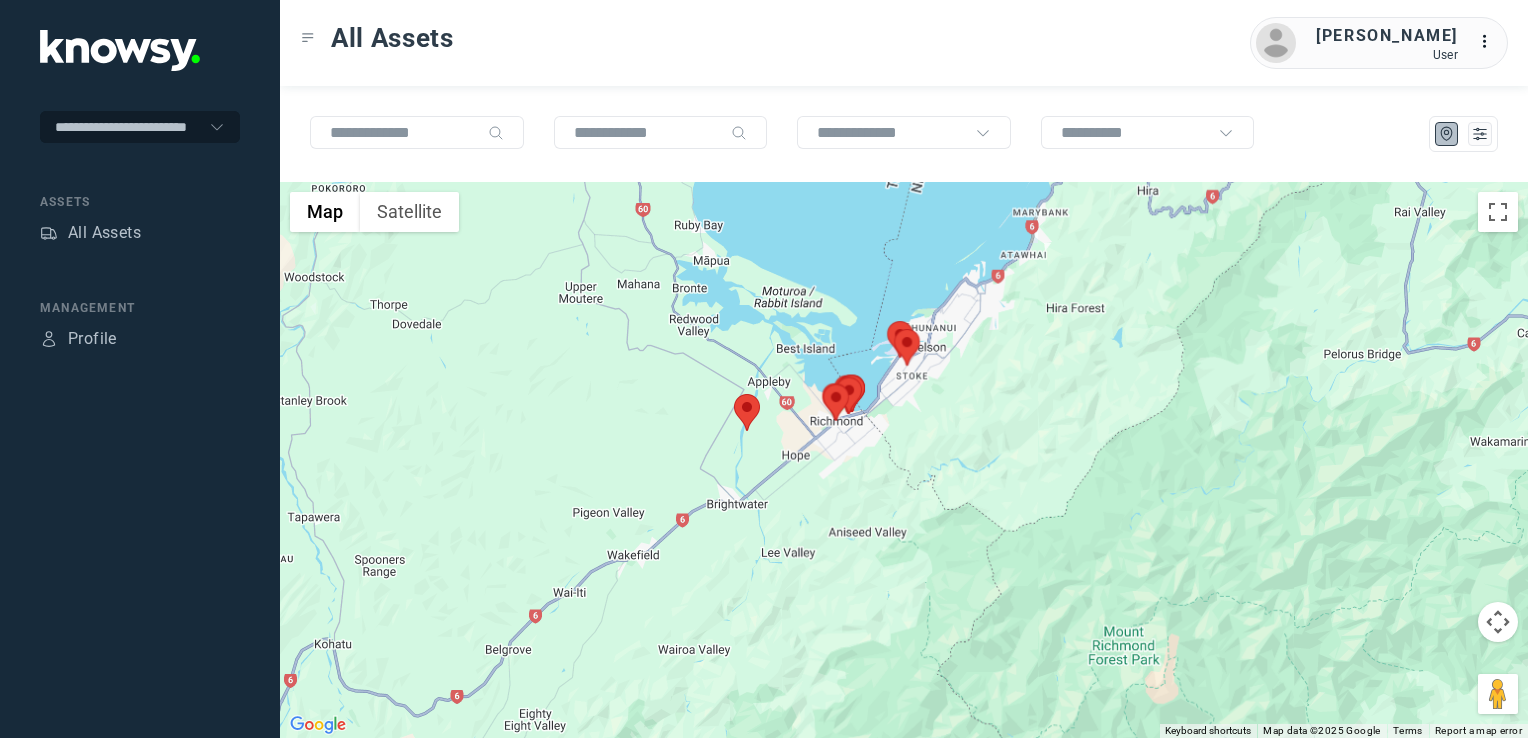 drag, startPoint x: 1013, startPoint y: 479, endPoint x: 1253, endPoint y: 480, distance: 240.00209 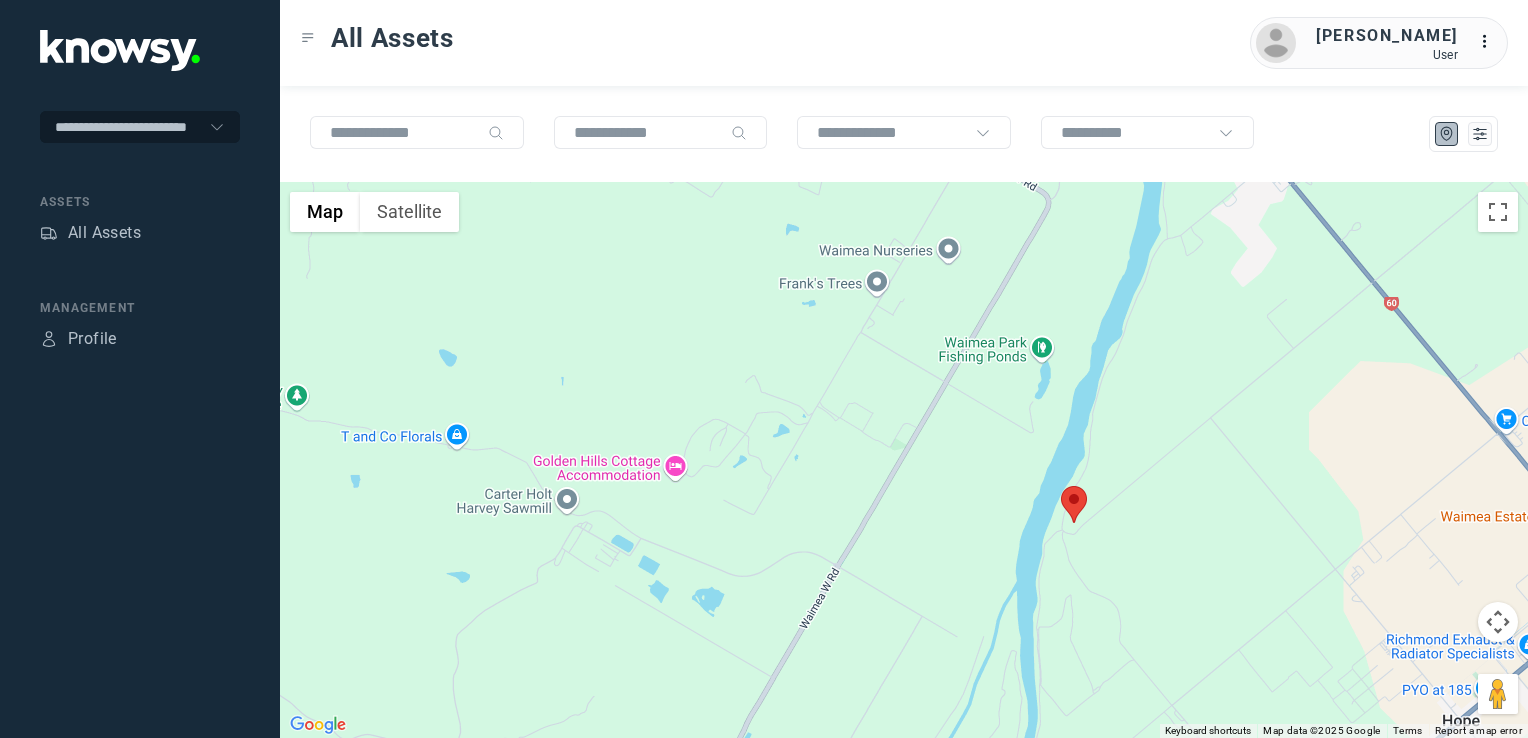 drag, startPoint x: 1313, startPoint y: 377, endPoint x: 1196, endPoint y: 474, distance: 151.98026 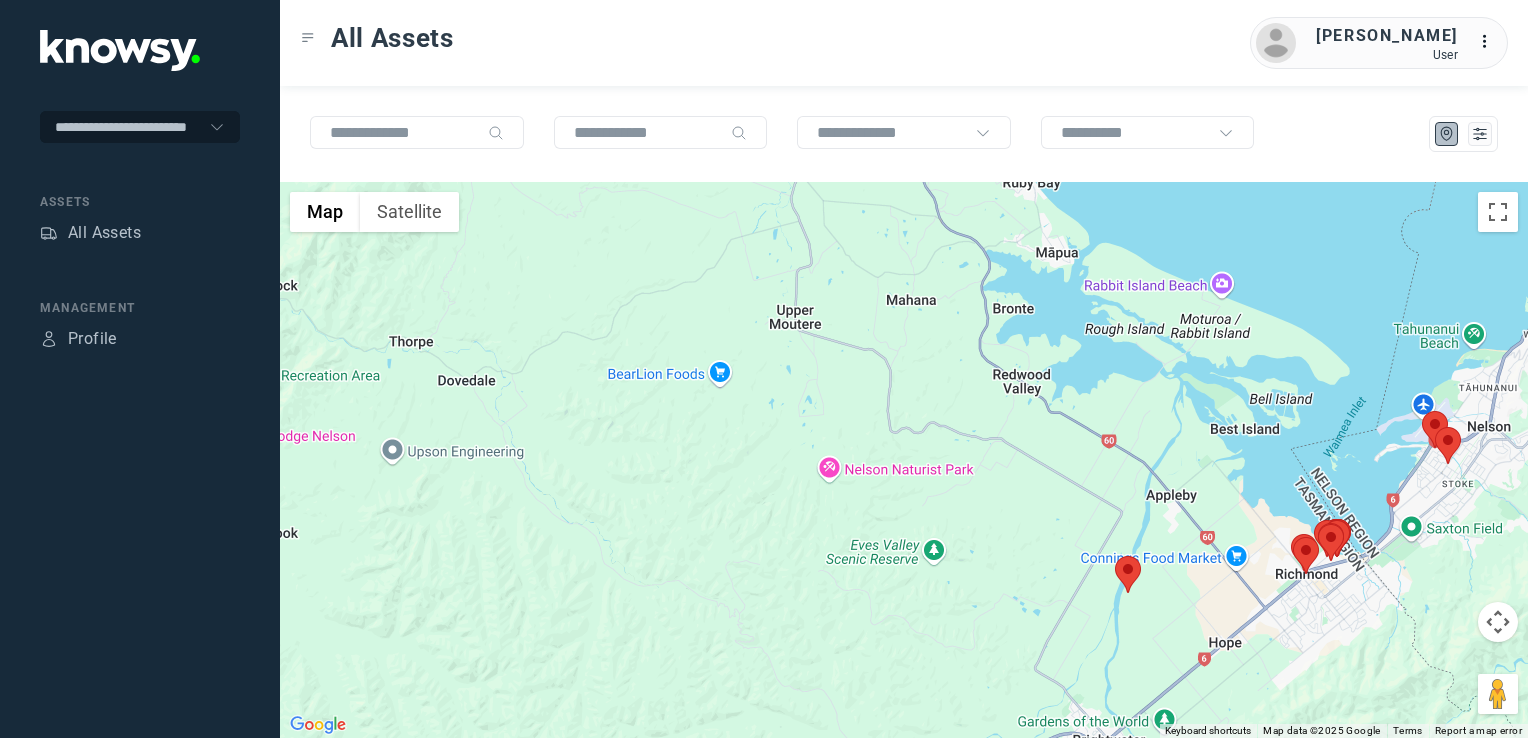 drag, startPoint x: 1268, startPoint y: 607, endPoint x: 1073, endPoint y: 666, distance: 203.73021 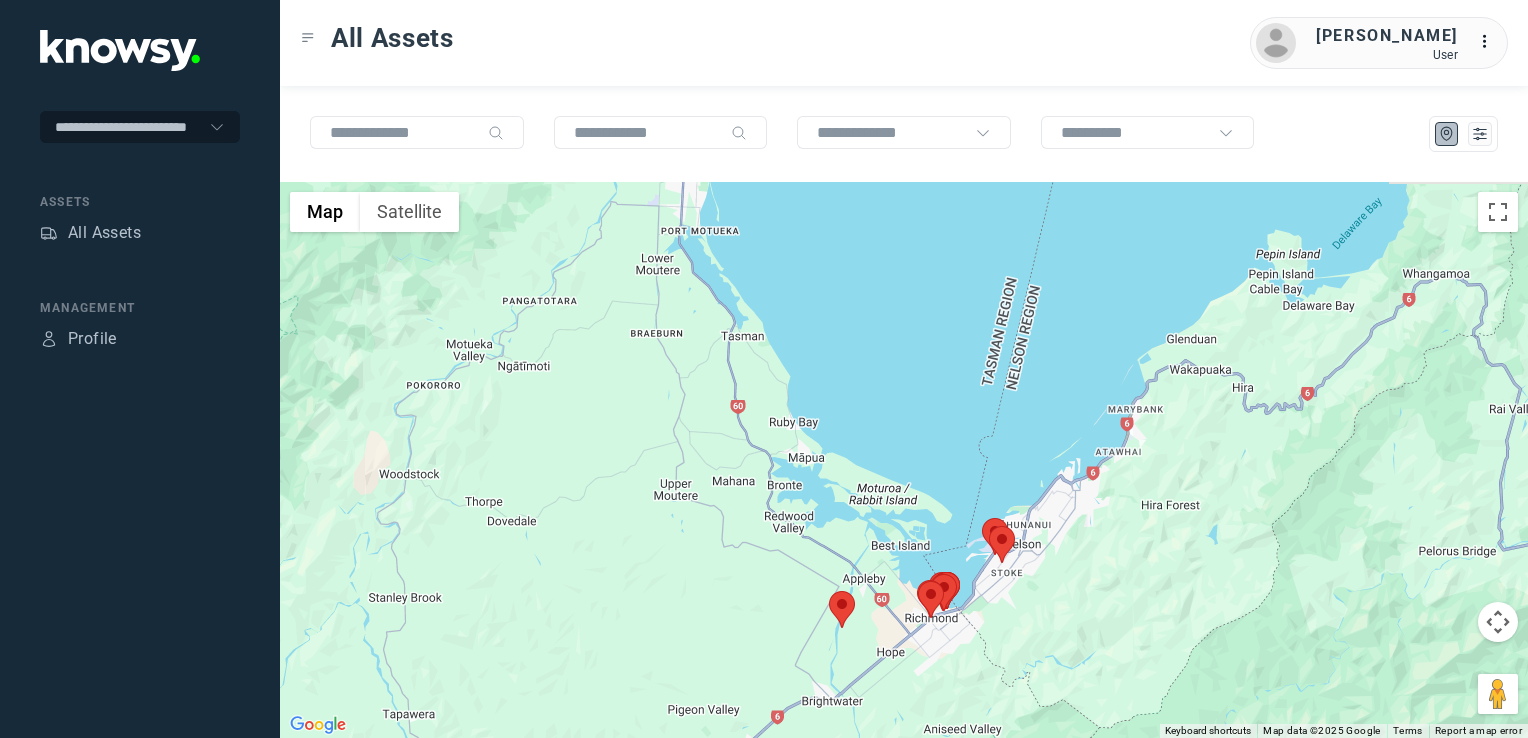 drag, startPoint x: 1262, startPoint y: 612, endPoint x: 1072, endPoint y: 596, distance: 190.6725 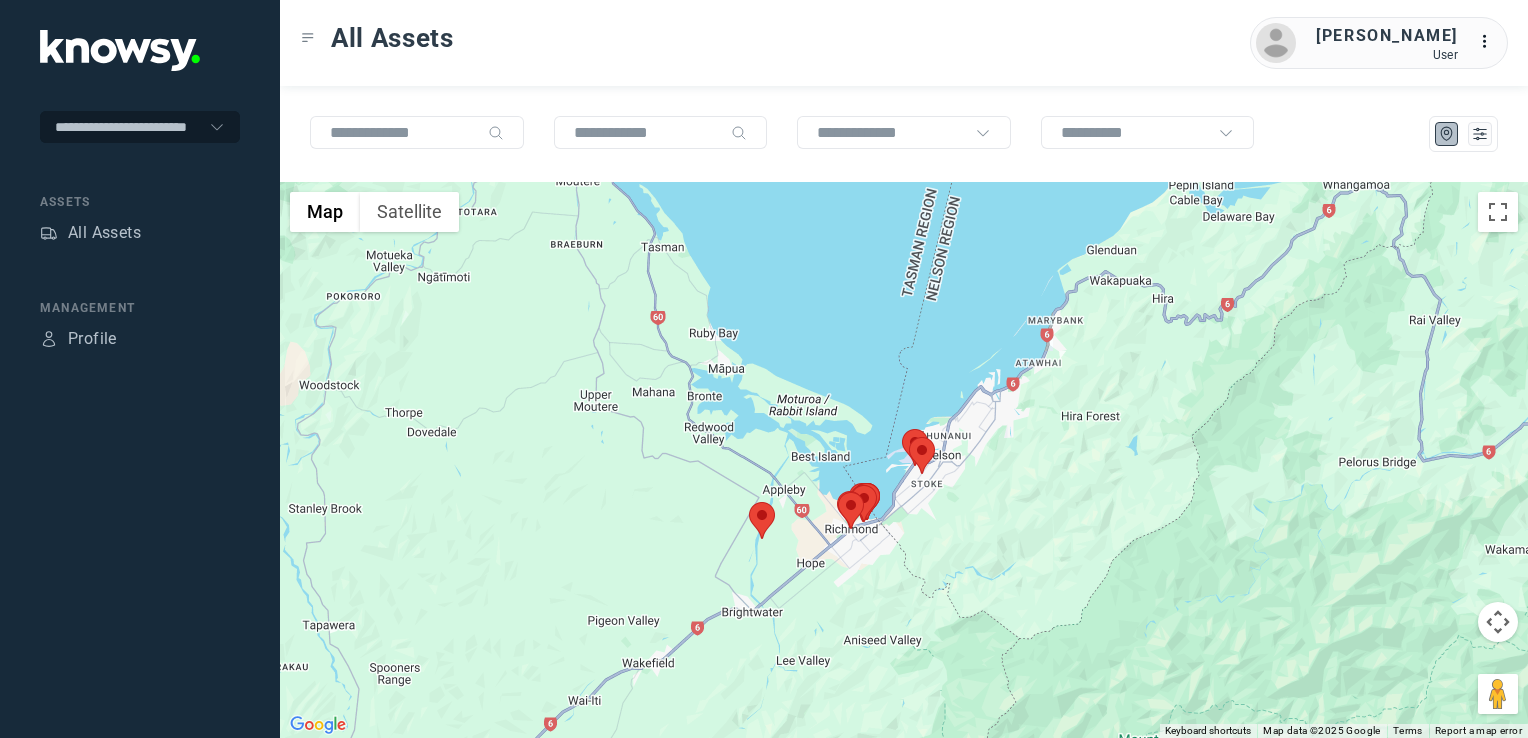 drag, startPoint x: 682, startPoint y: 490, endPoint x: 600, endPoint y: 401, distance: 121.016525 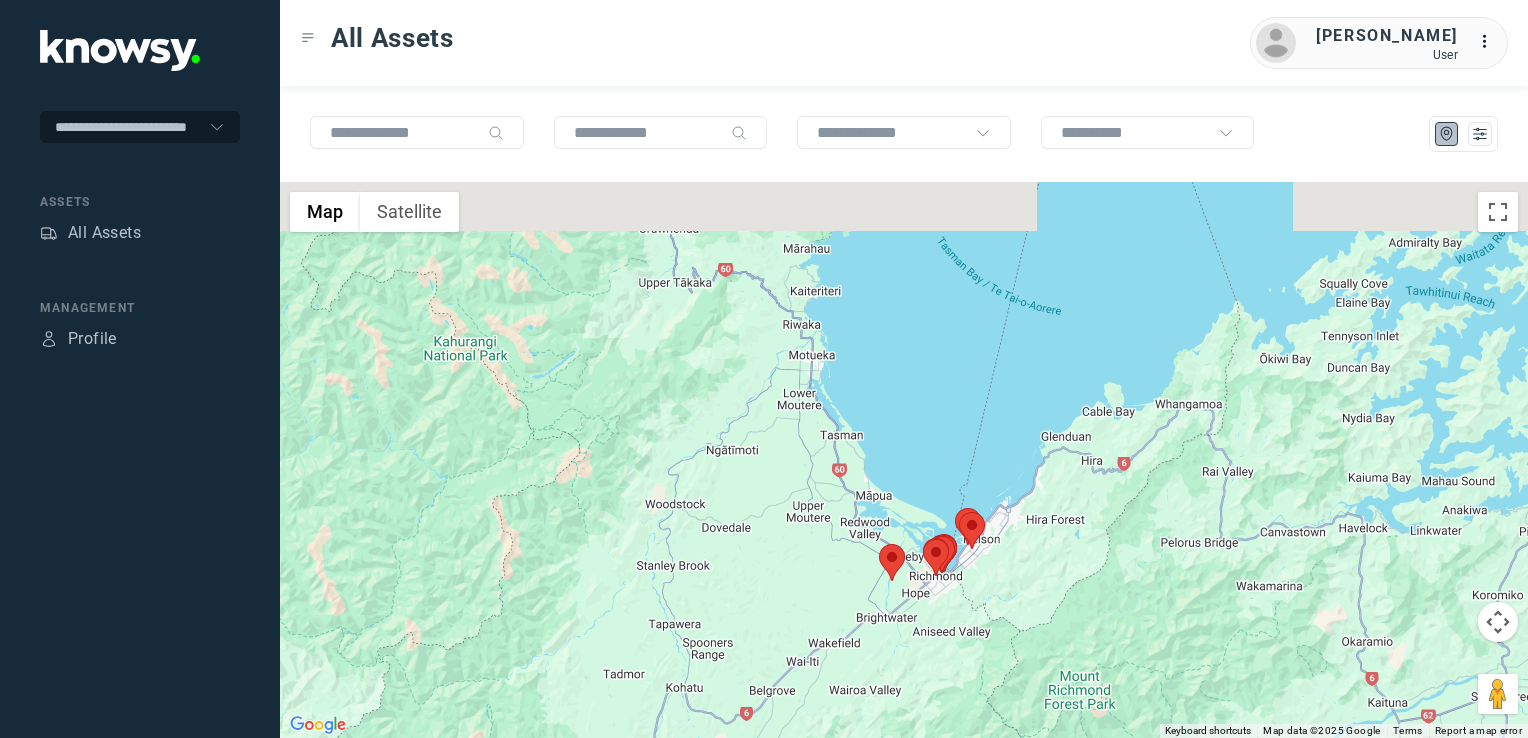 drag, startPoint x: 860, startPoint y: 510, endPoint x: 998, endPoint y: 621, distance: 177.10167 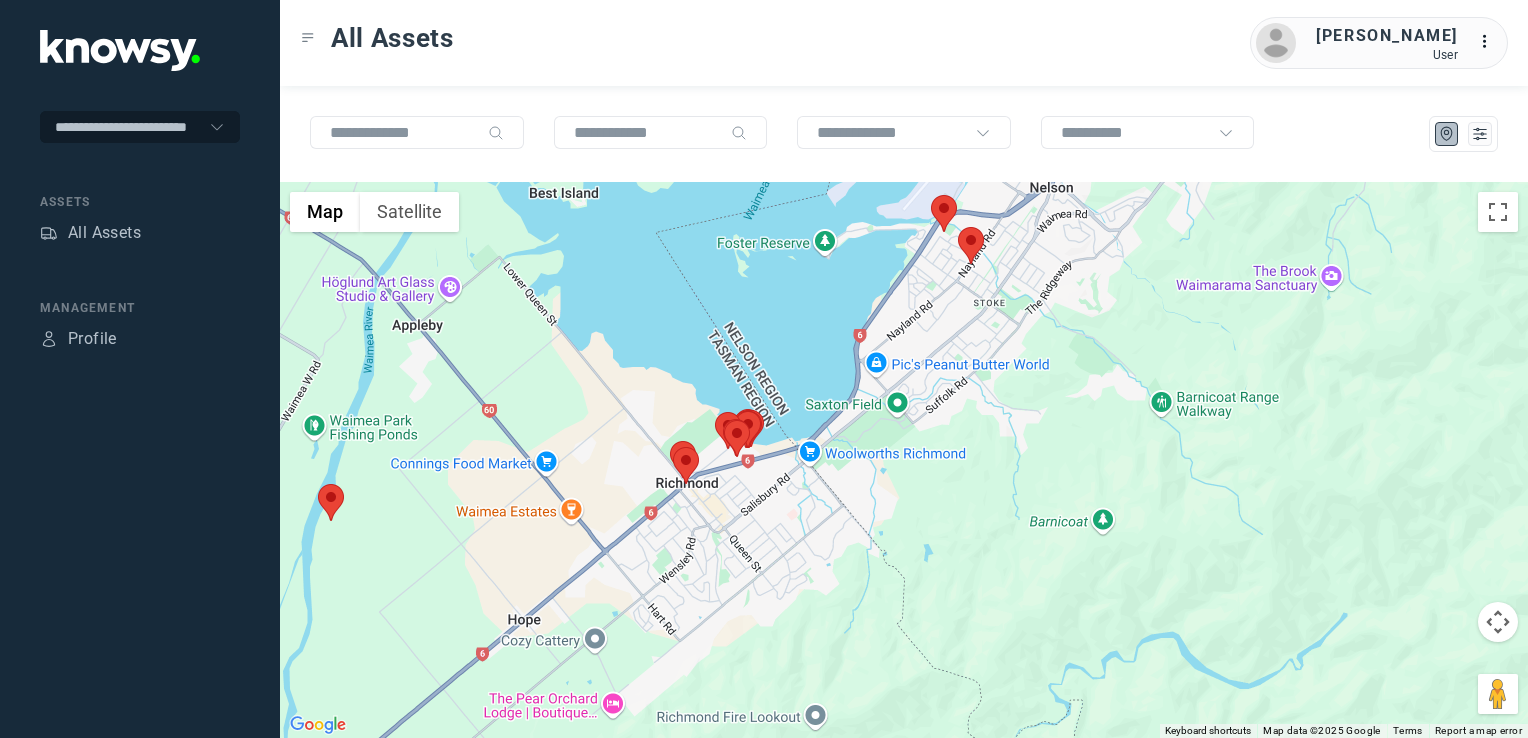 drag, startPoint x: 851, startPoint y: 414, endPoint x: 859, endPoint y: 590, distance: 176.18172 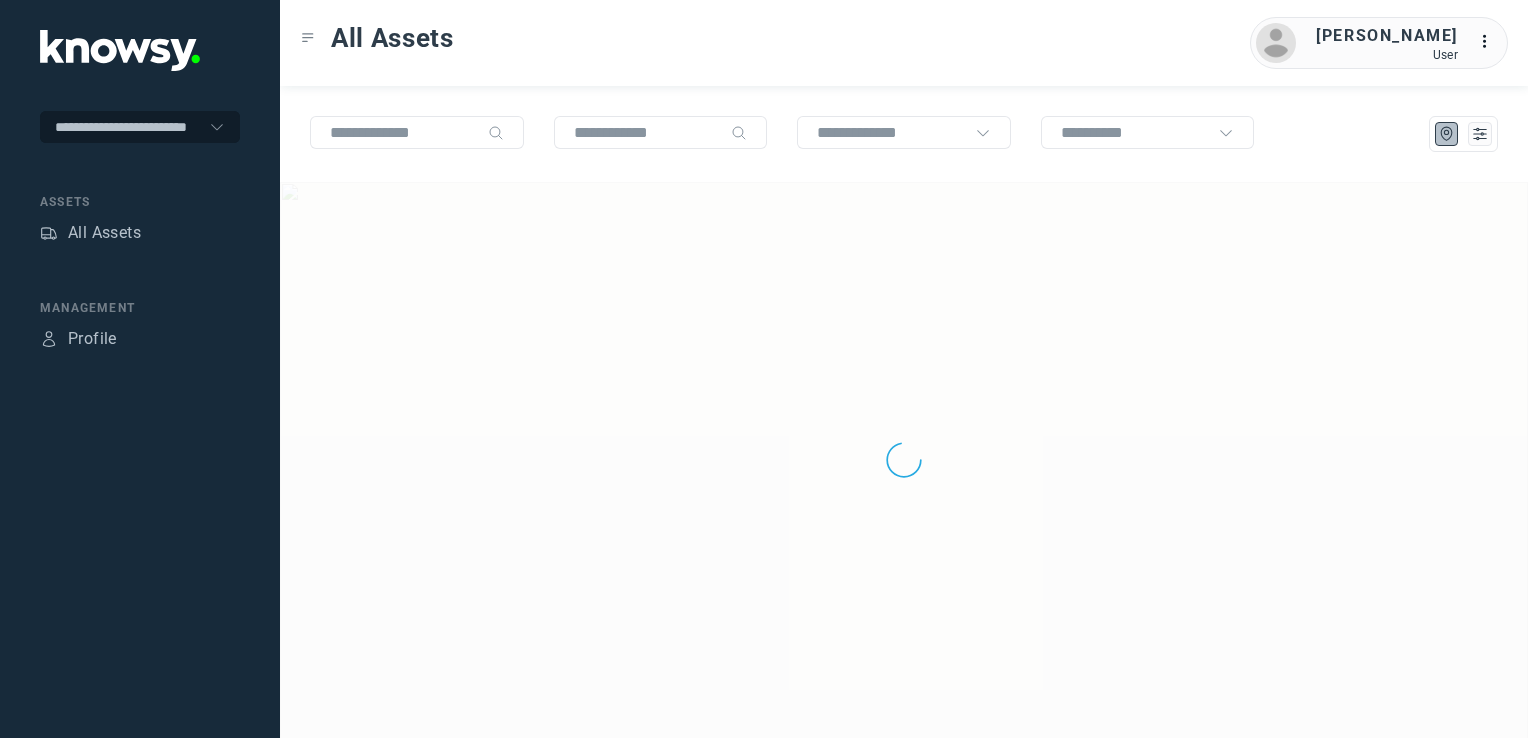 scroll, scrollTop: 0, scrollLeft: 0, axis: both 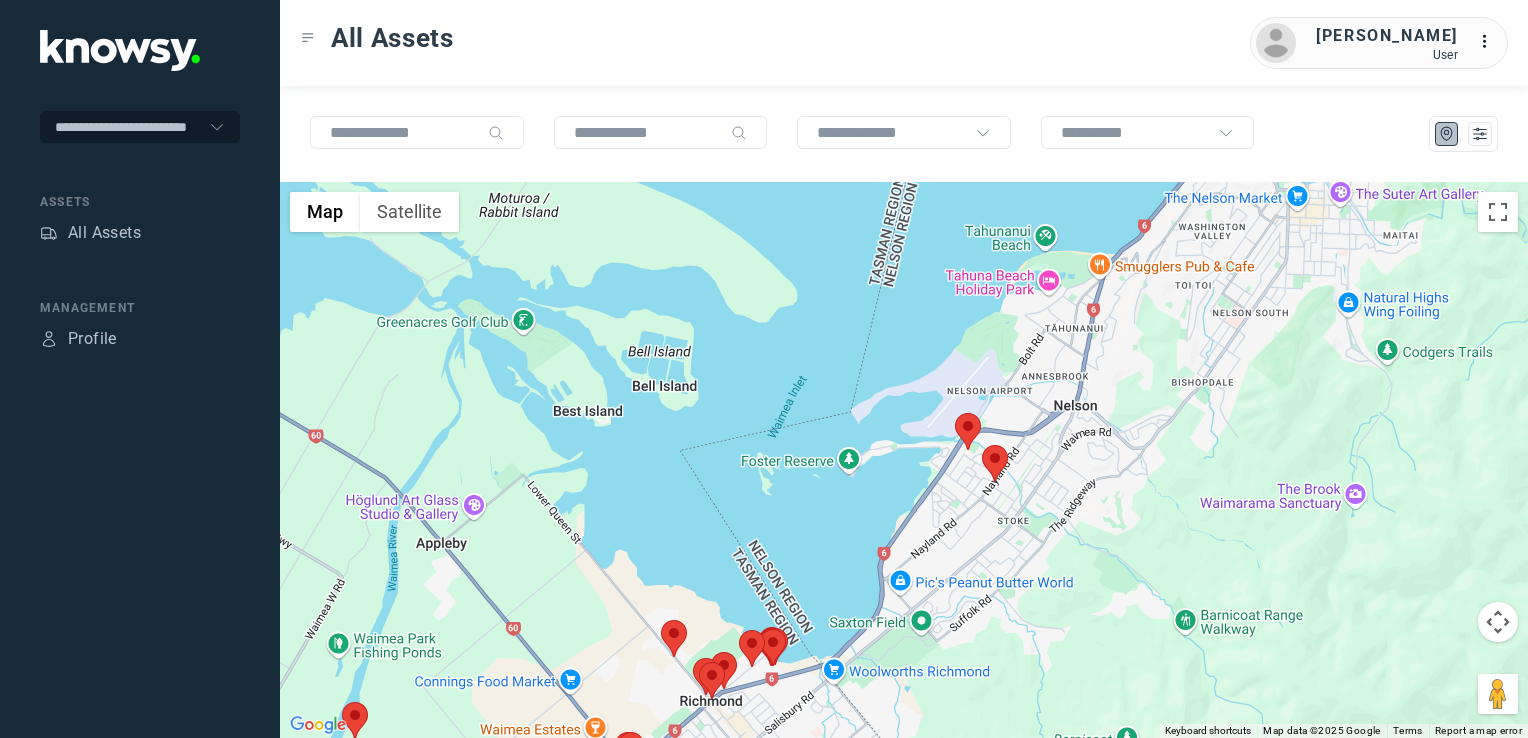 drag, startPoint x: 910, startPoint y: 522, endPoint x: 935, endPoint y: 407, distance: 117.68602 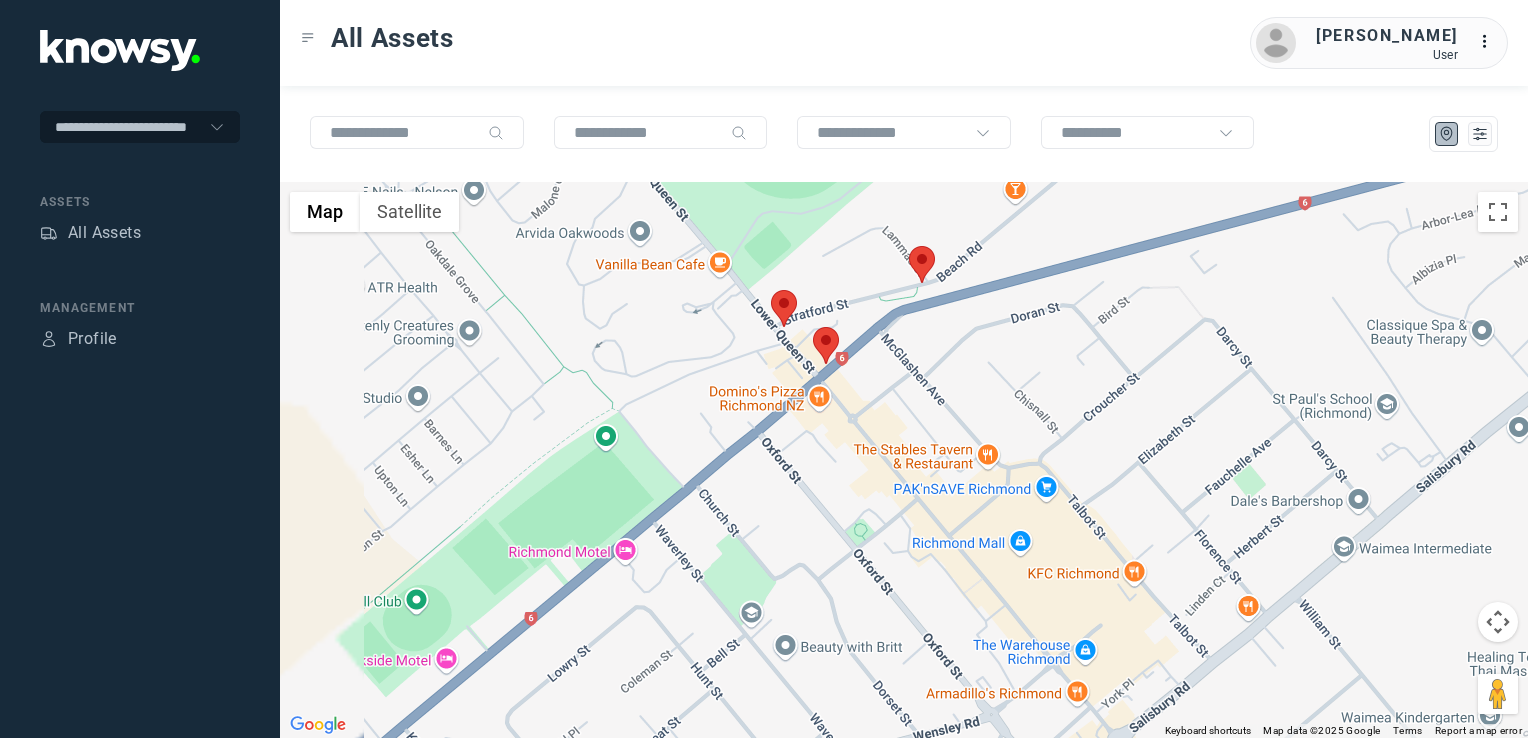drag, startPoint x: 764, startPoint y: 452, endPoint x: 882, endPoint y: 580, distance: 174.09193 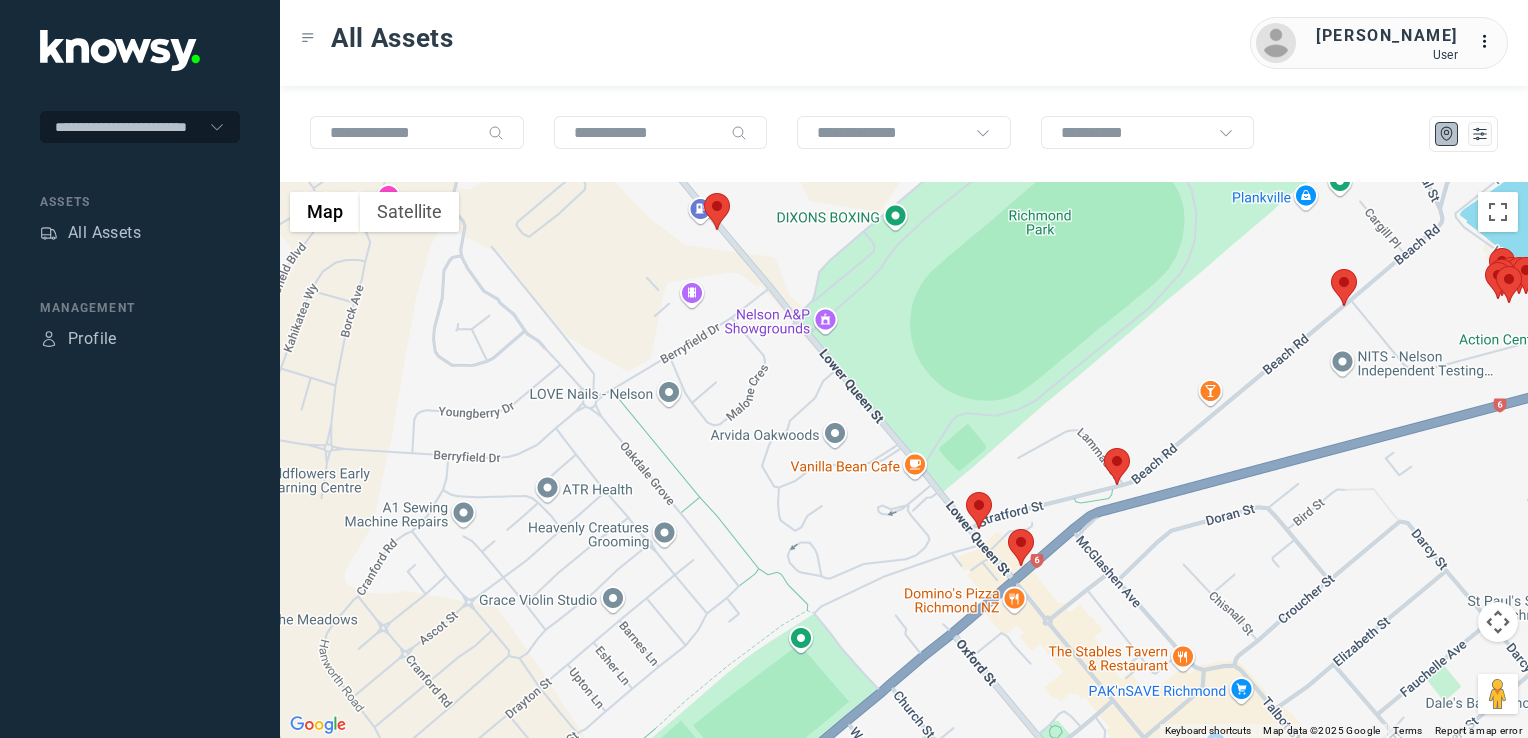 click on "To navigate, press the arrow keys." 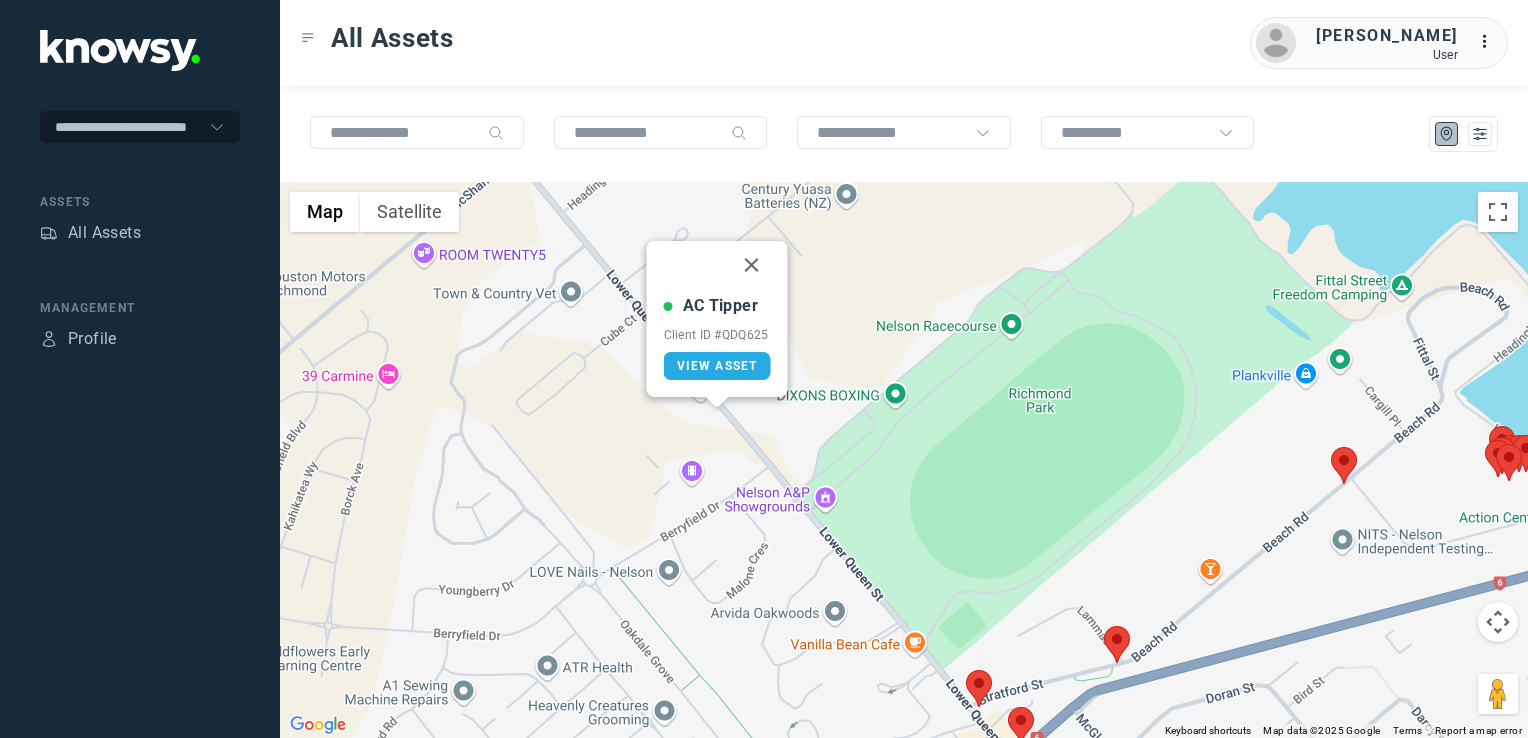 click 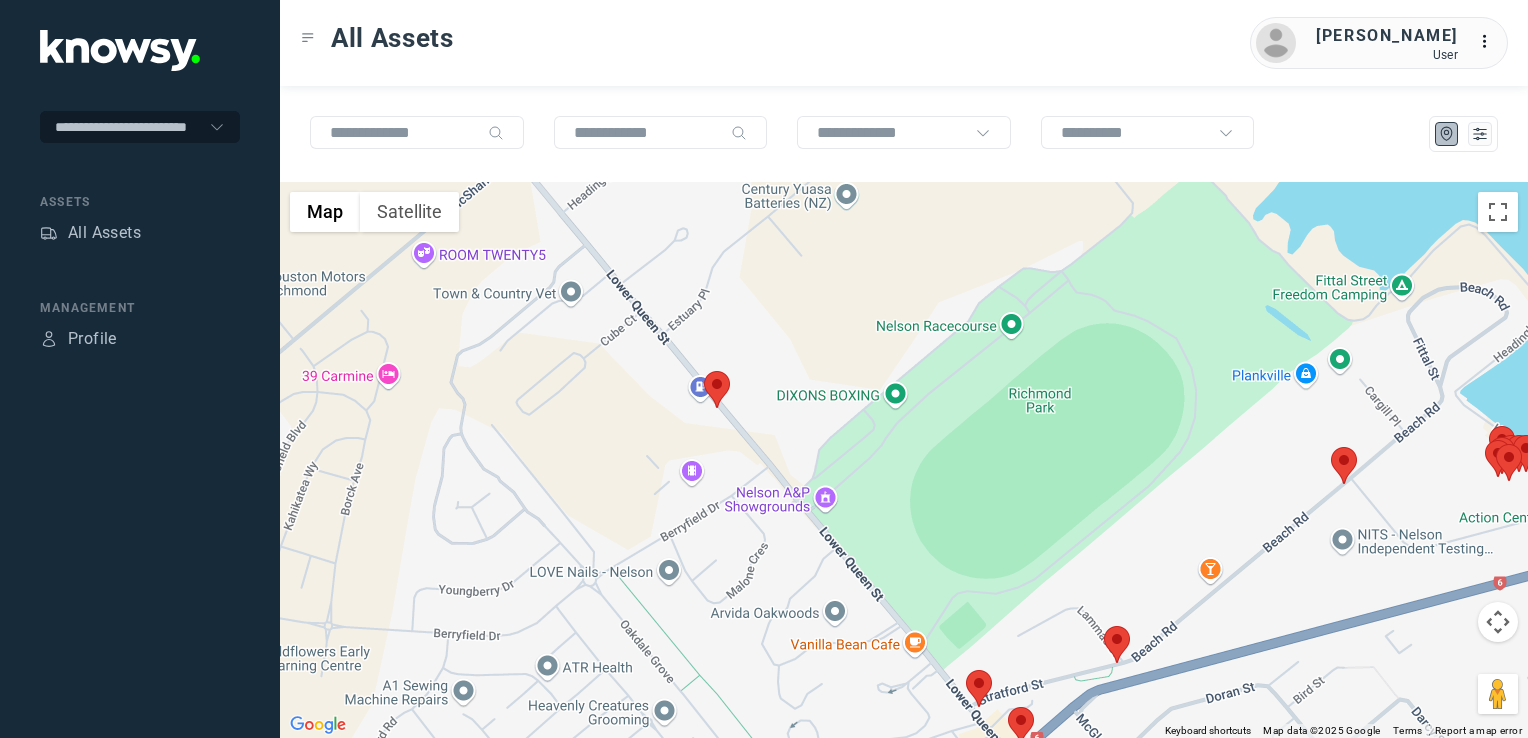 click 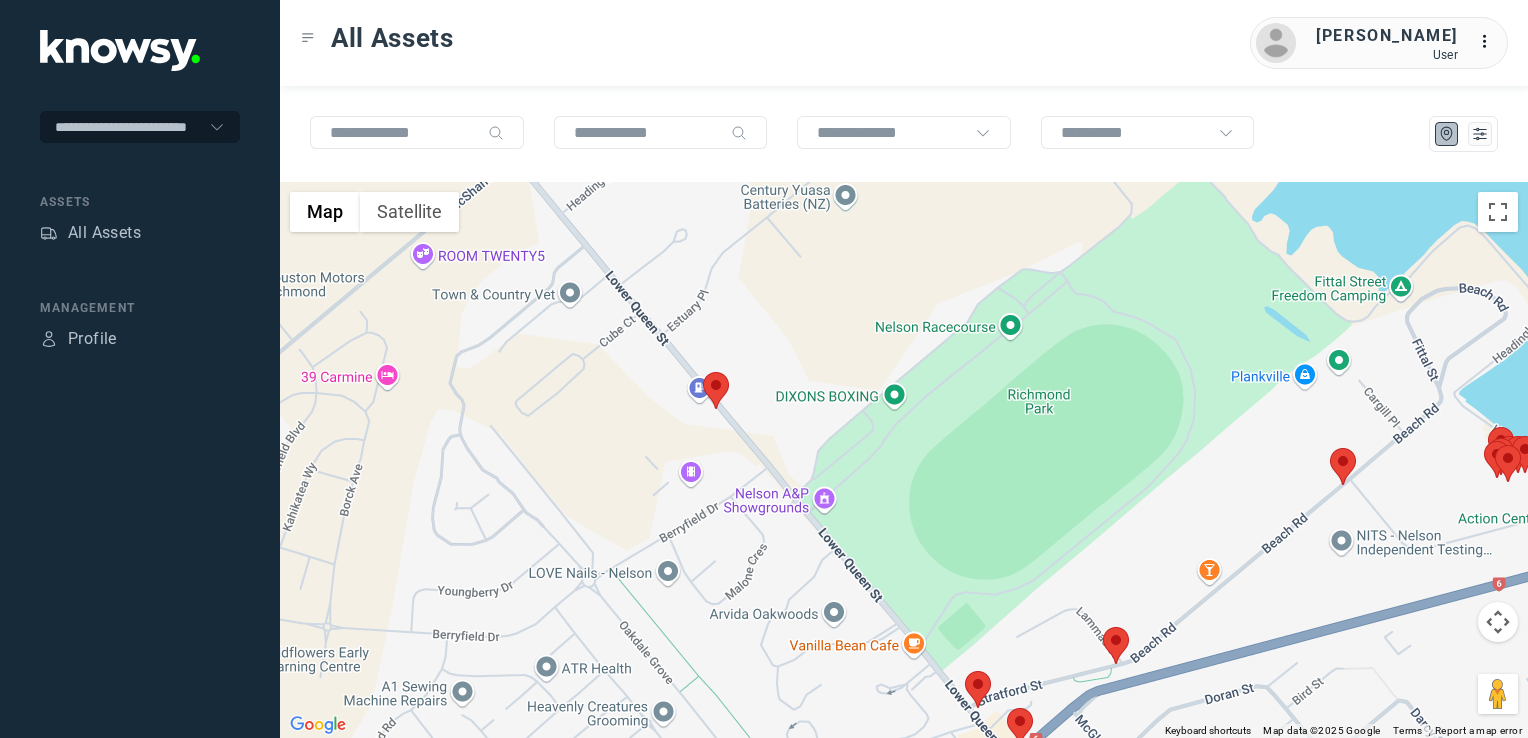 click 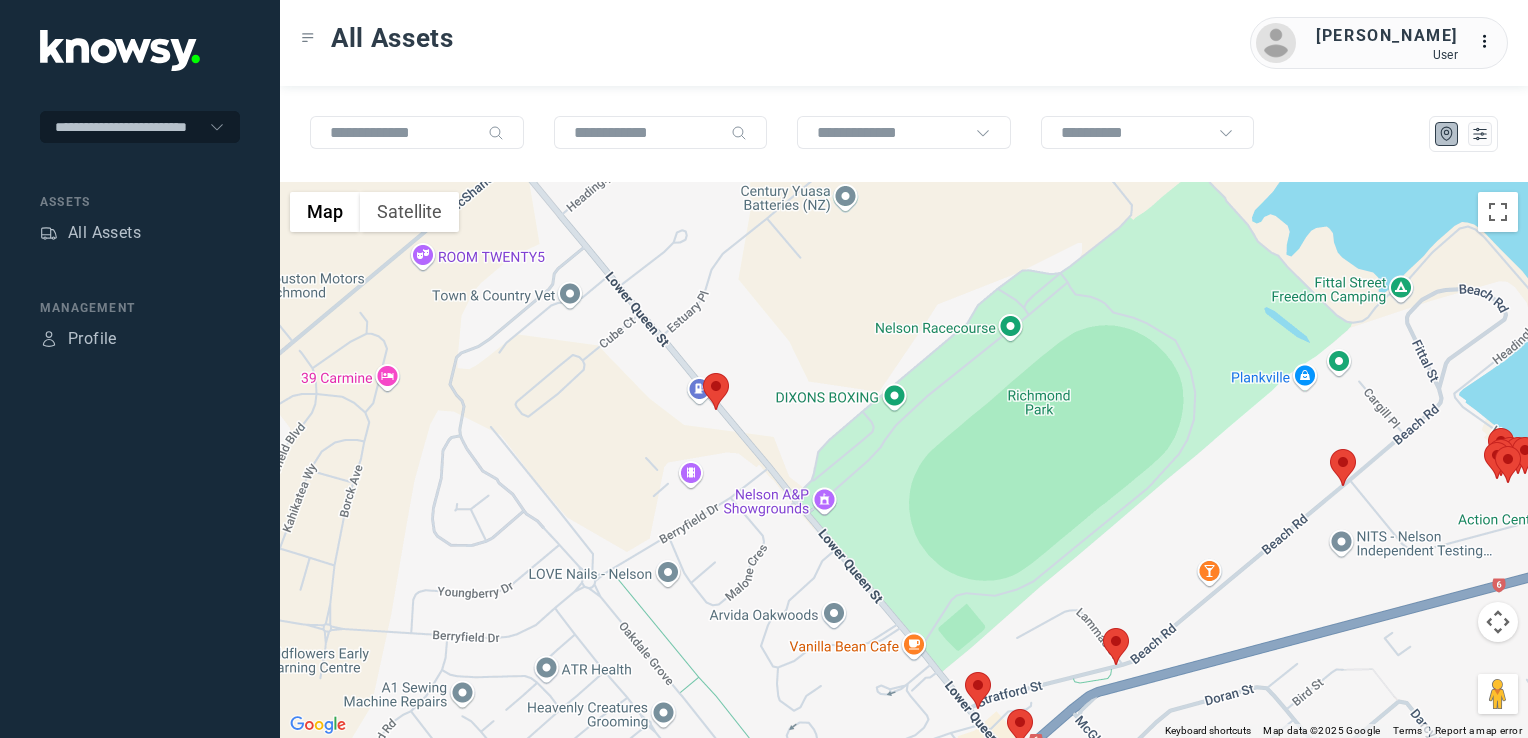 click 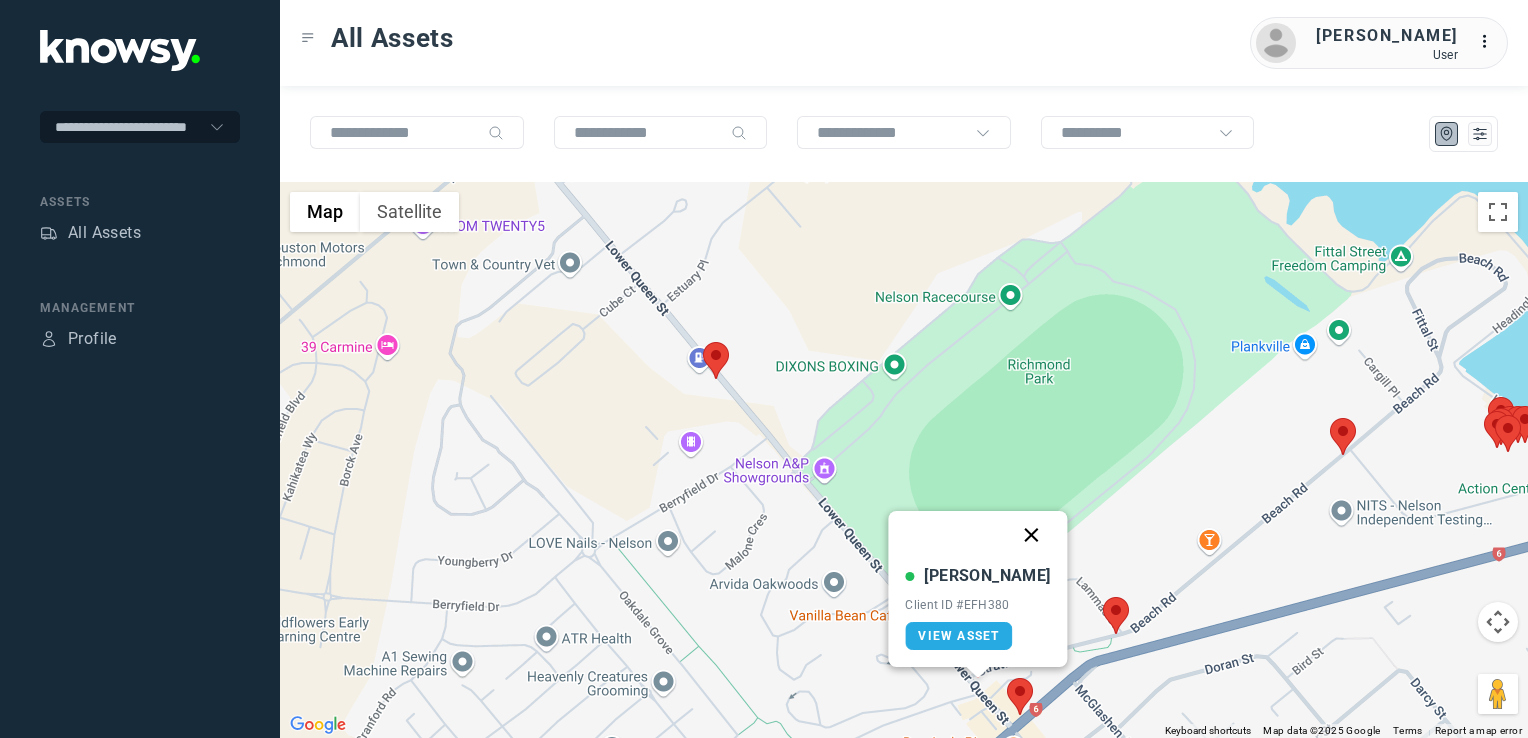 click 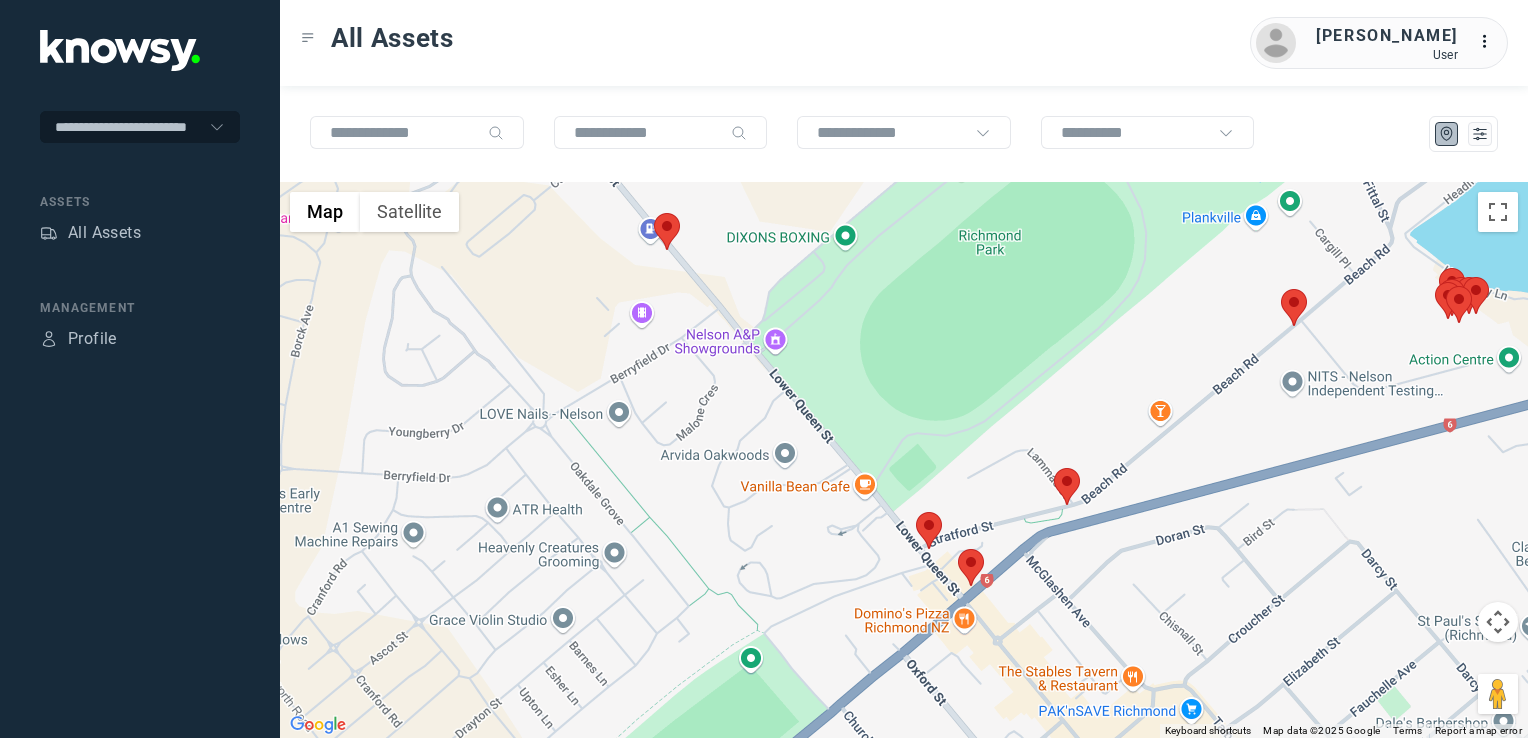 drag, startPoint x: 1204, startPoint y: 538, endPoint x: 1147, endPoint y: 437, distance: 115.97414 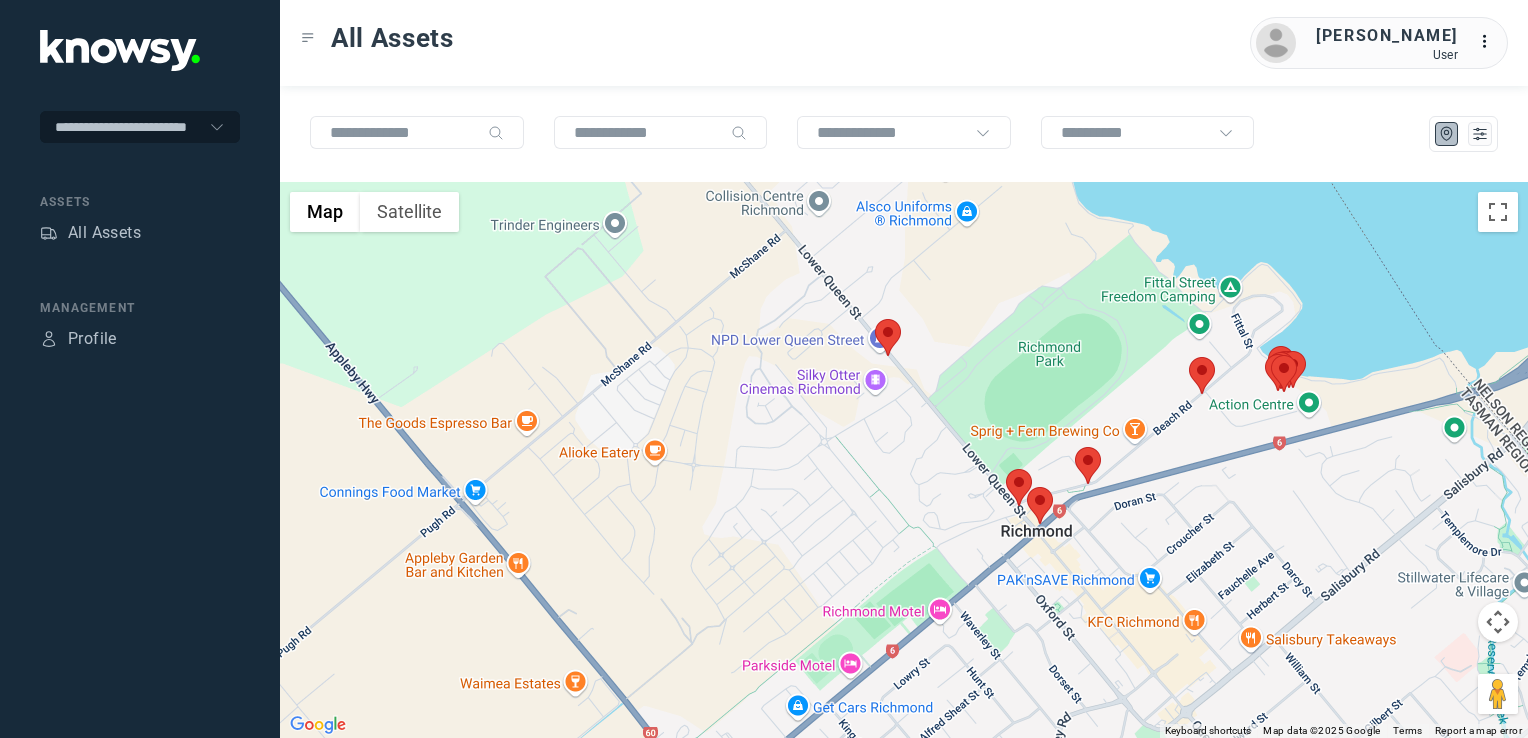 drag, startPoint x: 700, startPoint y: 585, endPoint x: 901, endPoint y: 491, distance: 221.89412 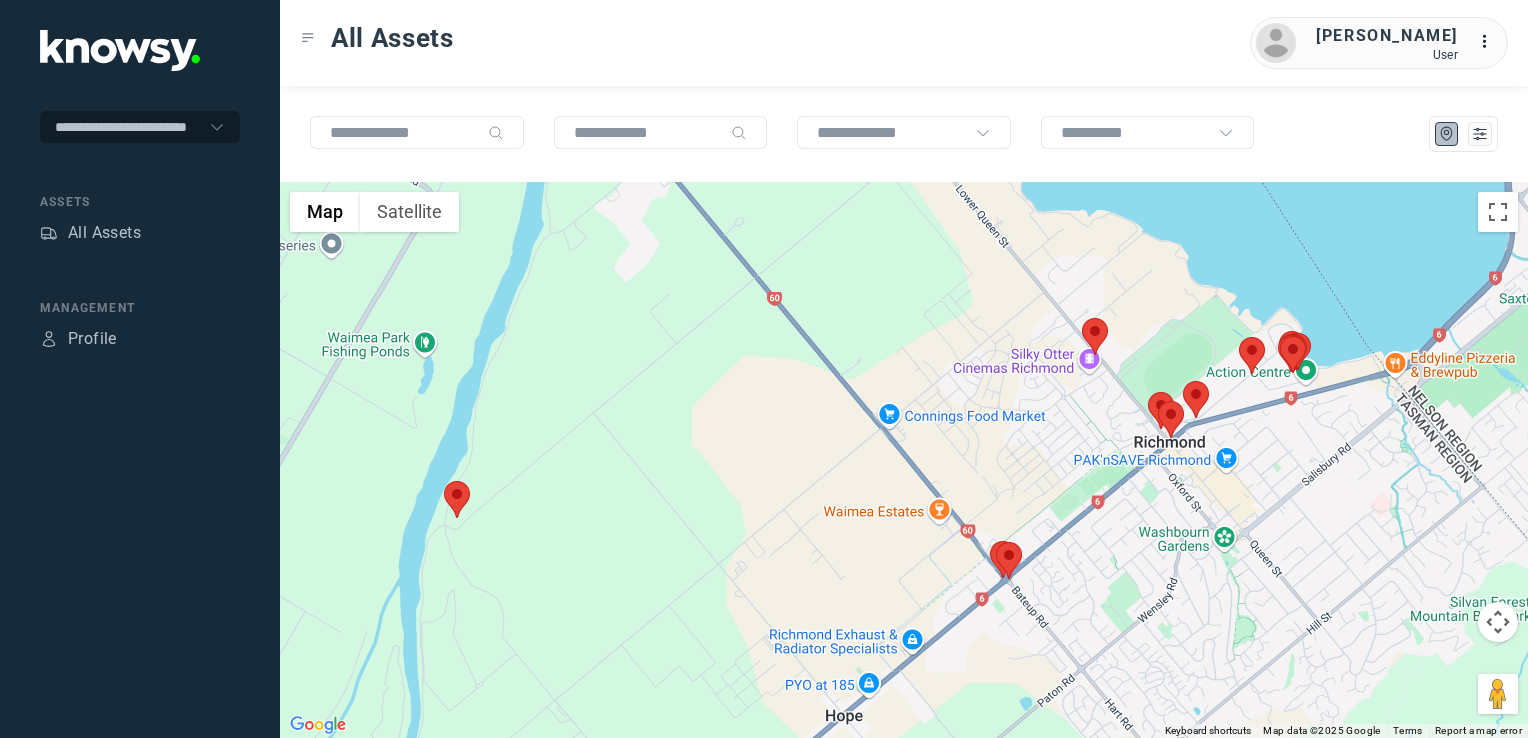 drag, startPoint x: 630, startPoint y: 454, endPoint x: 609, endPoint y: 582, distance: 129.71121 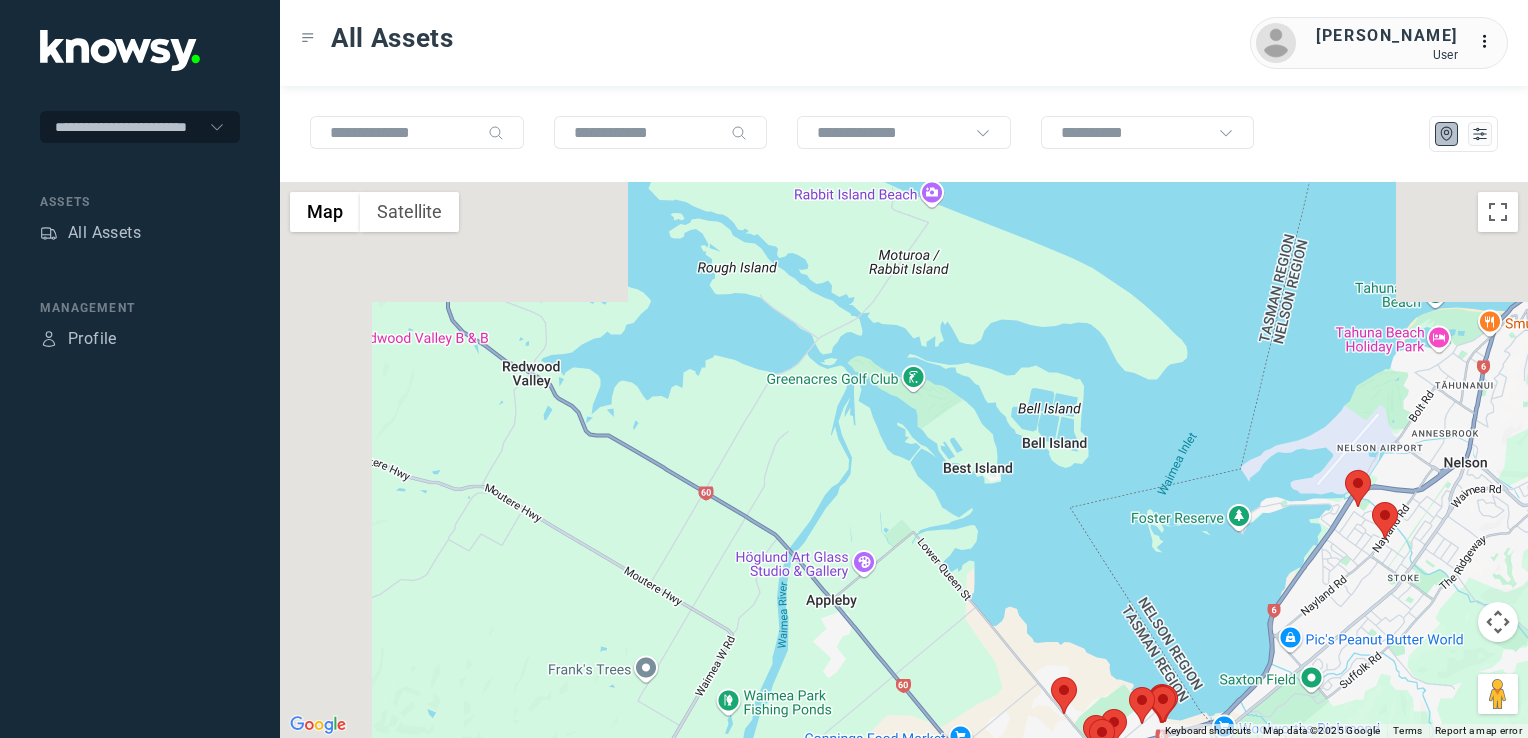 drag, startPoint x: 657, startPoint y: 481, endPoint x: 887, endPoint y: 665, distance: 294.5437 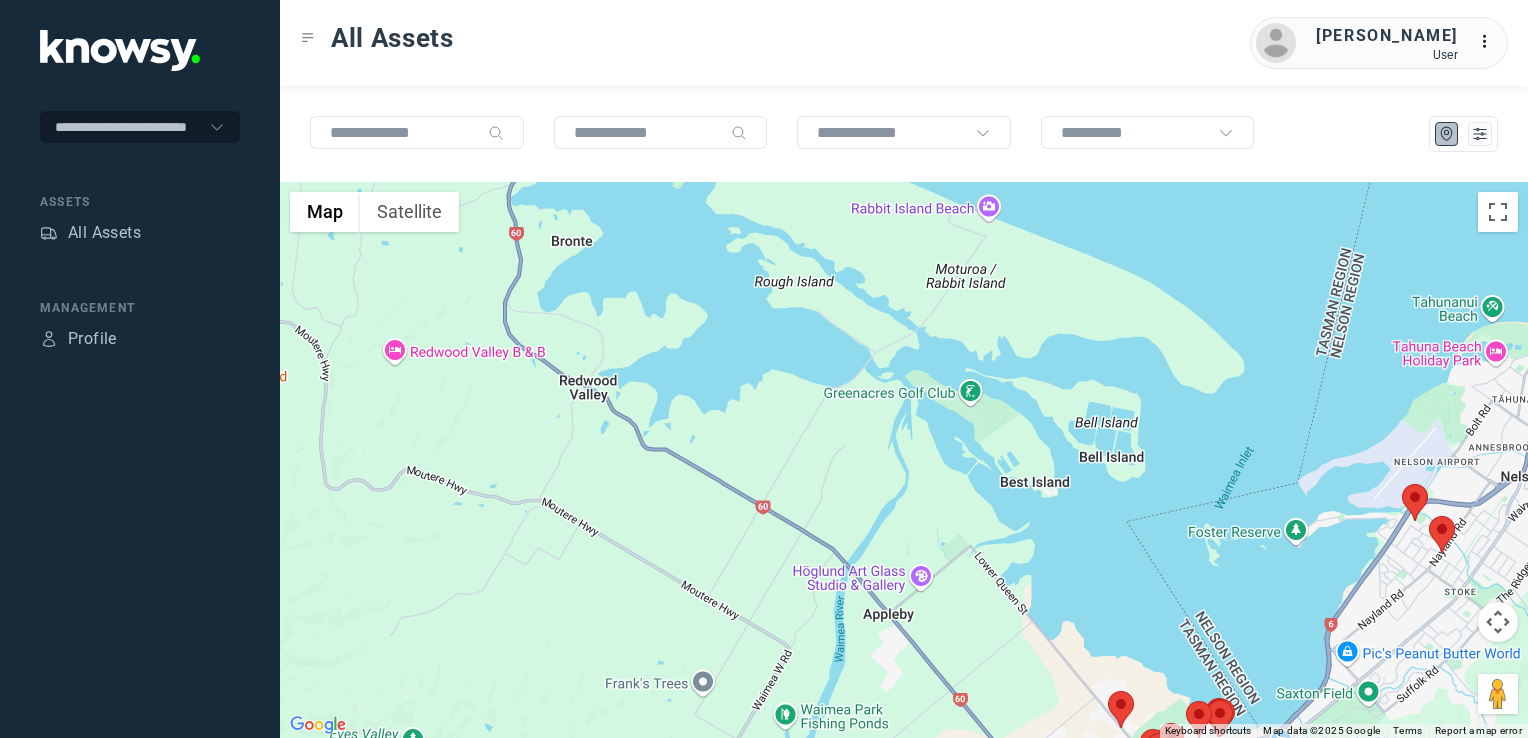 drag, startPoint x: 732, startPoint y: 500, endPoint x: 593, endPoint y: 459, distance: 144.92067 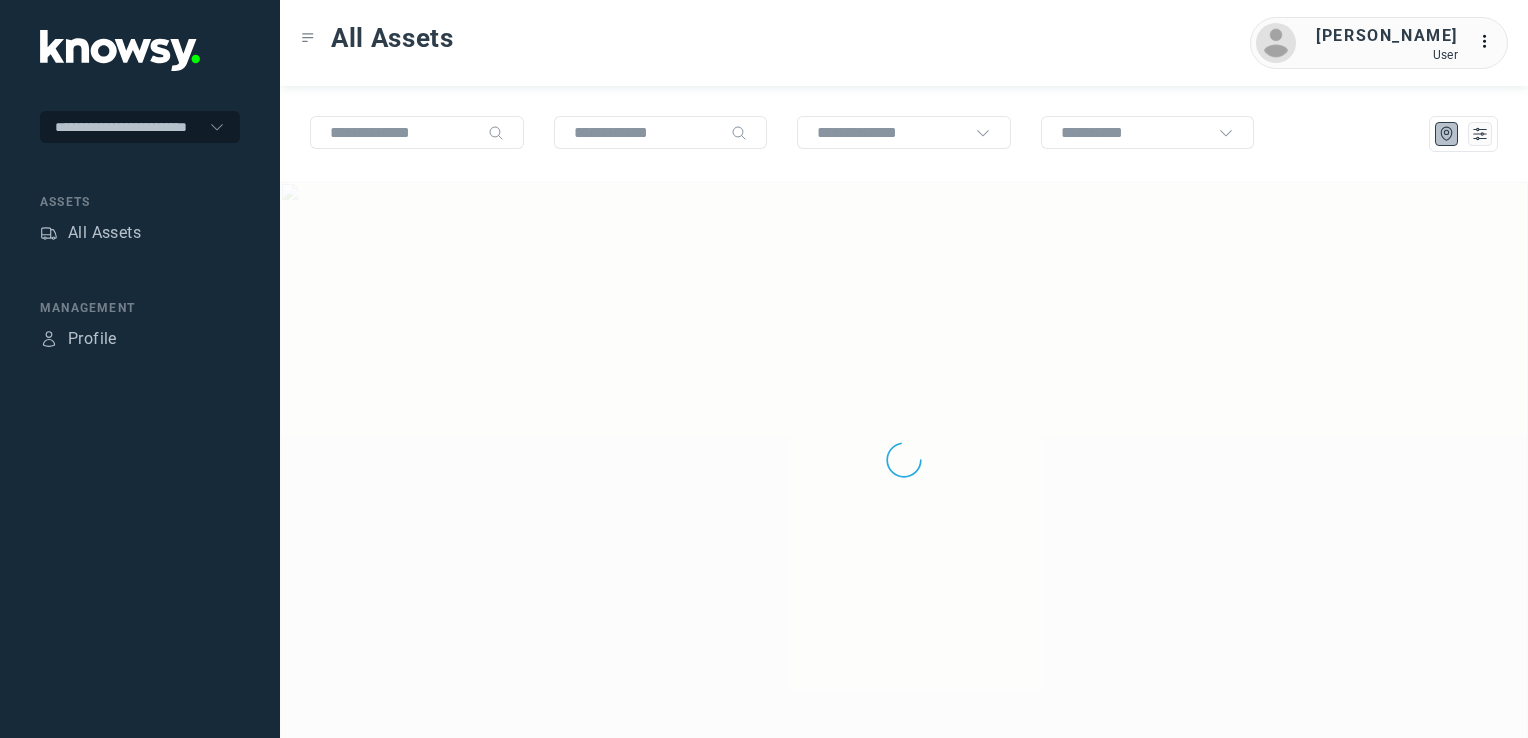 scroll, scrollTop: 0, scrollLeft: 0, axis: both 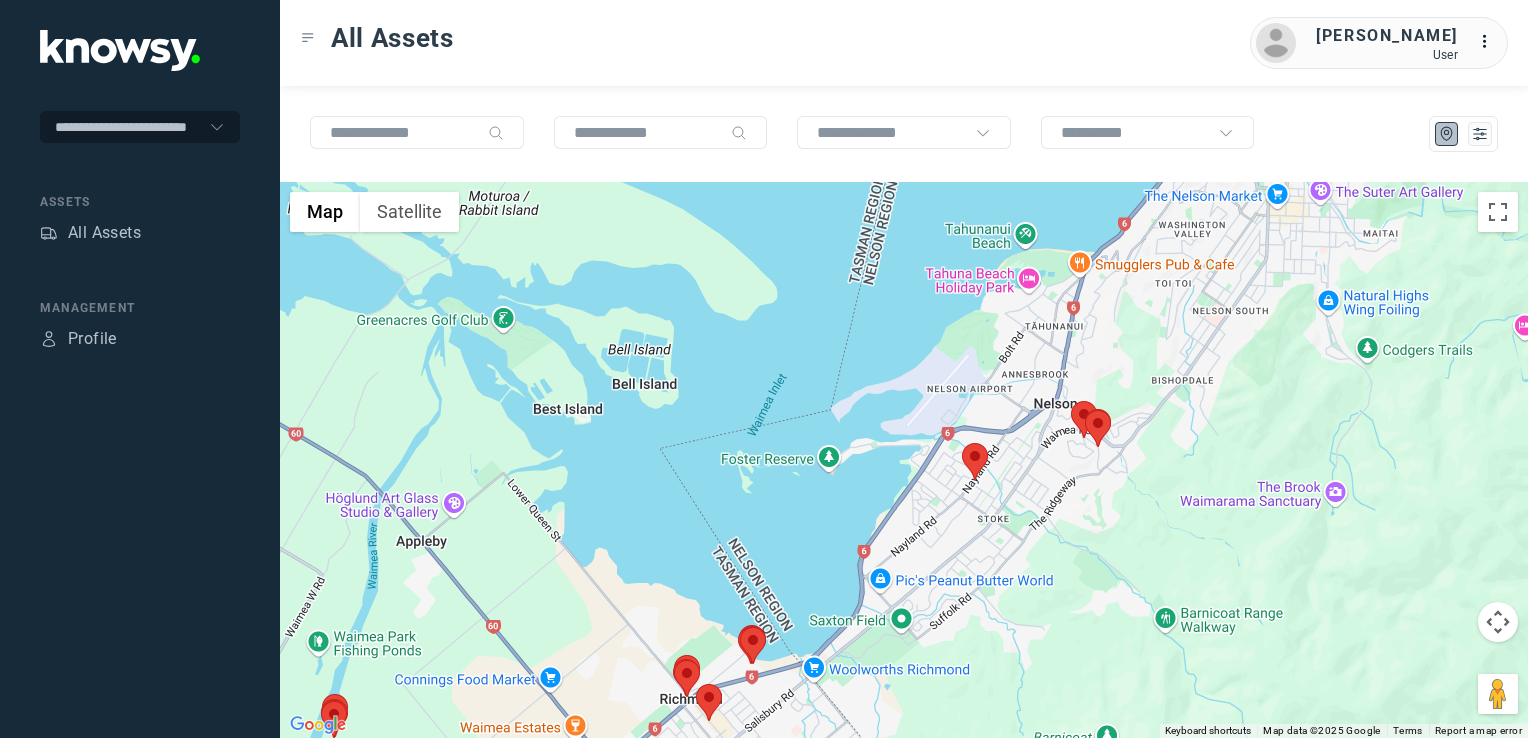 click 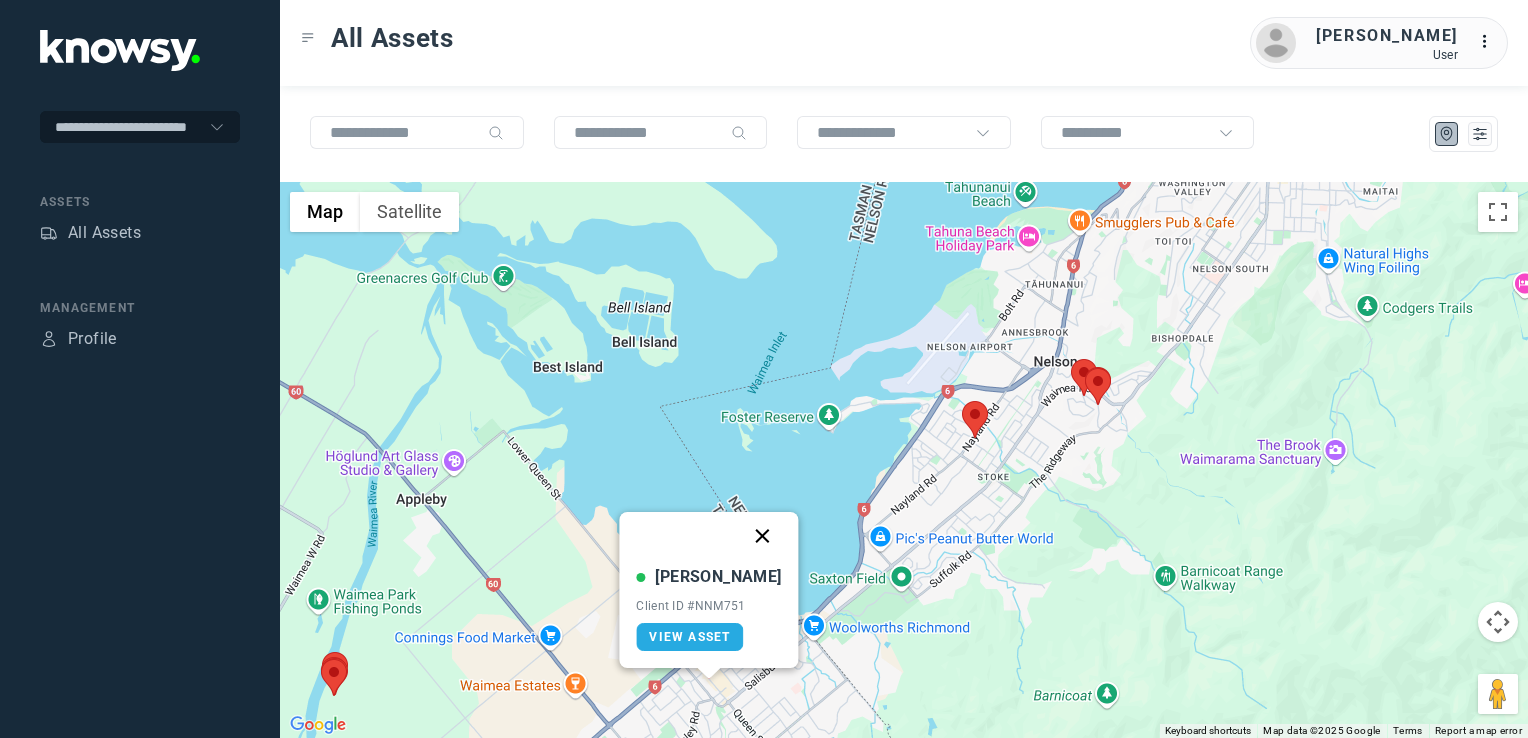 click 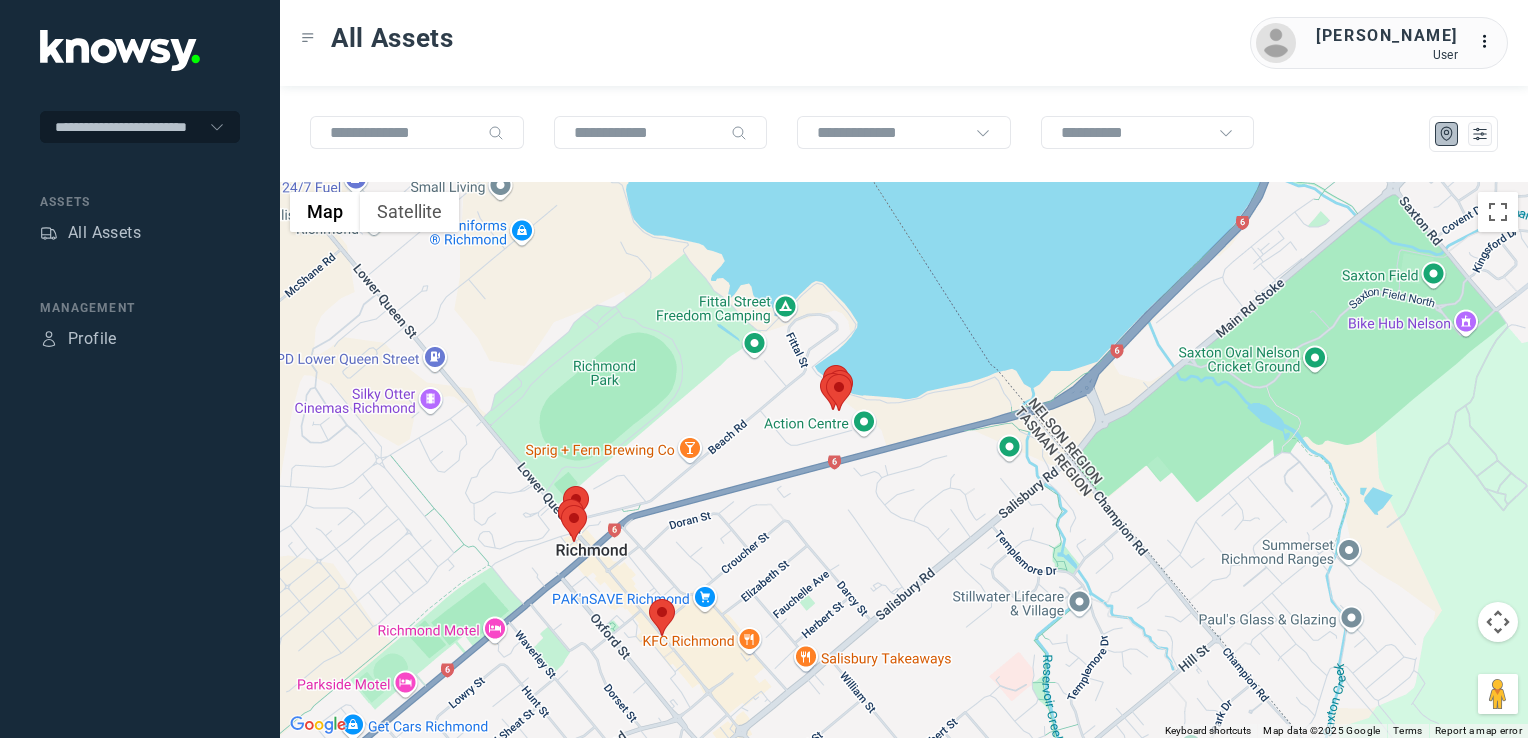 drag, startPoint x: 720, startPoint y: 654, endPoint x: 840, endPoint y: 490, distance: 203.21417 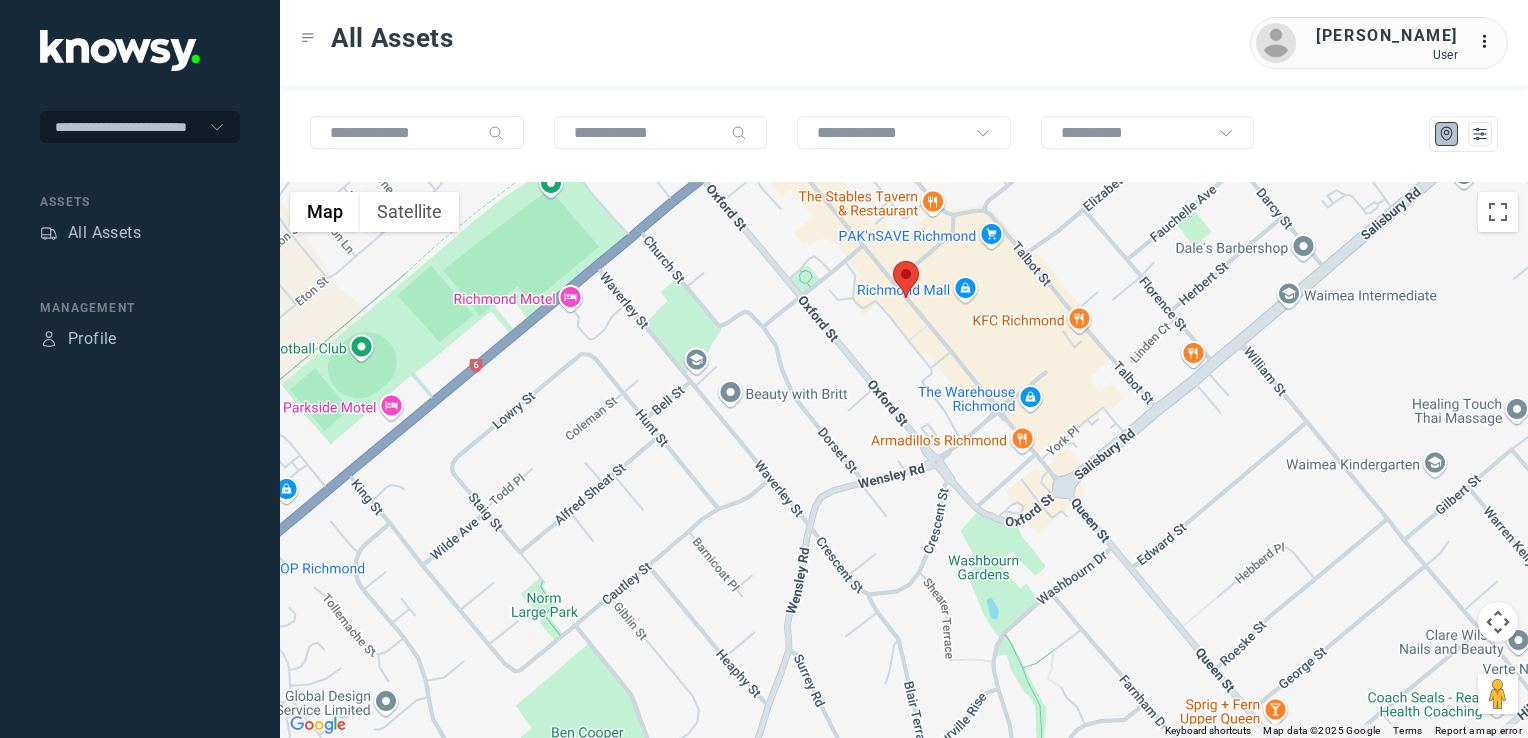 drag, startPoint x: 804, startPoint y: 415, endPoint x: 798, endPoint y: 460, distance: 45.39824 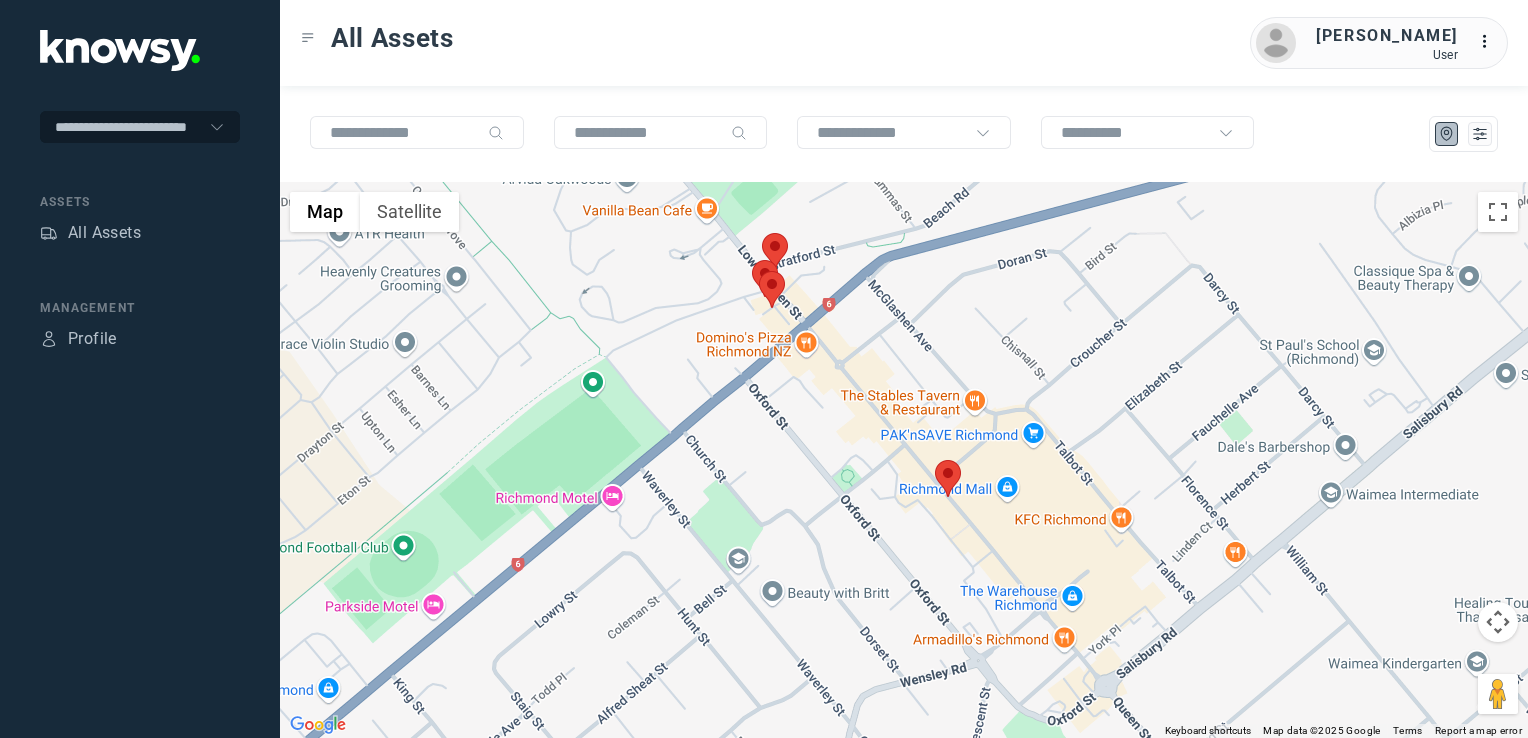 click 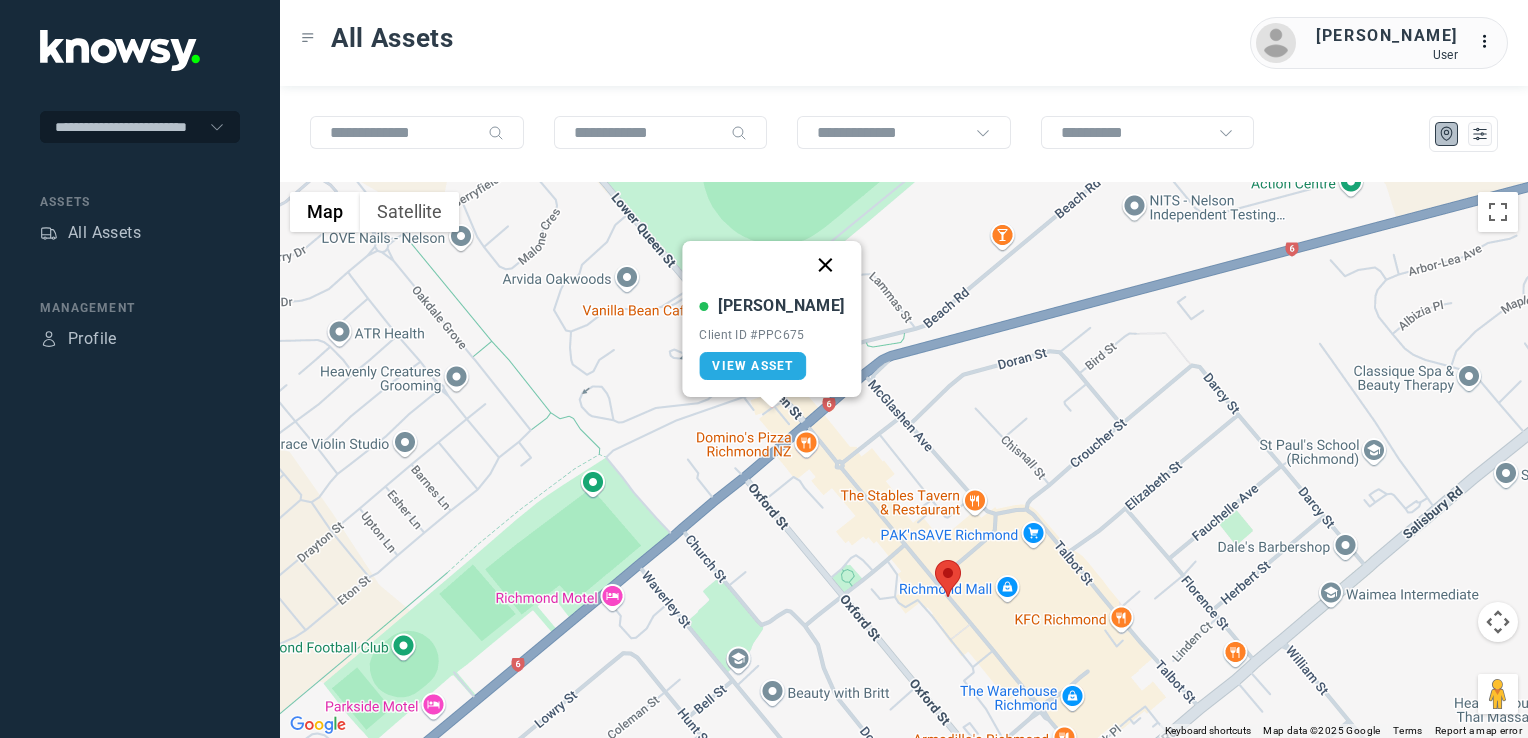 click 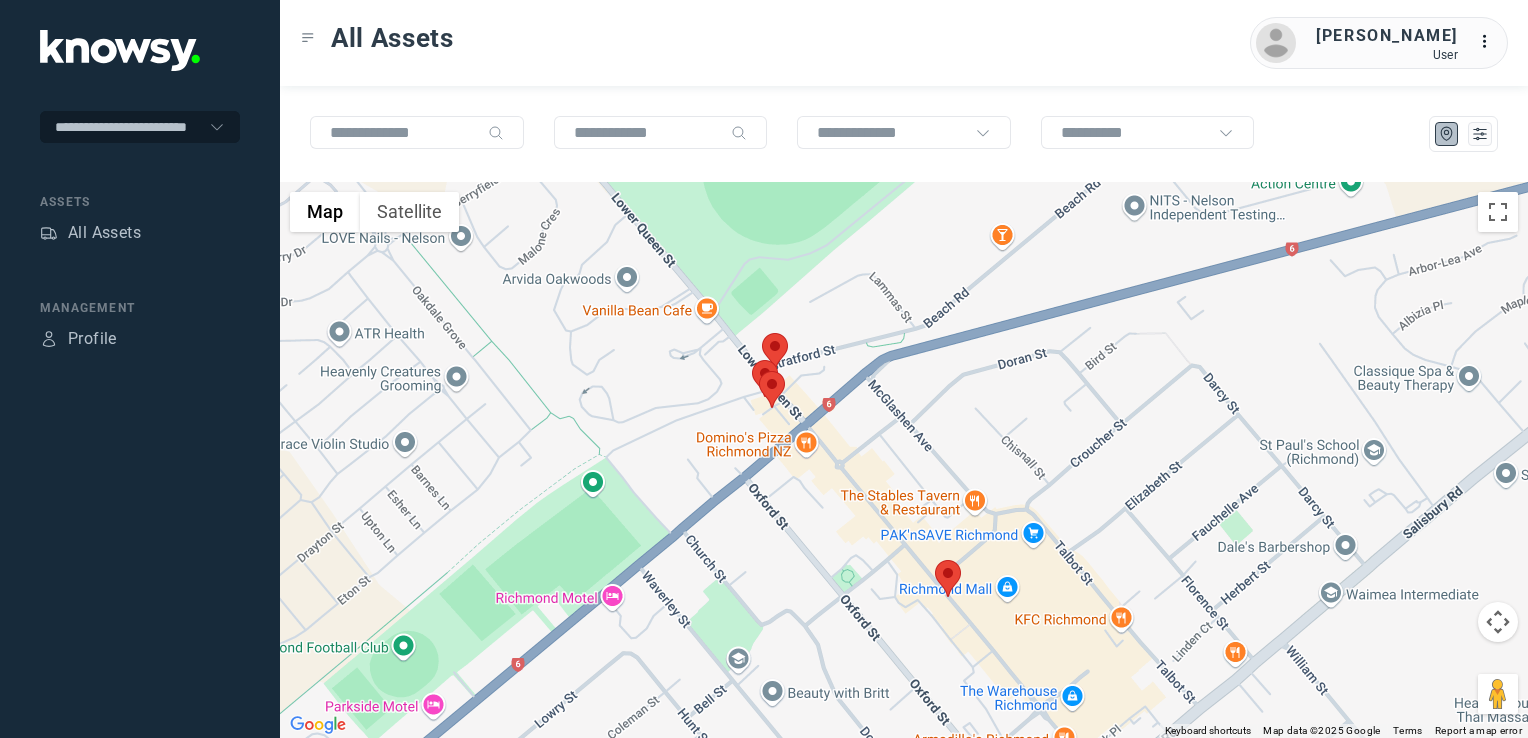 click 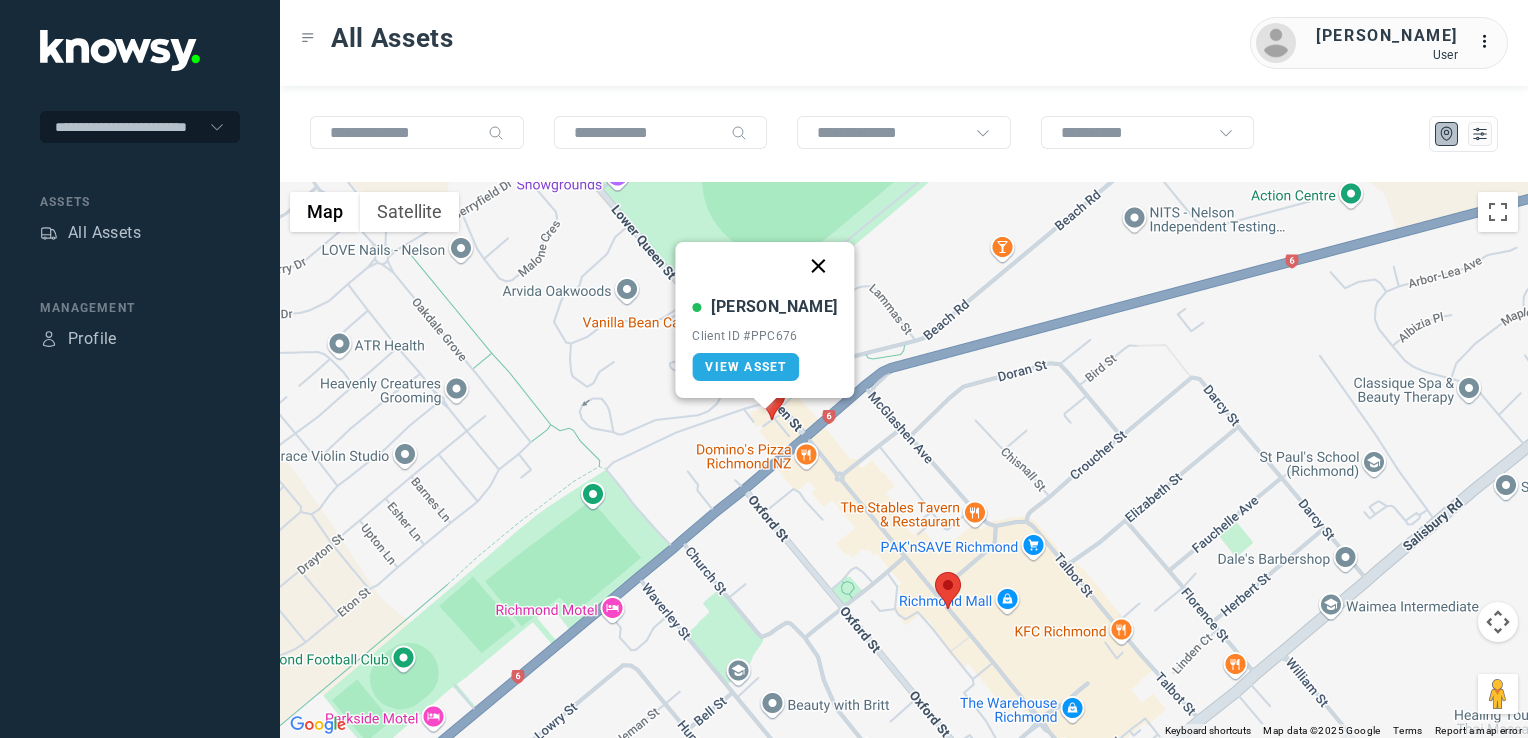click 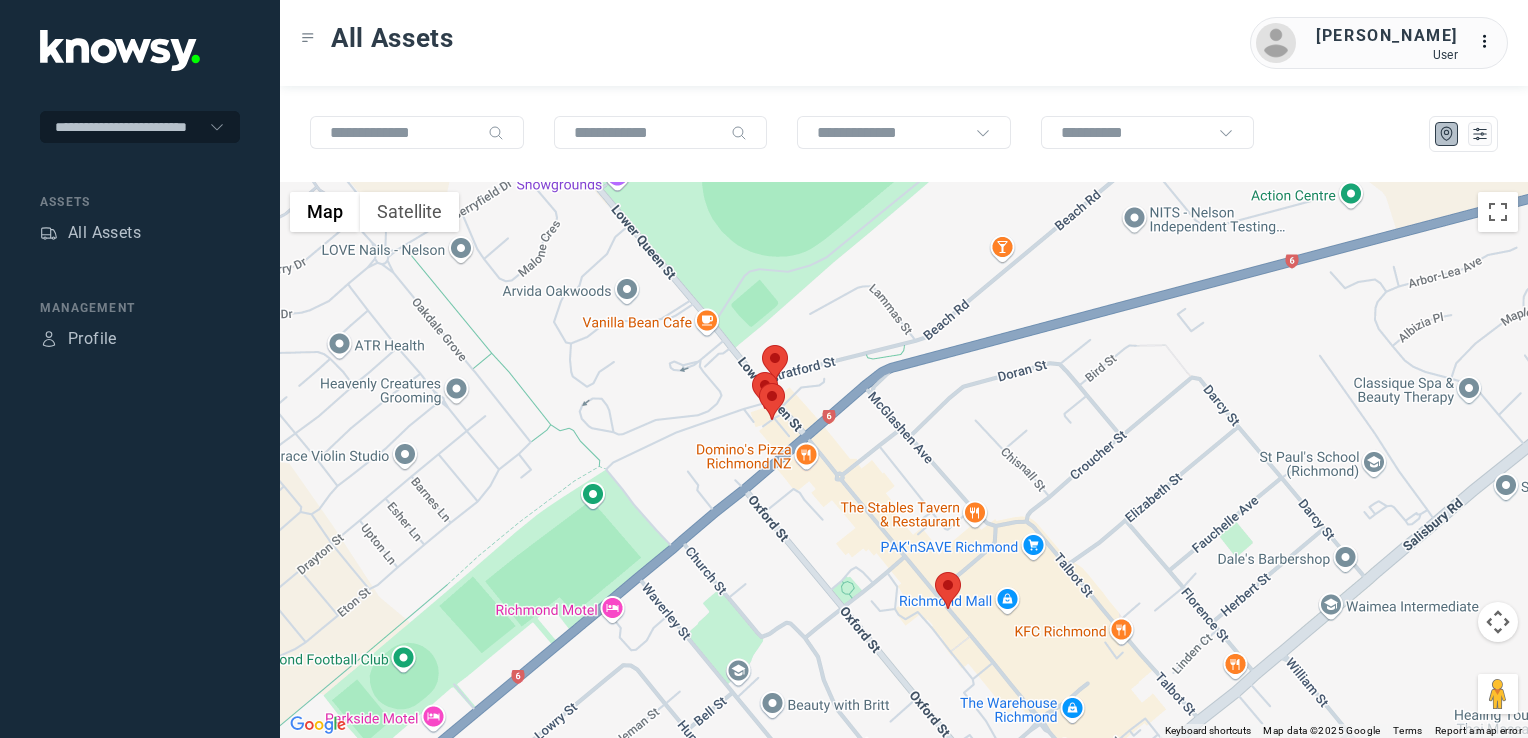 click 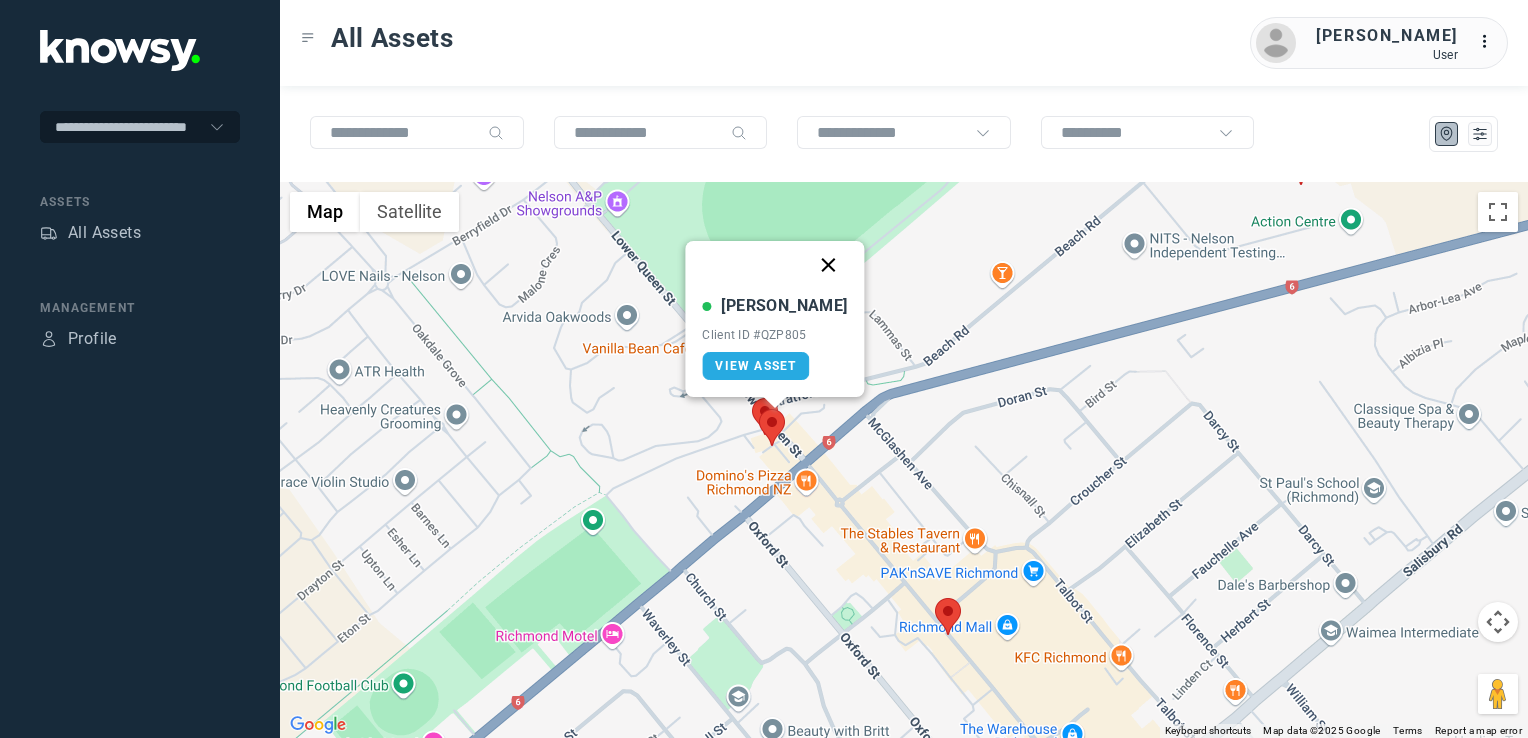 drag, startPoint x: 812, startPoint y: 257, endPoint x: 839, endPoint y: 286, distance: 39.623226 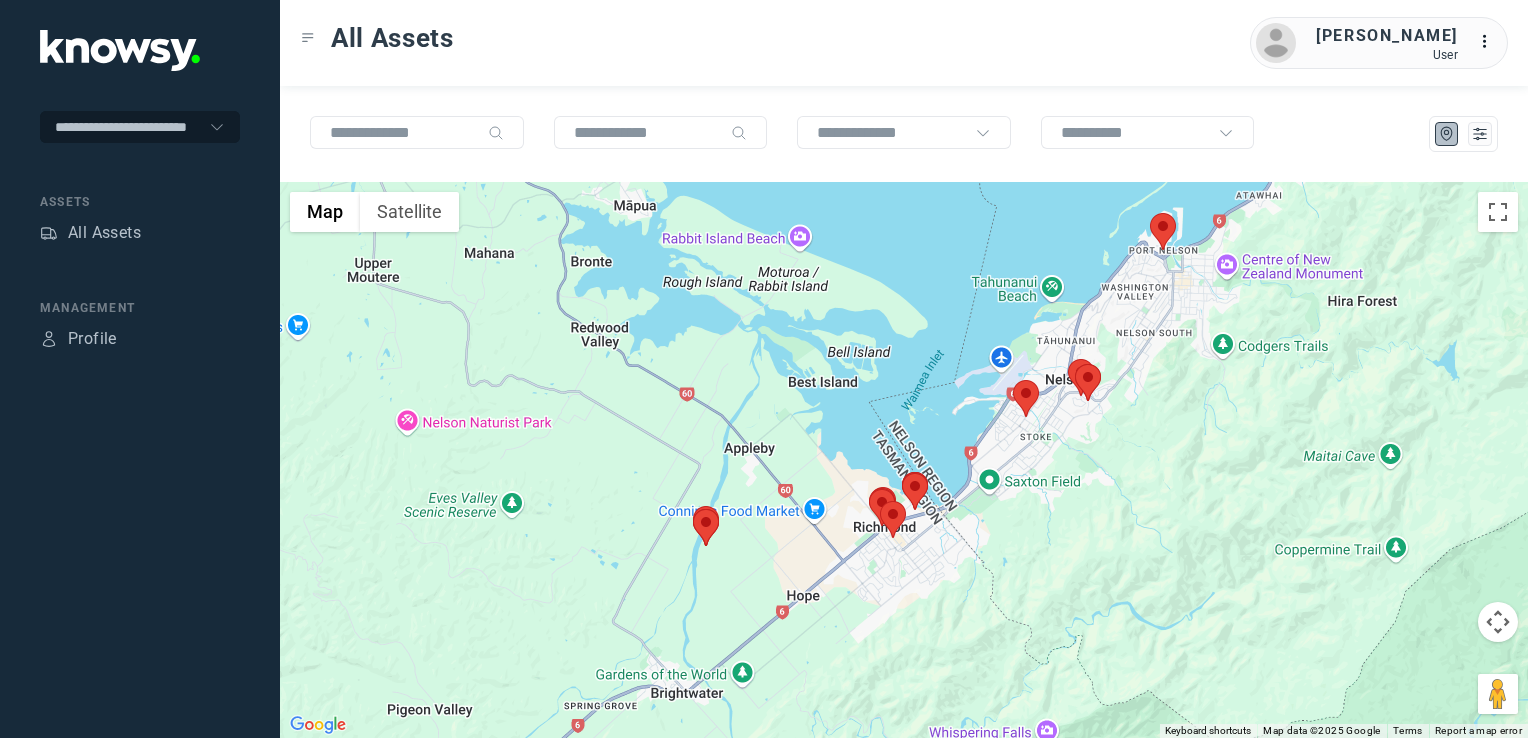 drag, startPoint x: 889, startPoint y: 497, endPoint x: 863, endPoint y: 659, distance: 164.07315 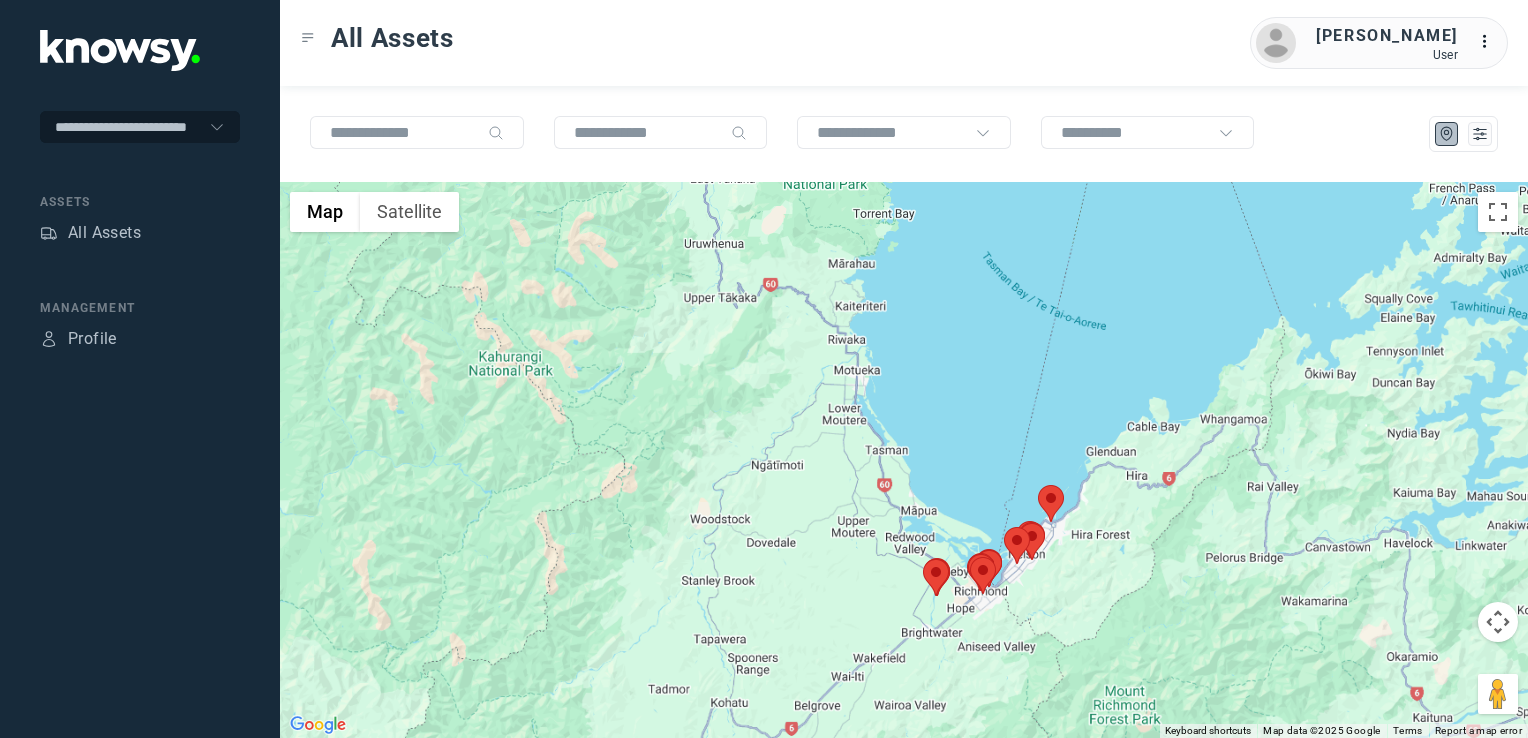 drag, startPoint x: 1257, startPoint y: 454, endPoint x: 1213, endPoint y: 521, distance: 80.1561 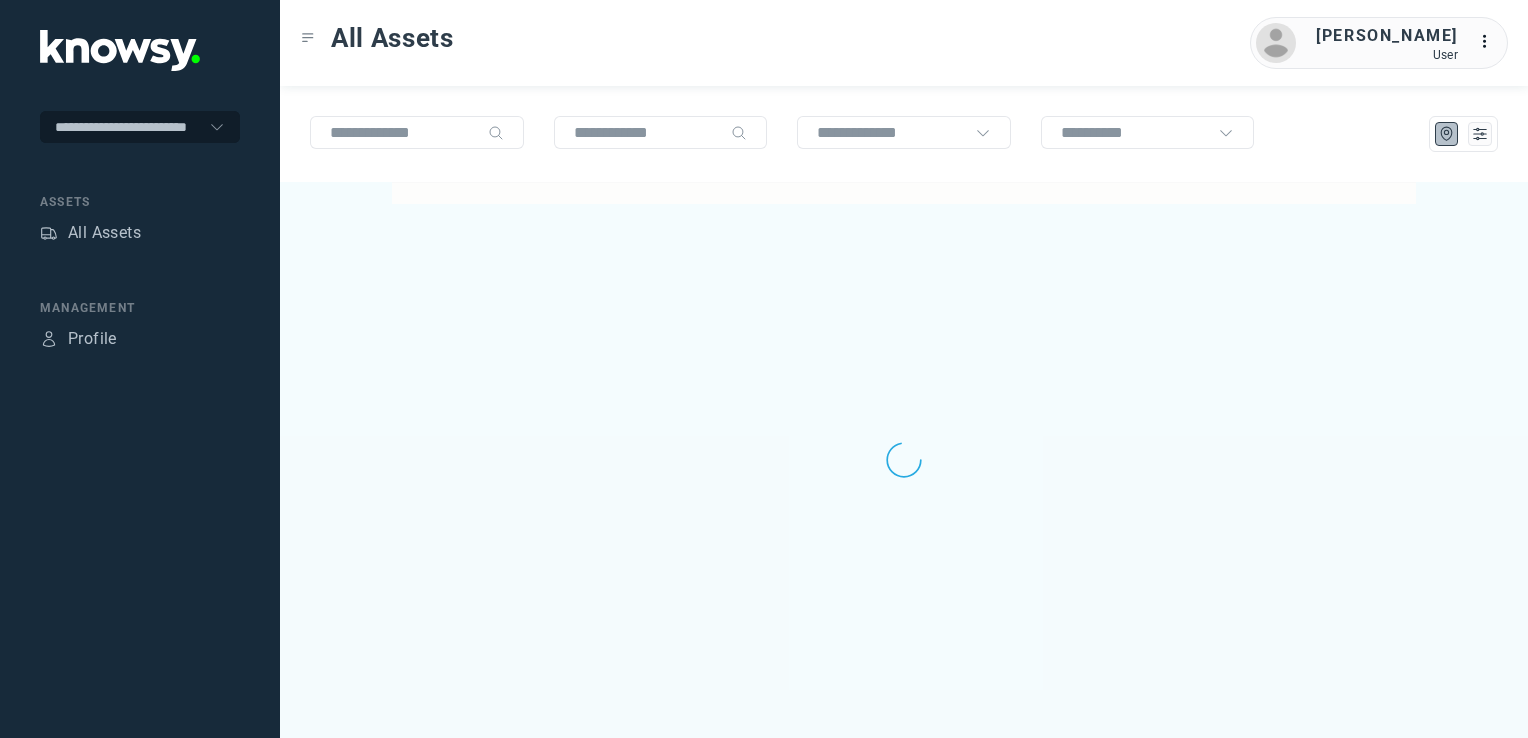 scroll, scrollTop: 0, scrollLeft: 0, axis: both 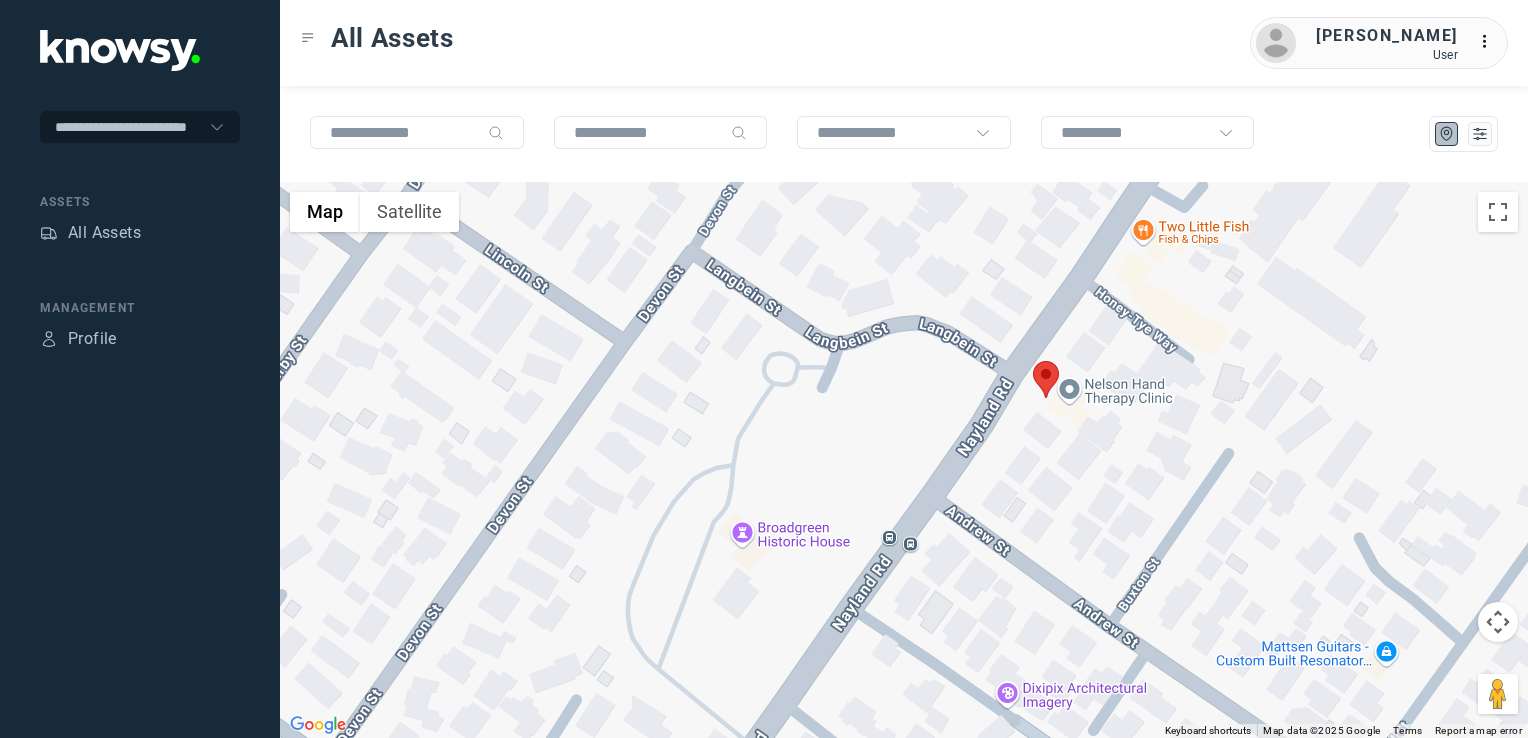 click 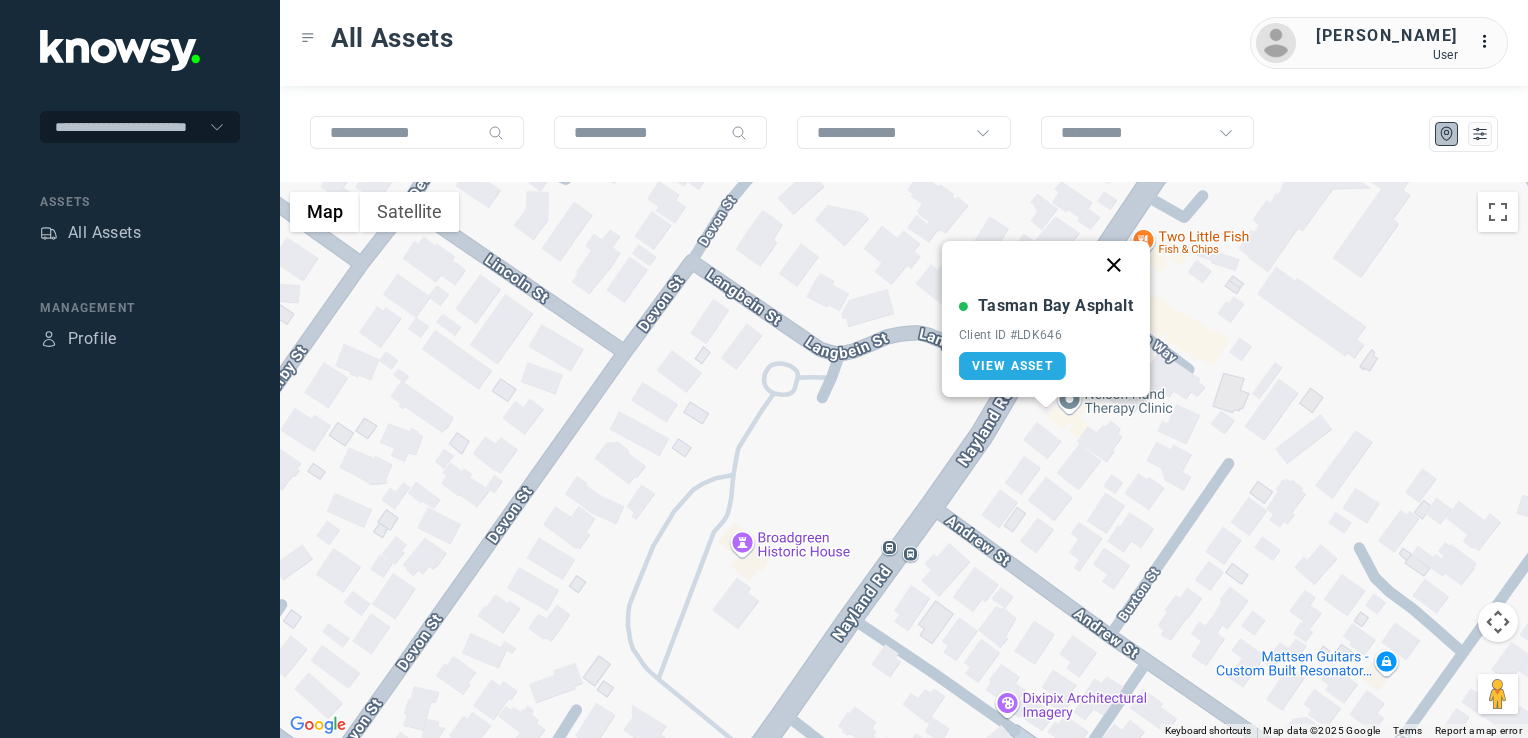 click 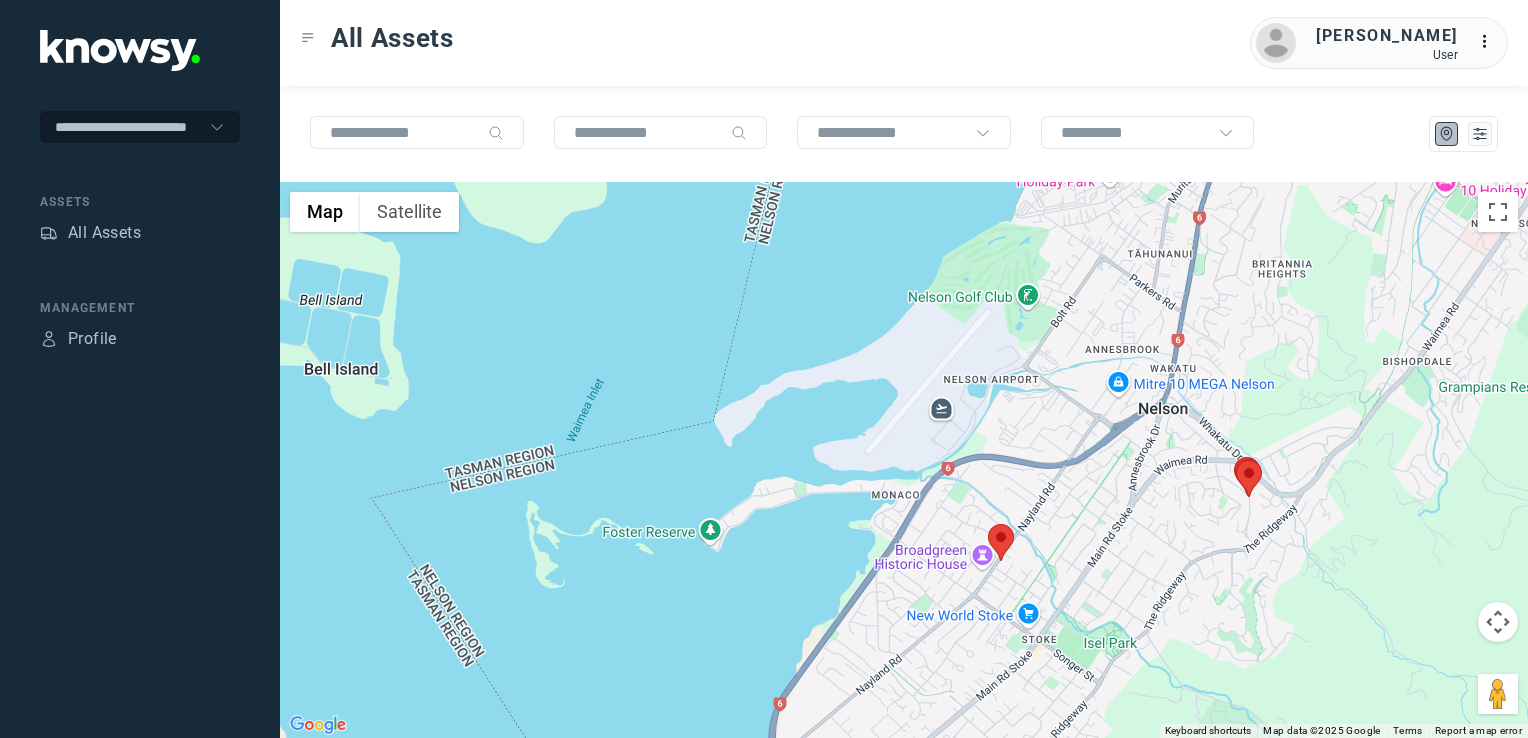 click on "To navigate, press the arrow keys." 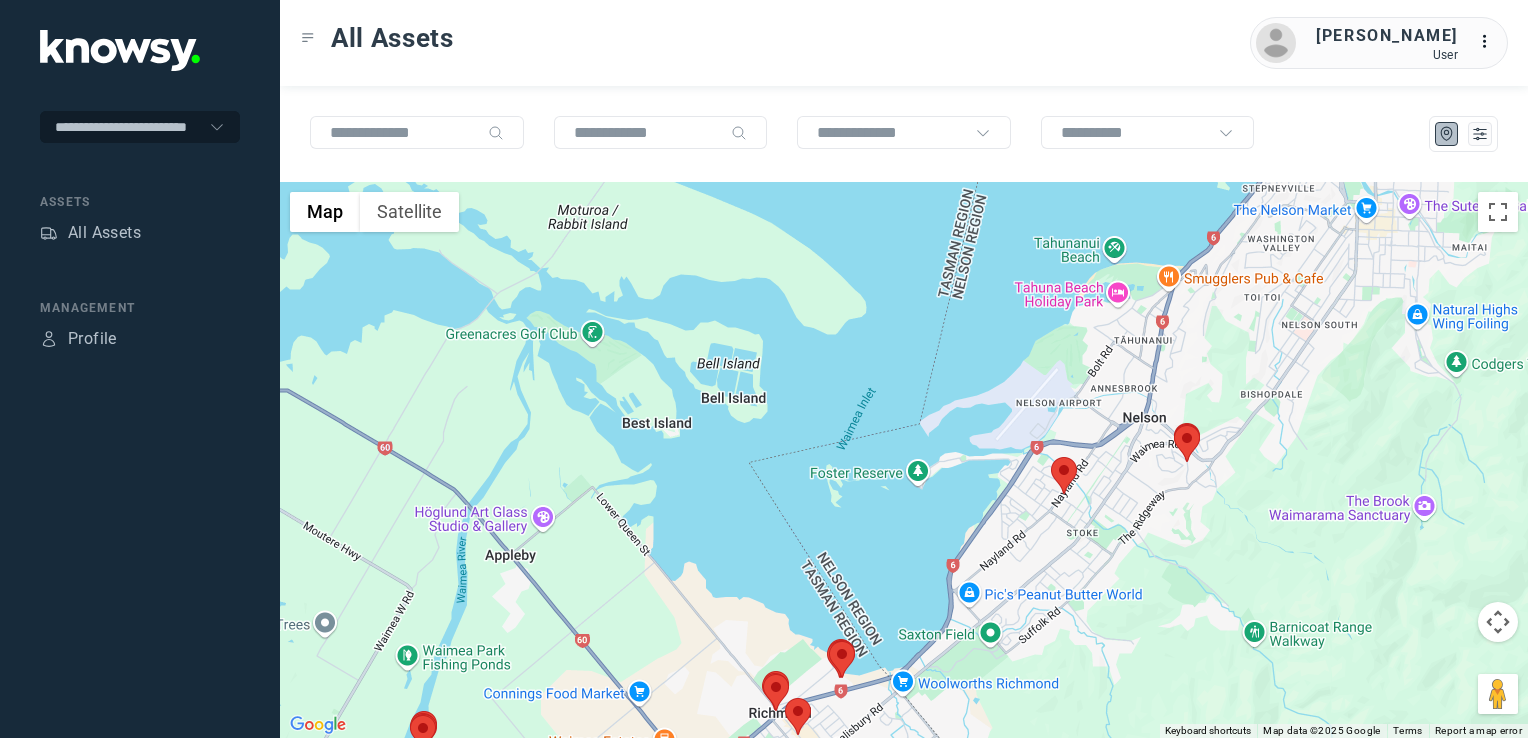 click on "To navigate, press the arrow keys." 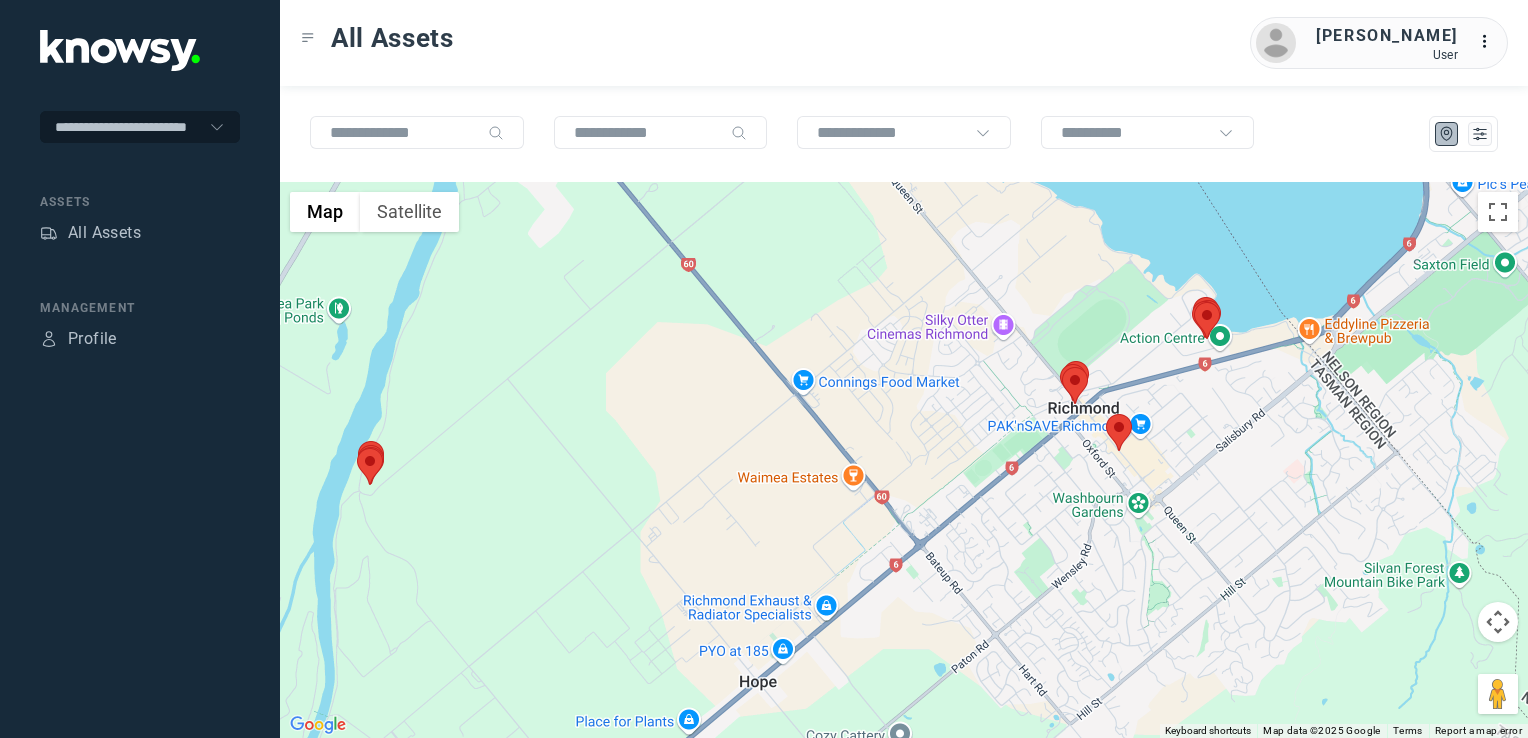 drag, startPoint x: 843, startPoint y: 489, endPoint x: 811, endPoint y: 605, distance: 120.33287 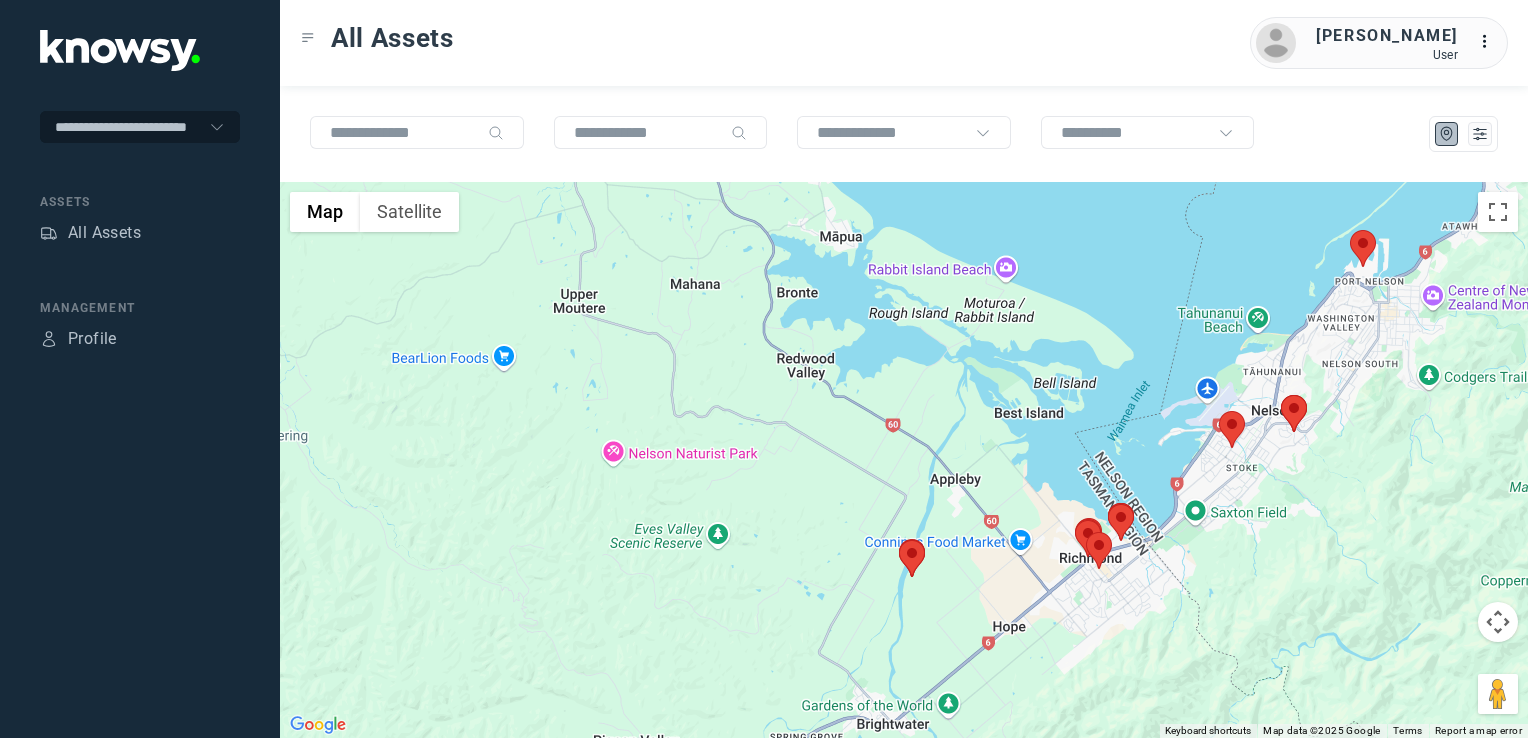 drag, startPoint x: 1168, startPoint y: 568, endPoint x: 1153, endPoint y: 580, distance: 19.209373 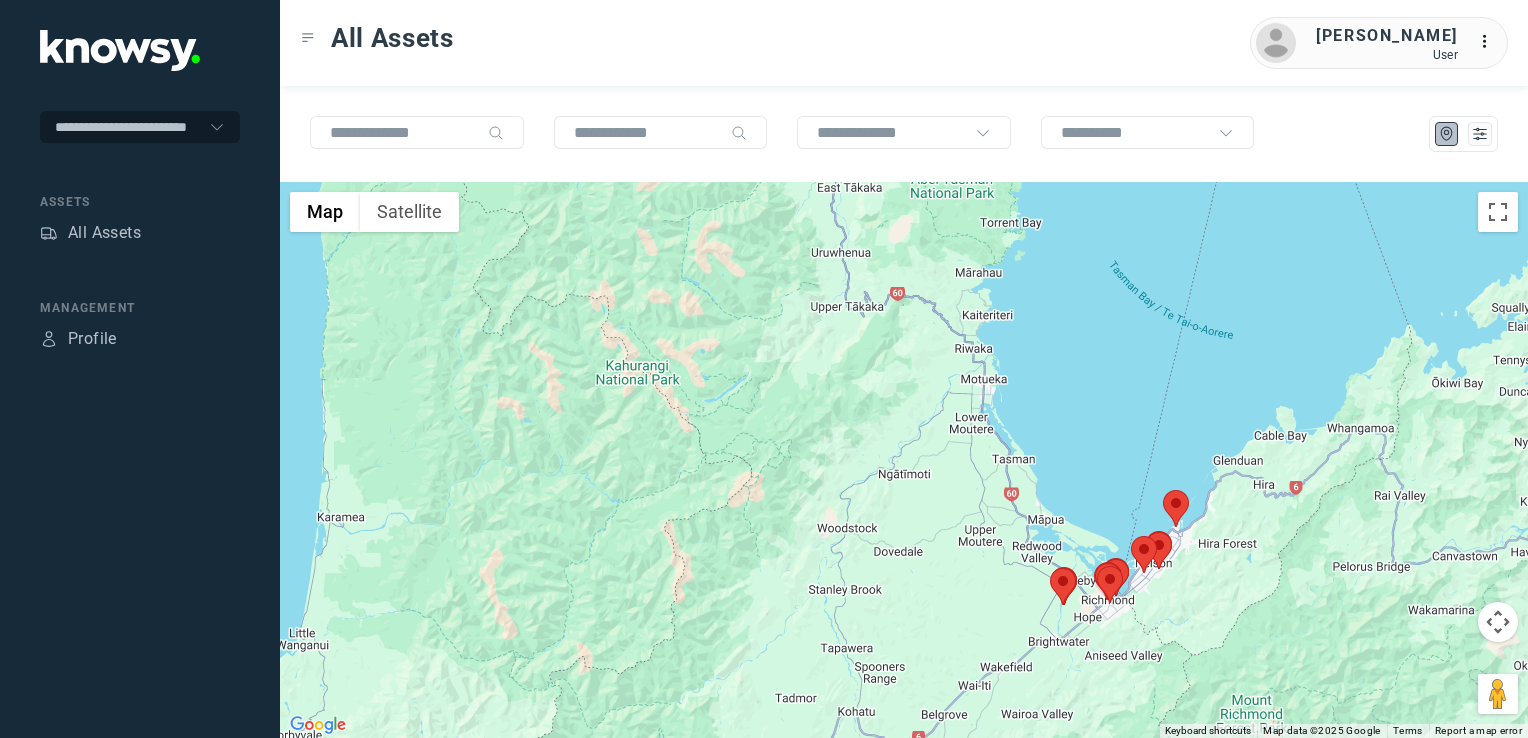 drag, startPoint x: 1143, startPoint y: 598, endPoint x: 1112, endPoint y: 633, distance: 46.75468 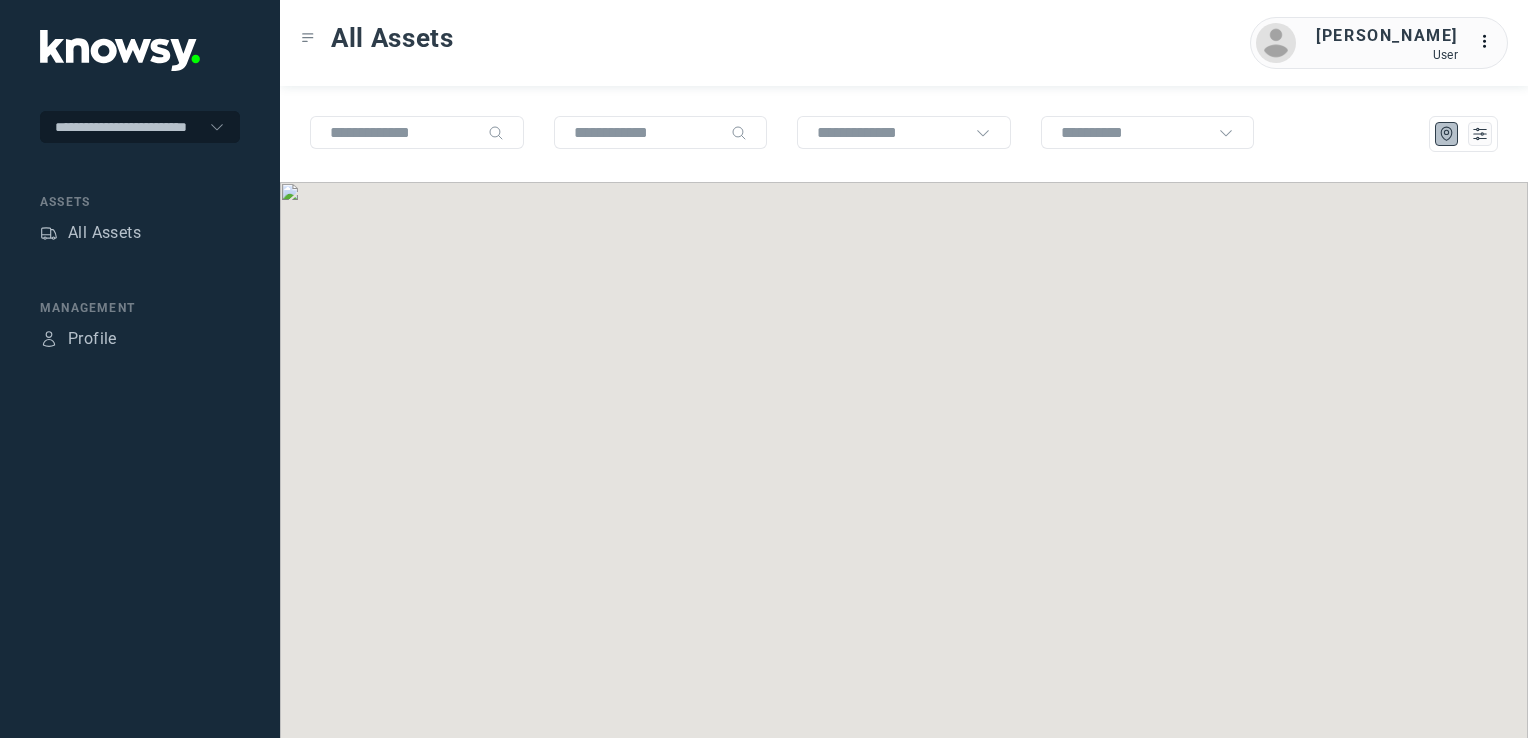 scroll, scrollTop: 0, scrollLeft: 0, axis: both 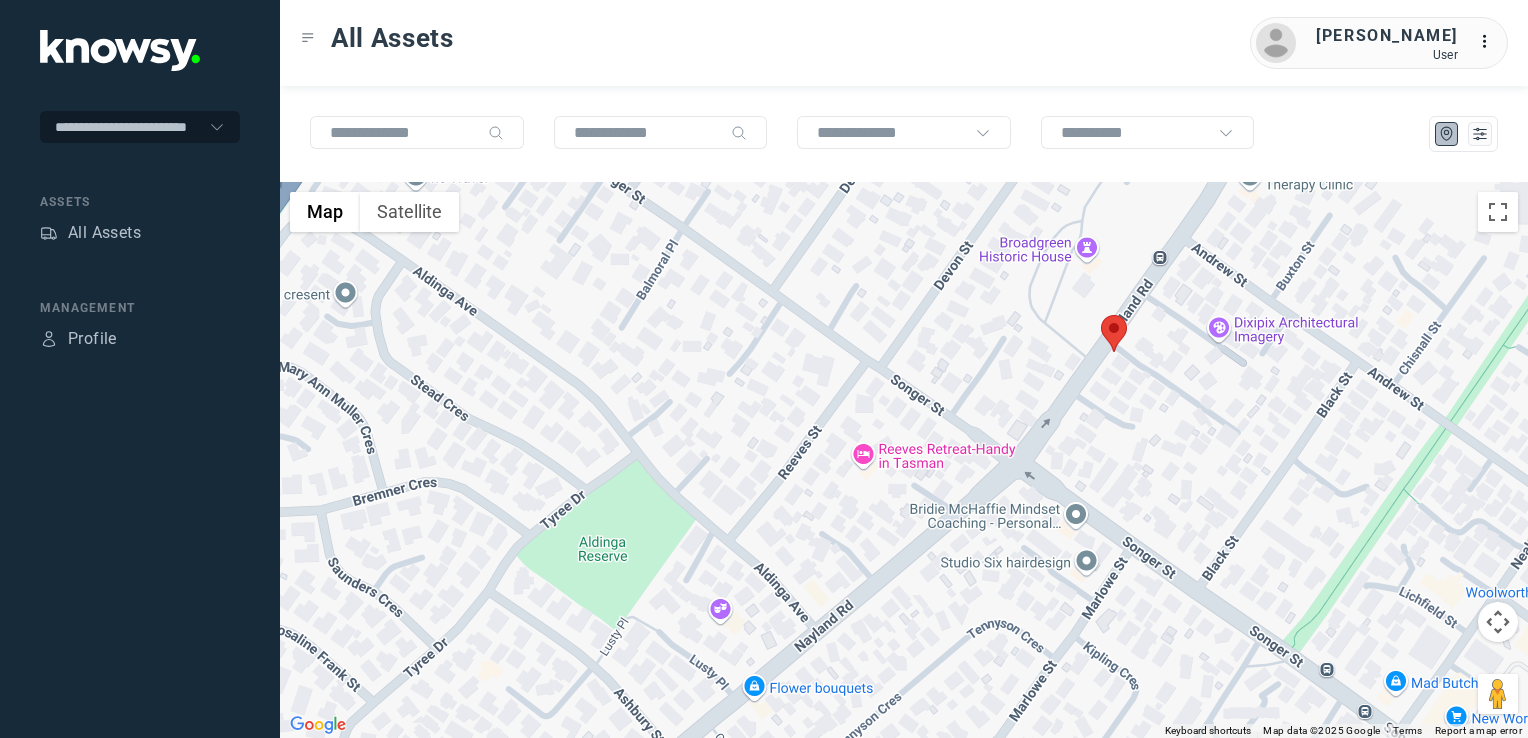 click 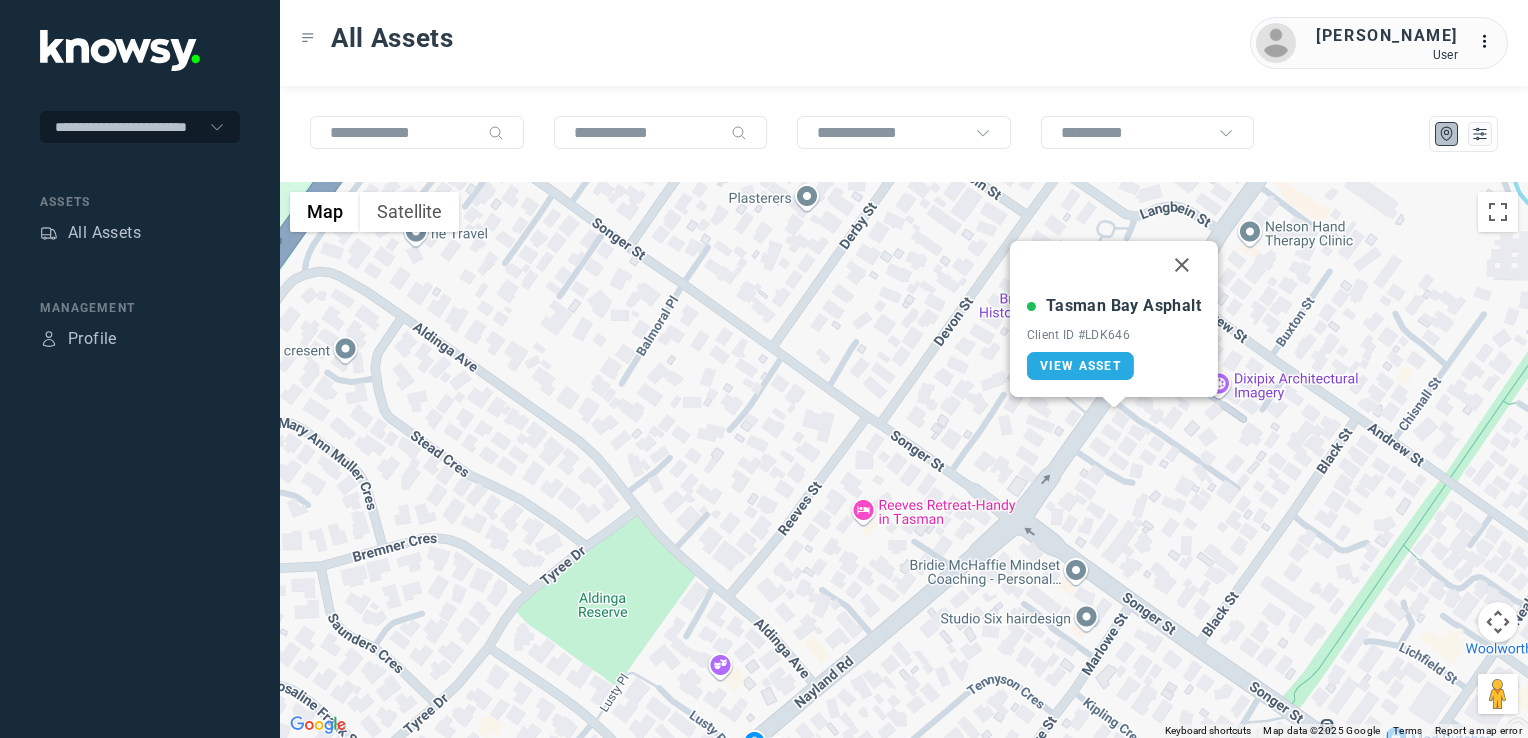 drag, startPoint x: 1180, startPoint y: 258, endPoint x: 1200, endPoint y: 291, distance: 38.587563 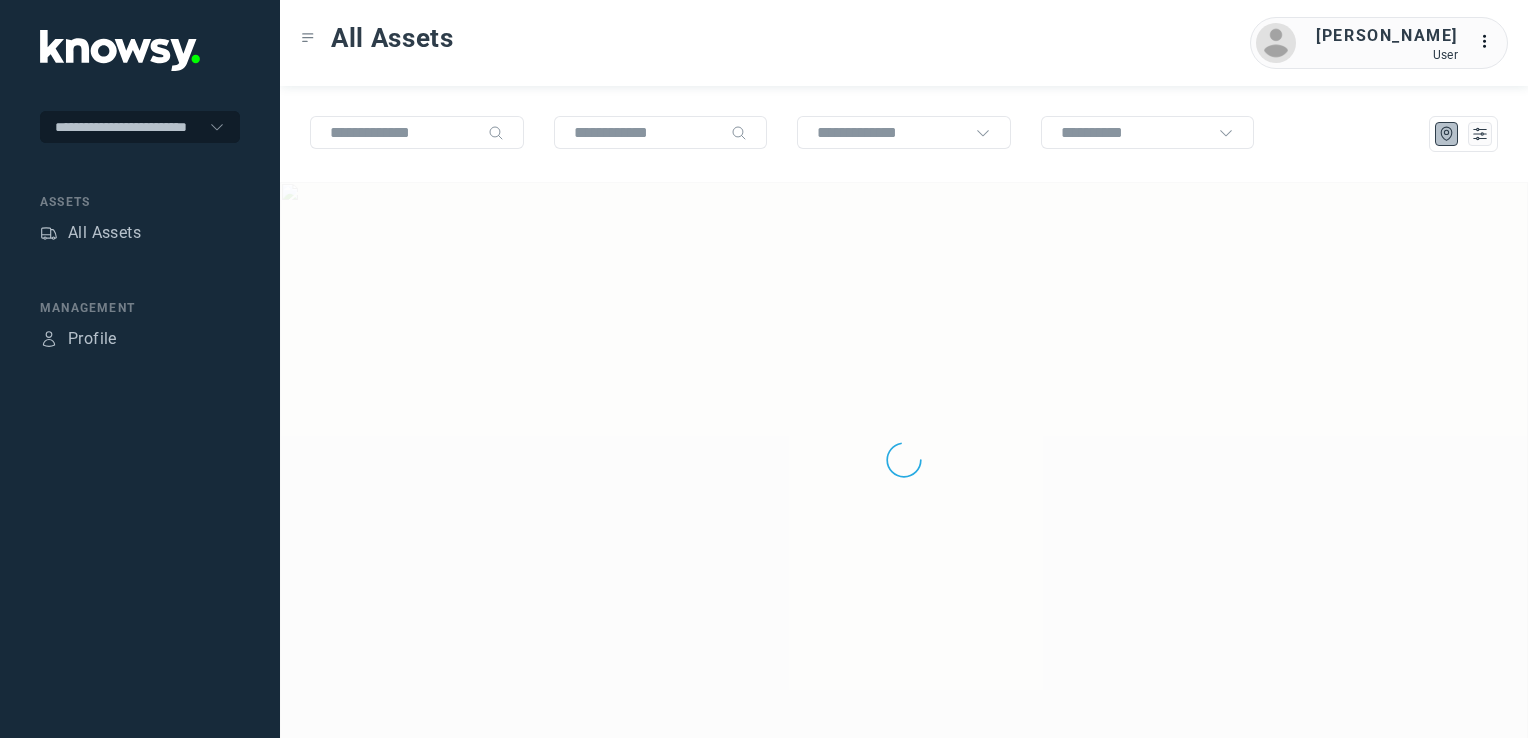 scroll, scrollTop: 0, scrollLeft: 0, axis: both 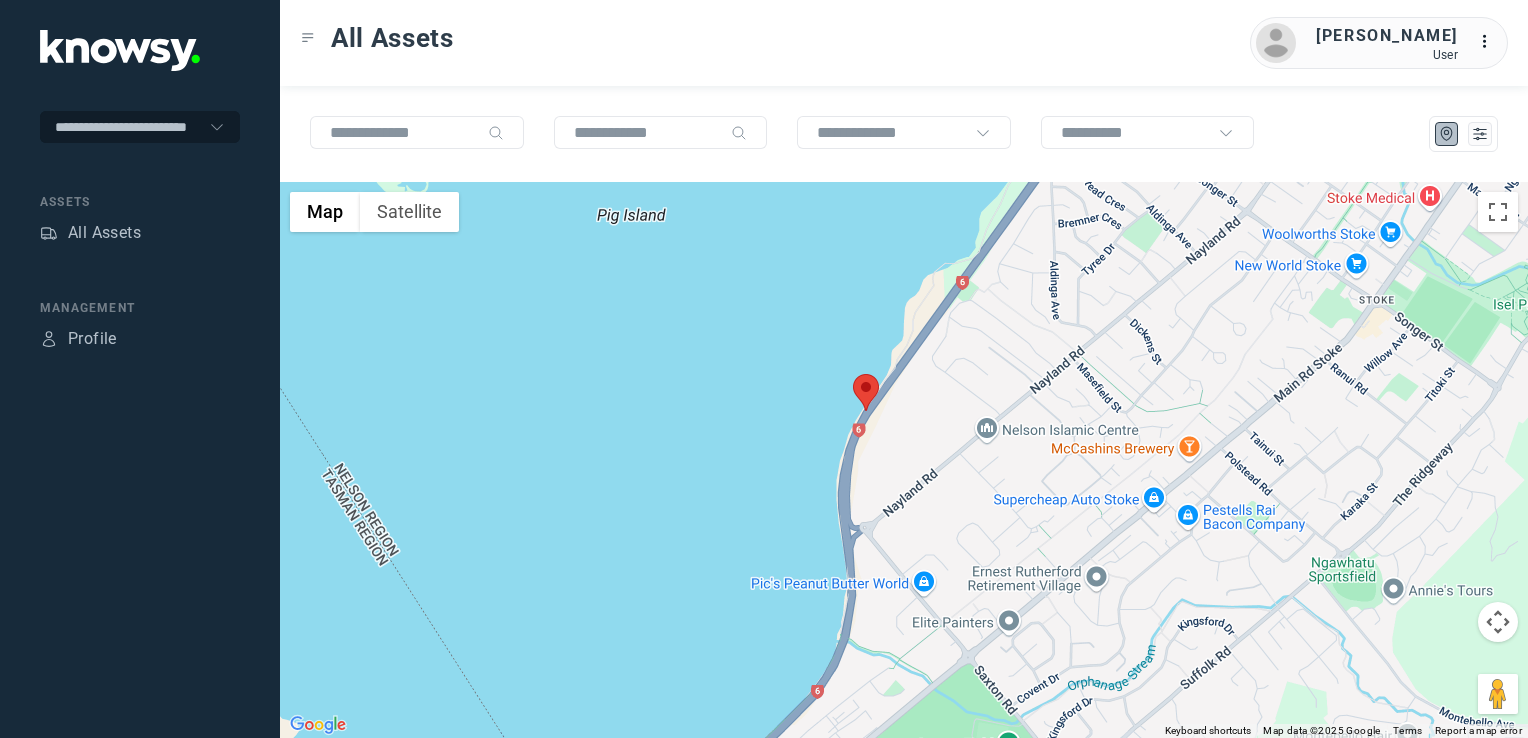 drag, startPoint x: 957, startPoint y: 505, endPoint x: 1076, endPoint y: 373, distance: 177.7217 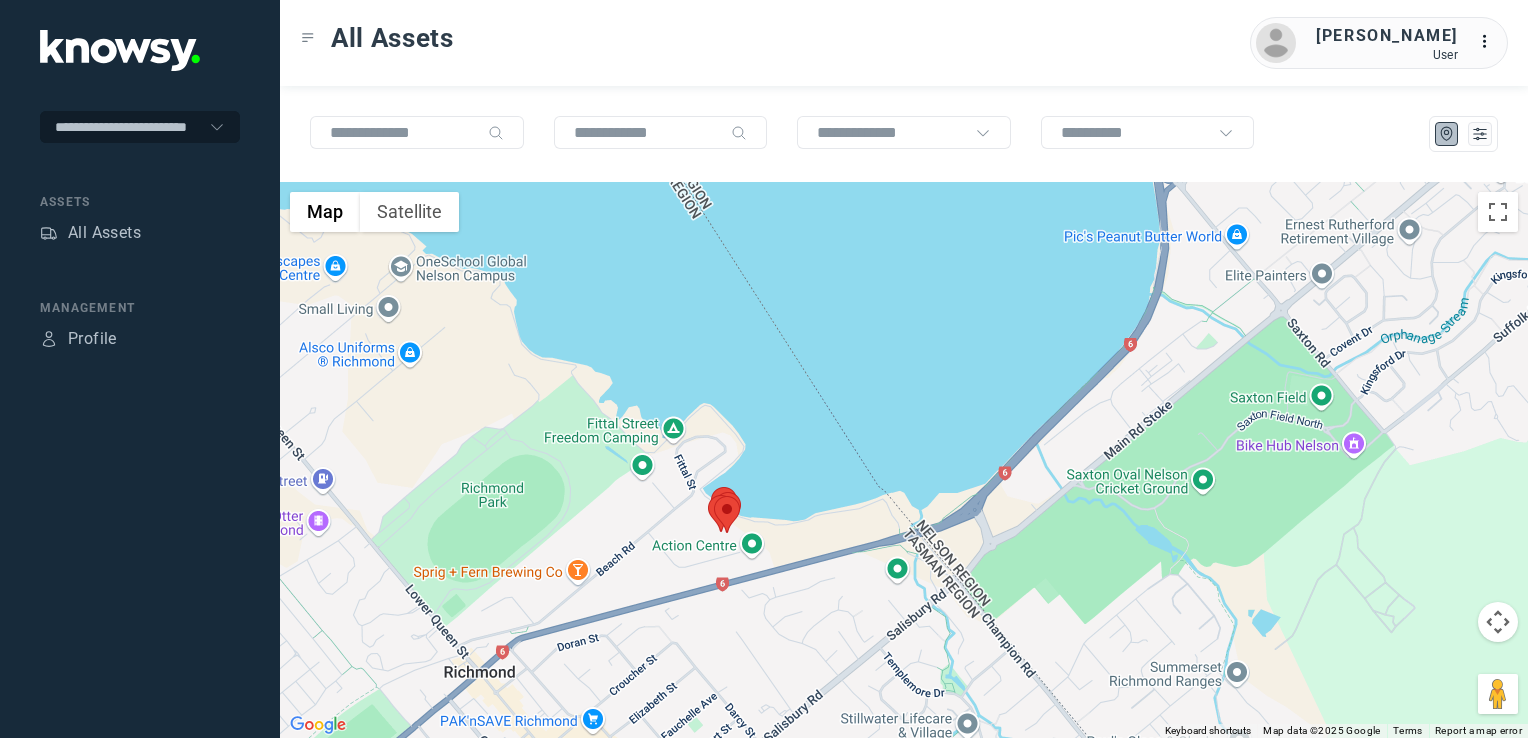 drag, startPoint x: 838, startPoint y: 526, endPoint x: 1033, endPoint y: 387, distance: 239.47025 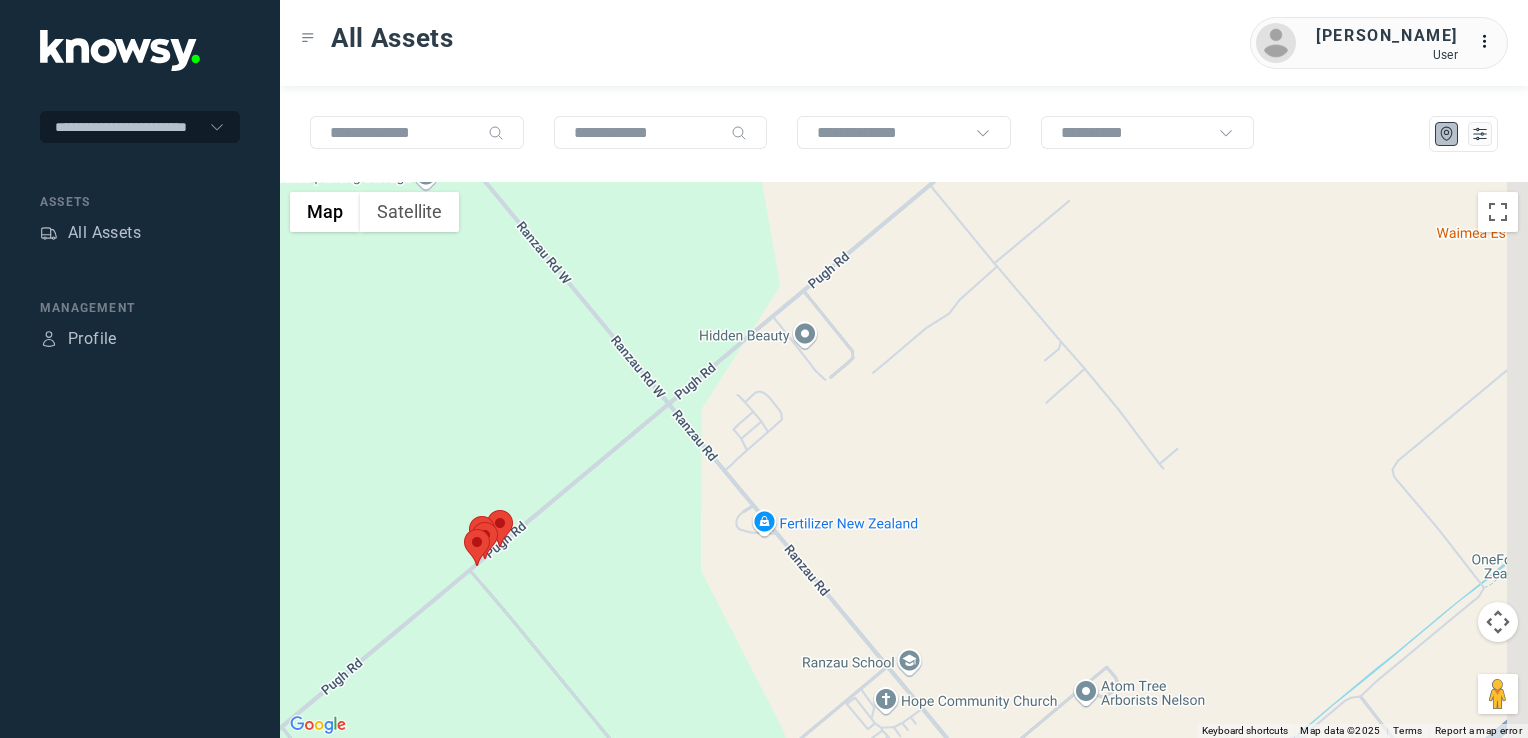 drag, startPoint x: 905, startPoint y: 474, endPoint x: 735, endPoint y: 735, distance: 311.48193 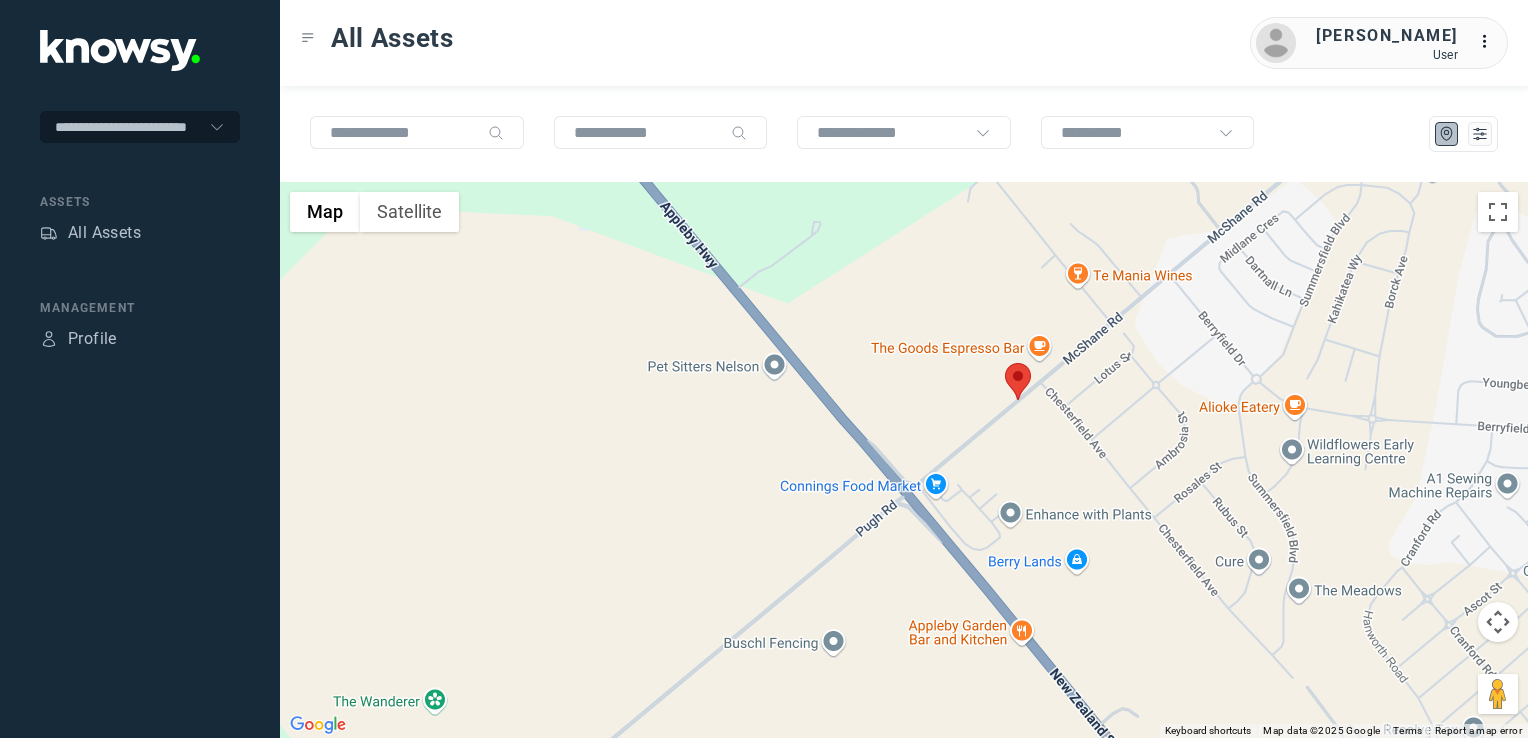 click 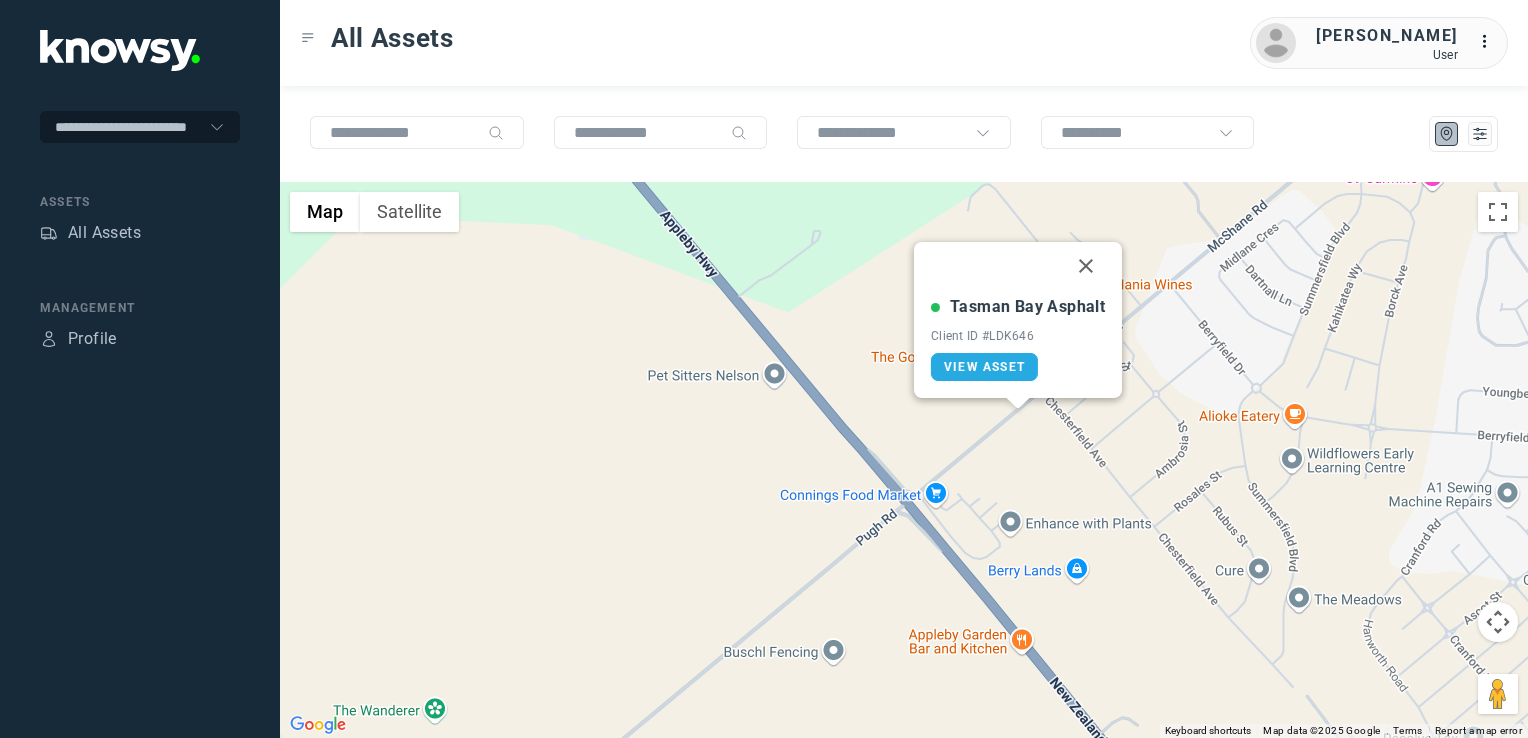drag, startPoint x: 1085, startPoint y: 255, endPoint x: 1020, endPoint y: 353, distance: 117.59677 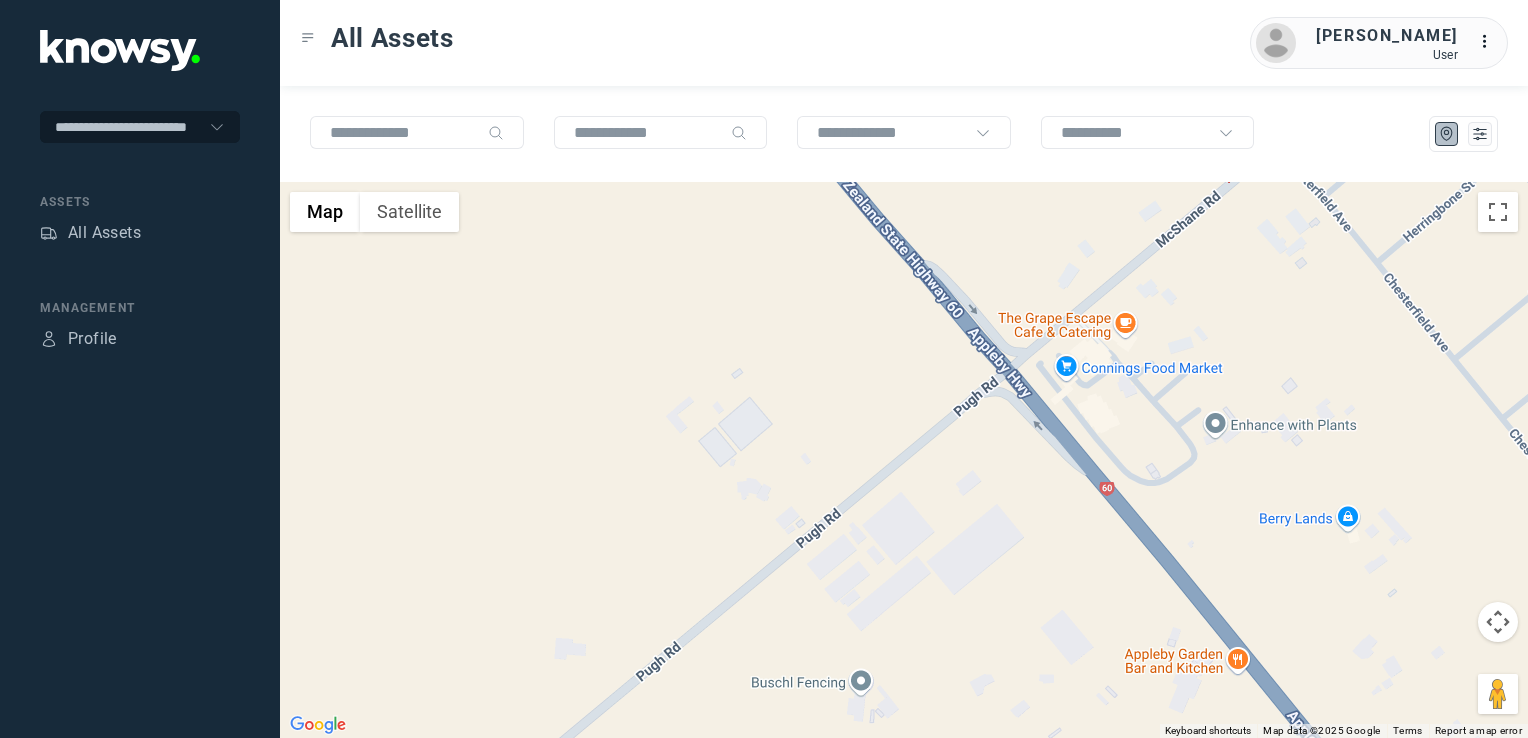 drag, startPoint x: 625, startPoint y: 604, endPoint x: 804, endPoint y: 382, distance: 285.17538 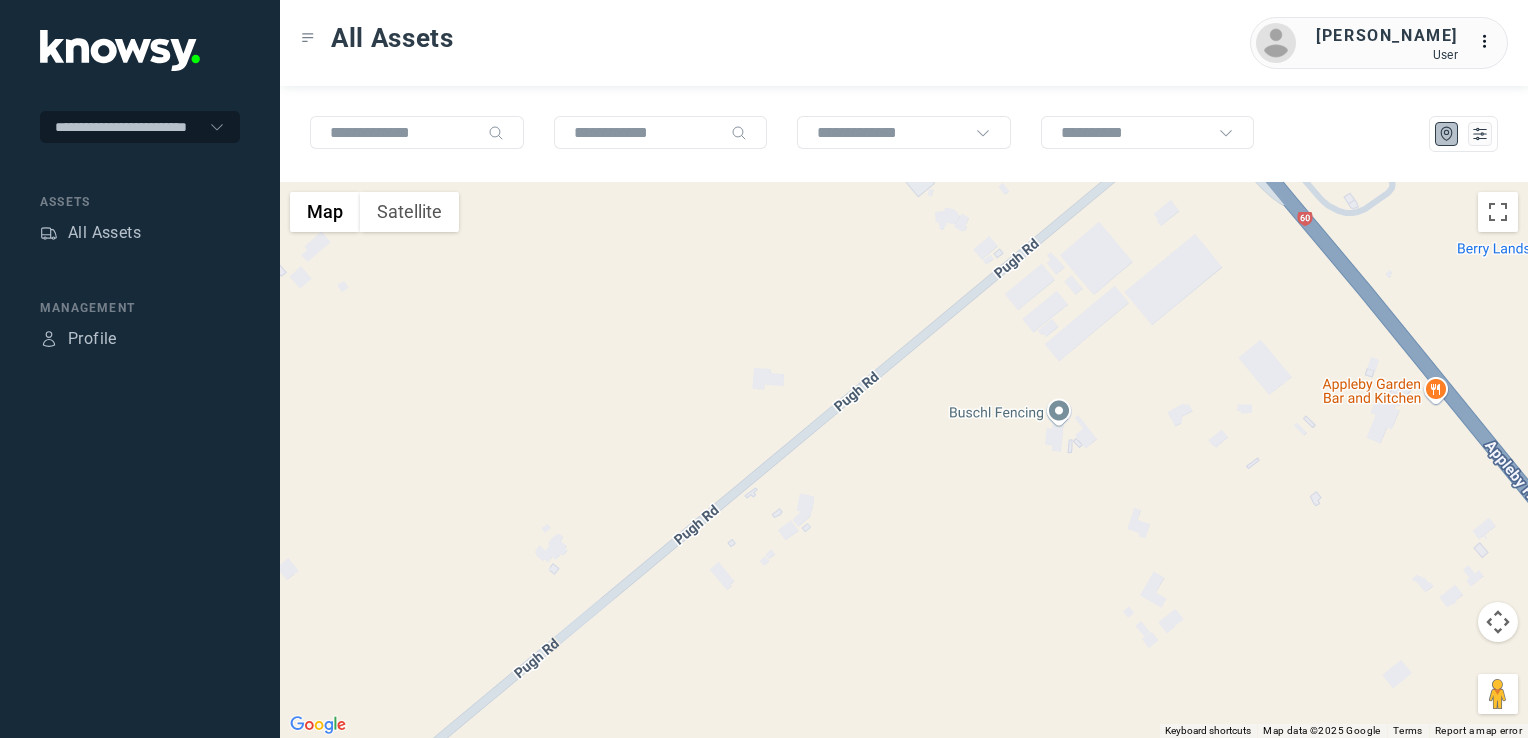 drag, startPoint x: 532, startPoint y: 614, endPoint x: 740, endPoint y: 421, distance: 283.74814 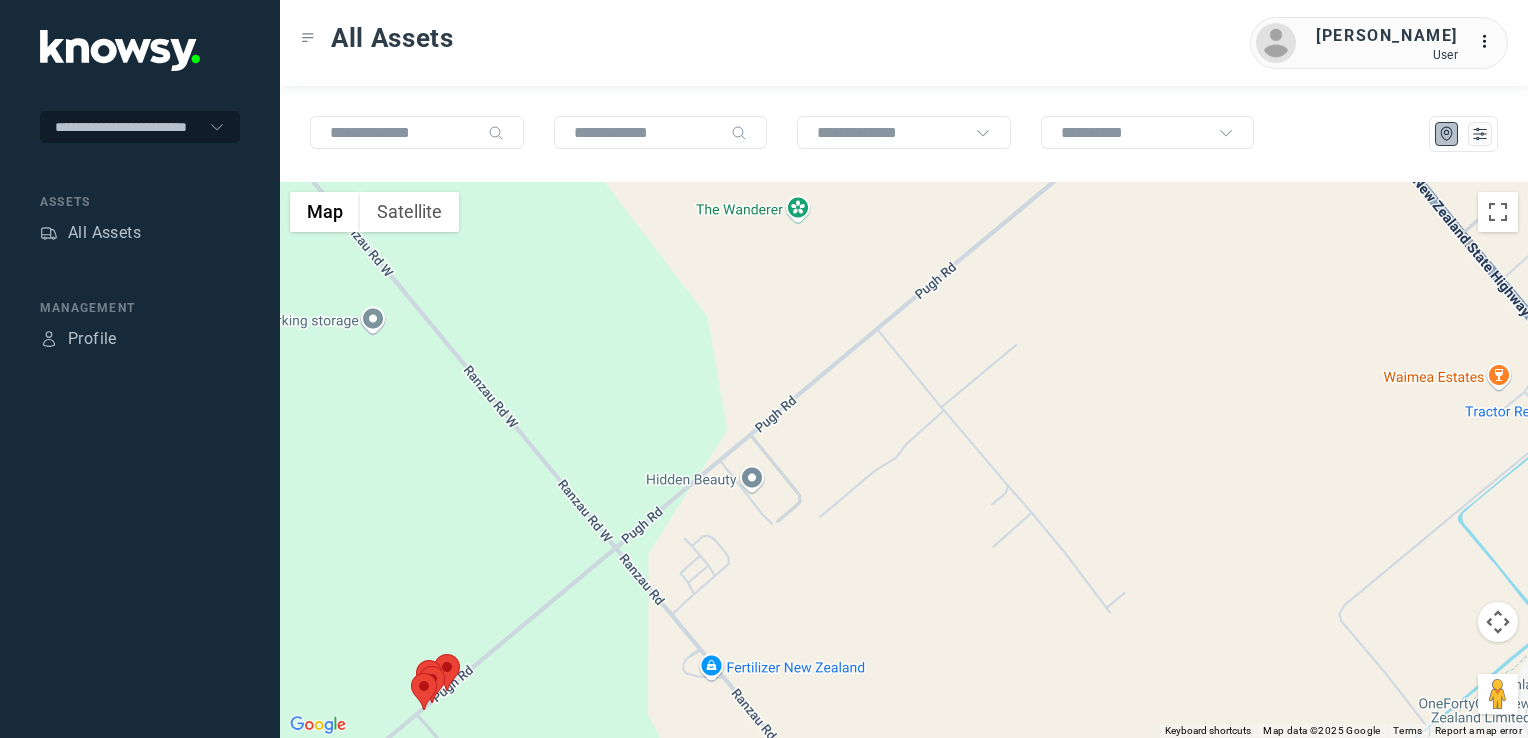 click on "To navigate, press the arrow keys." 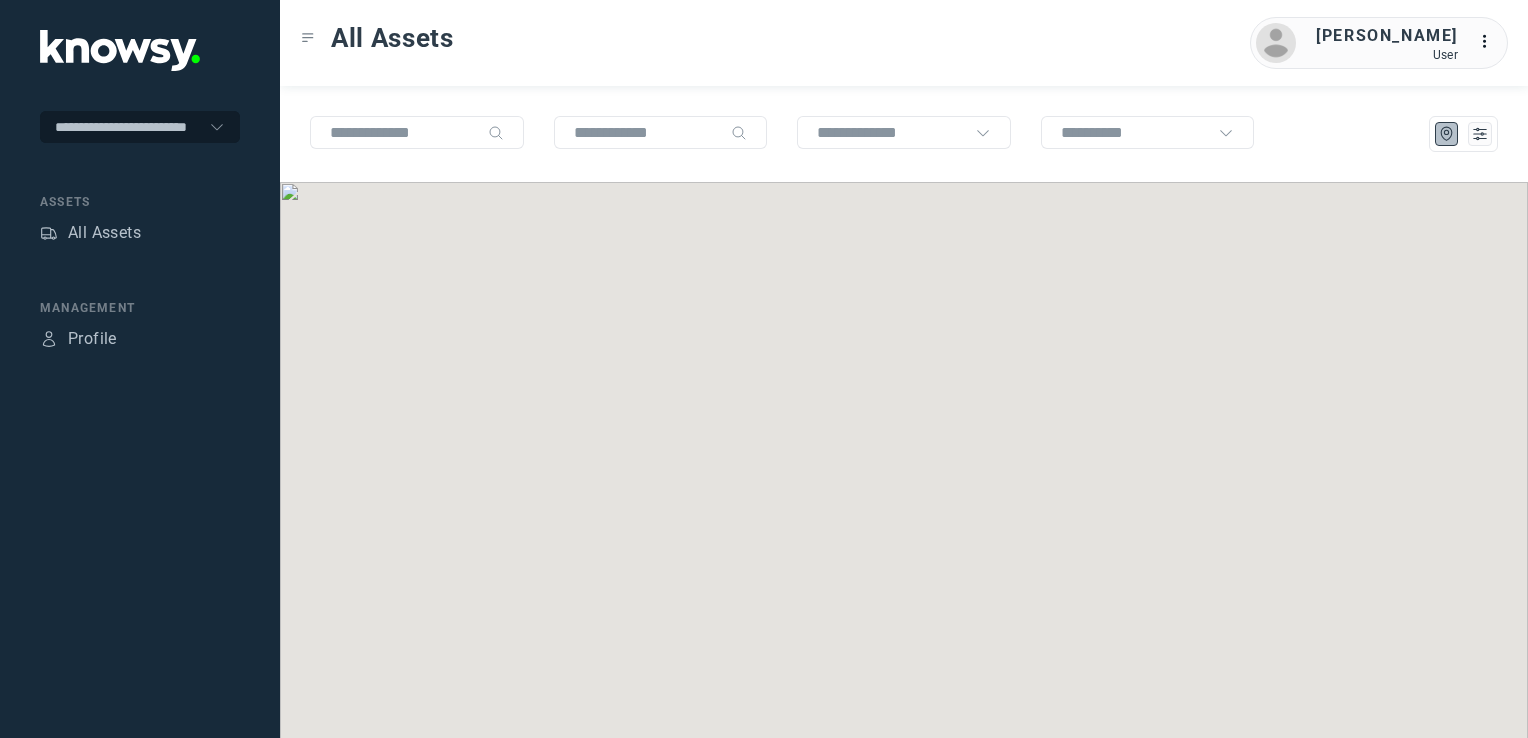 scroll, scrollTop: 0, scrollLeft: 0, axis: both 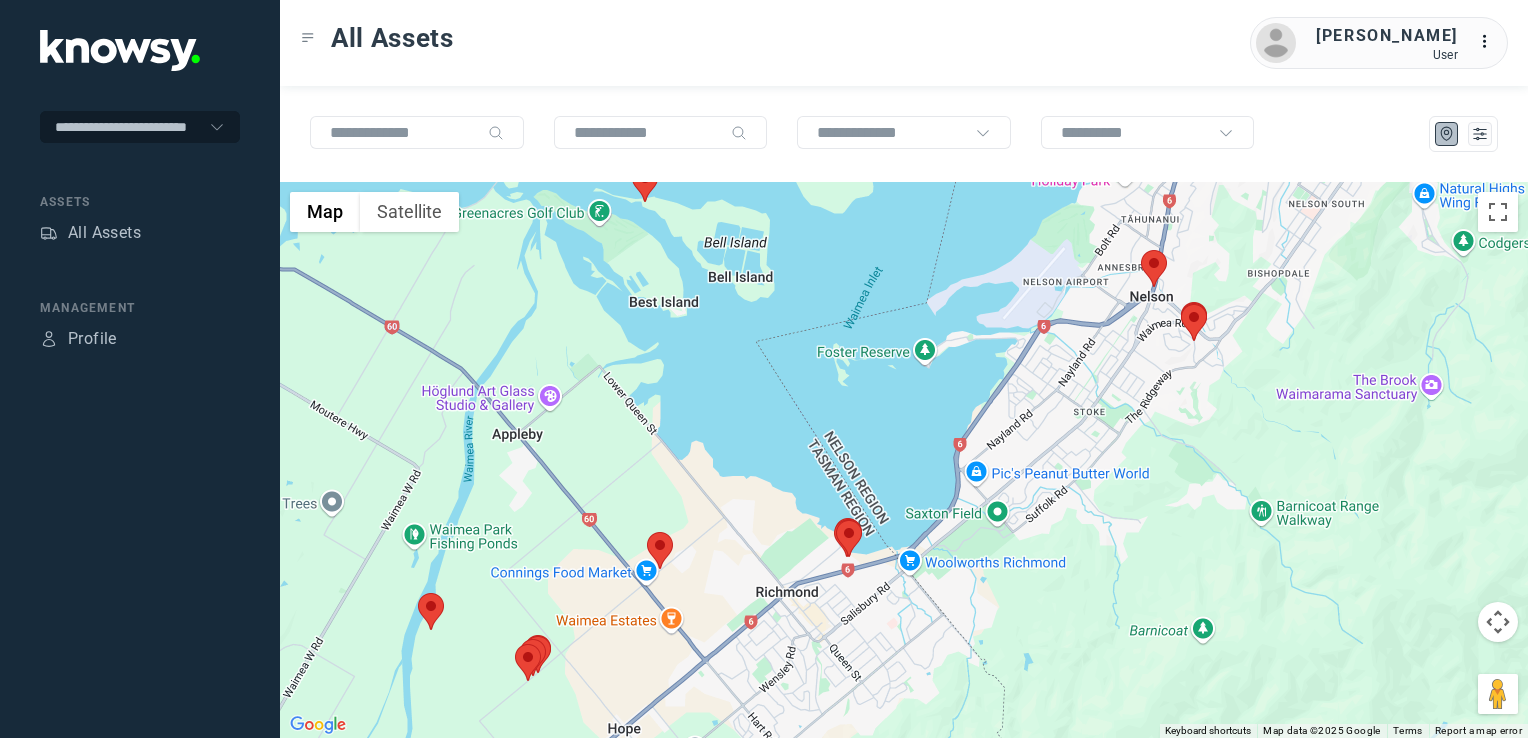 drag, startPoint x: 638, startPoint y: 532, endPoint x: 653, endPoint y: 521, distance: 18.601076 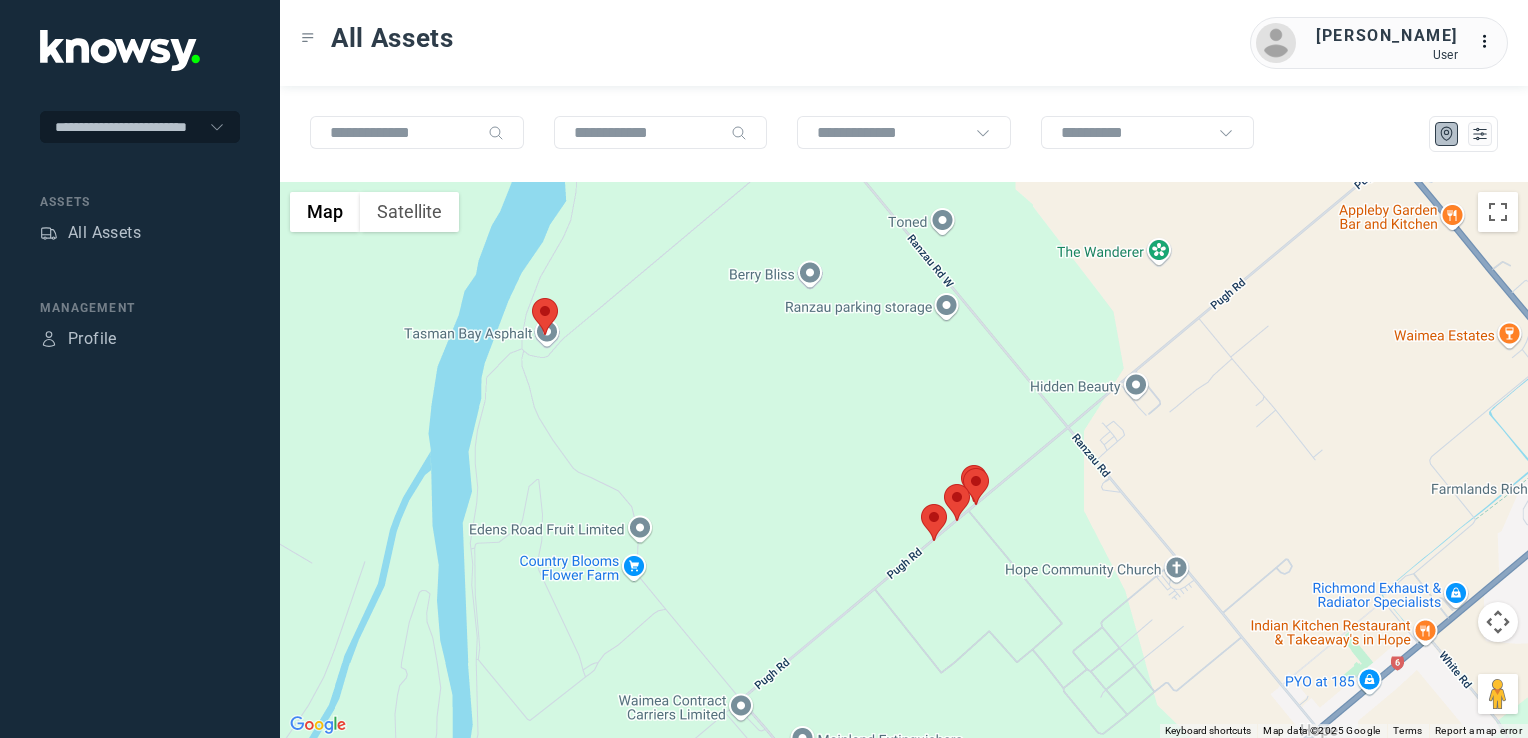 click 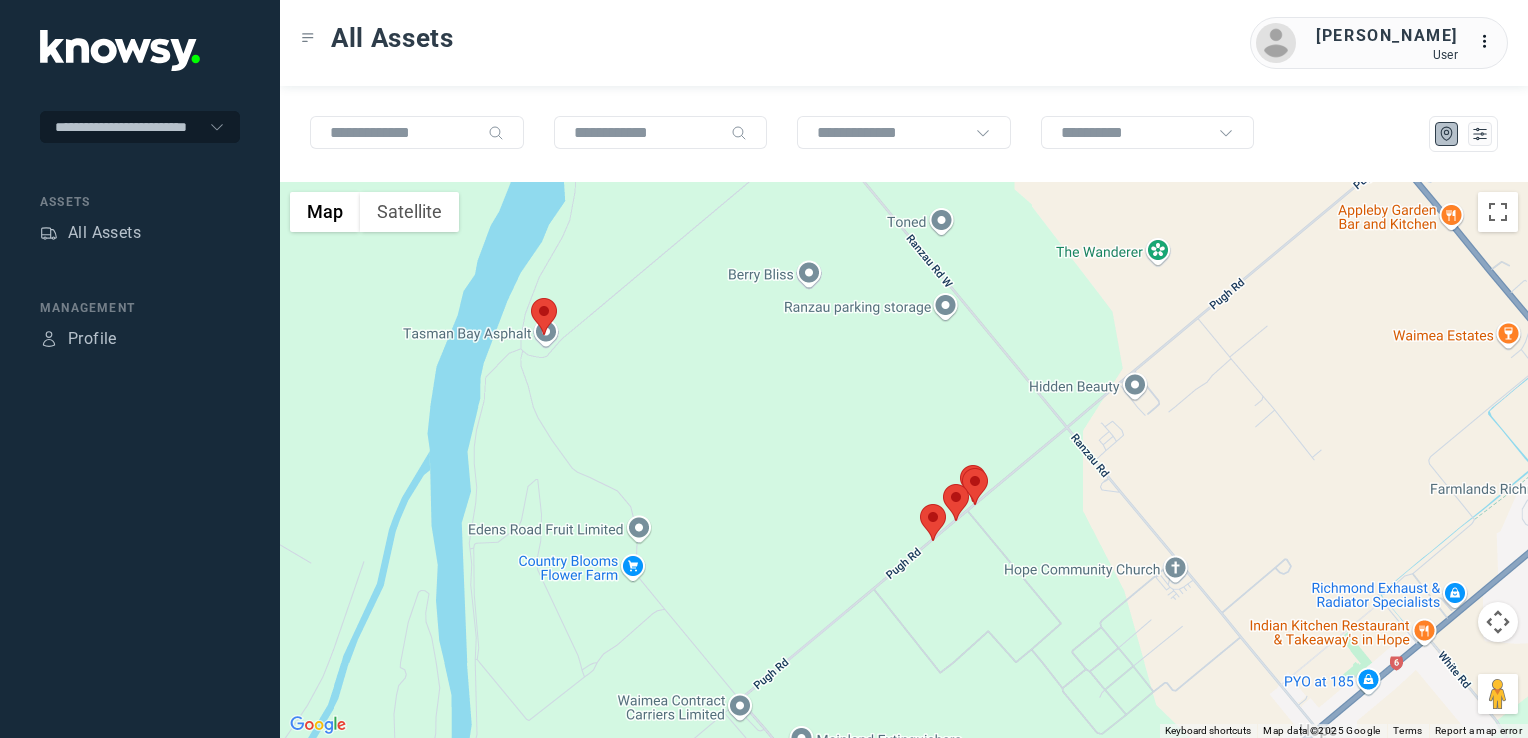 click 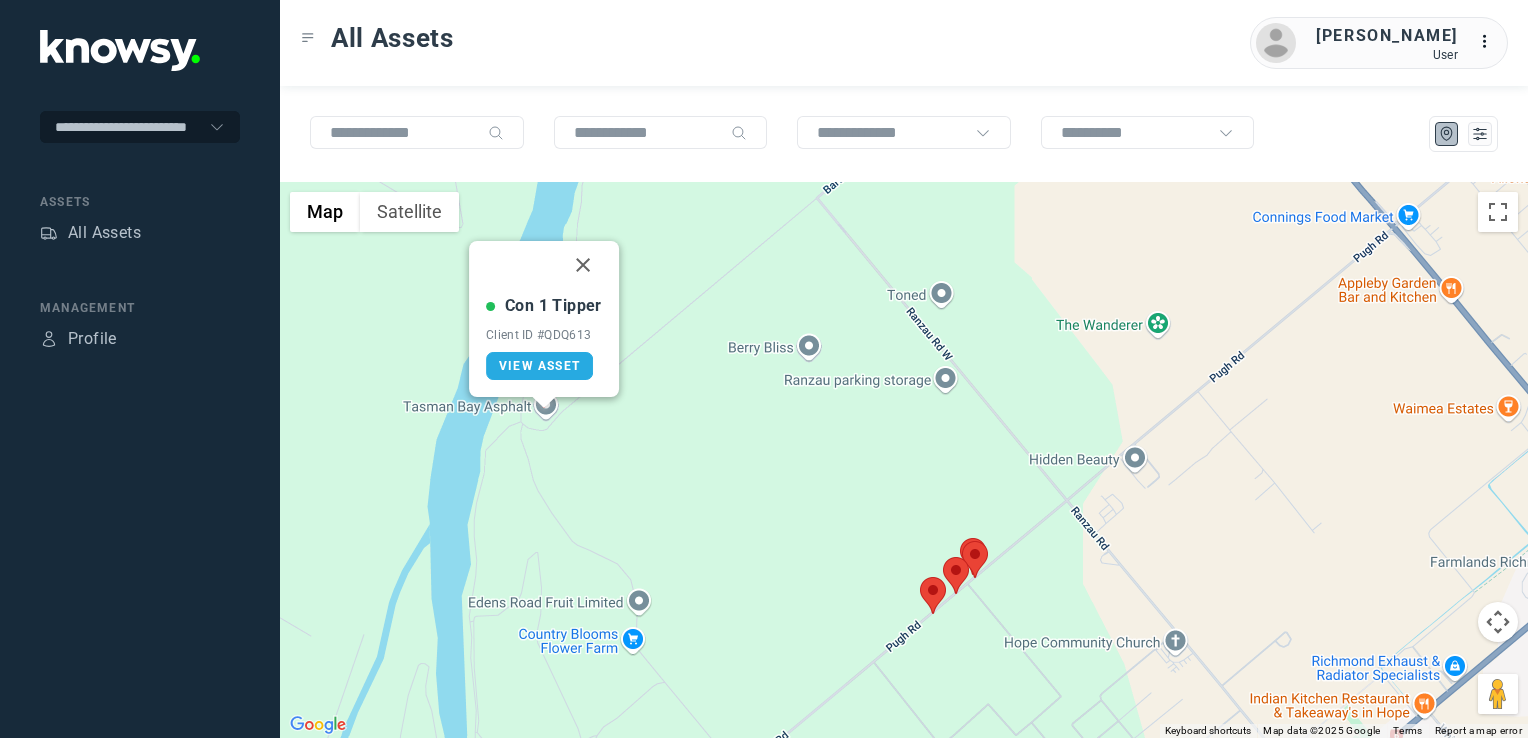 click 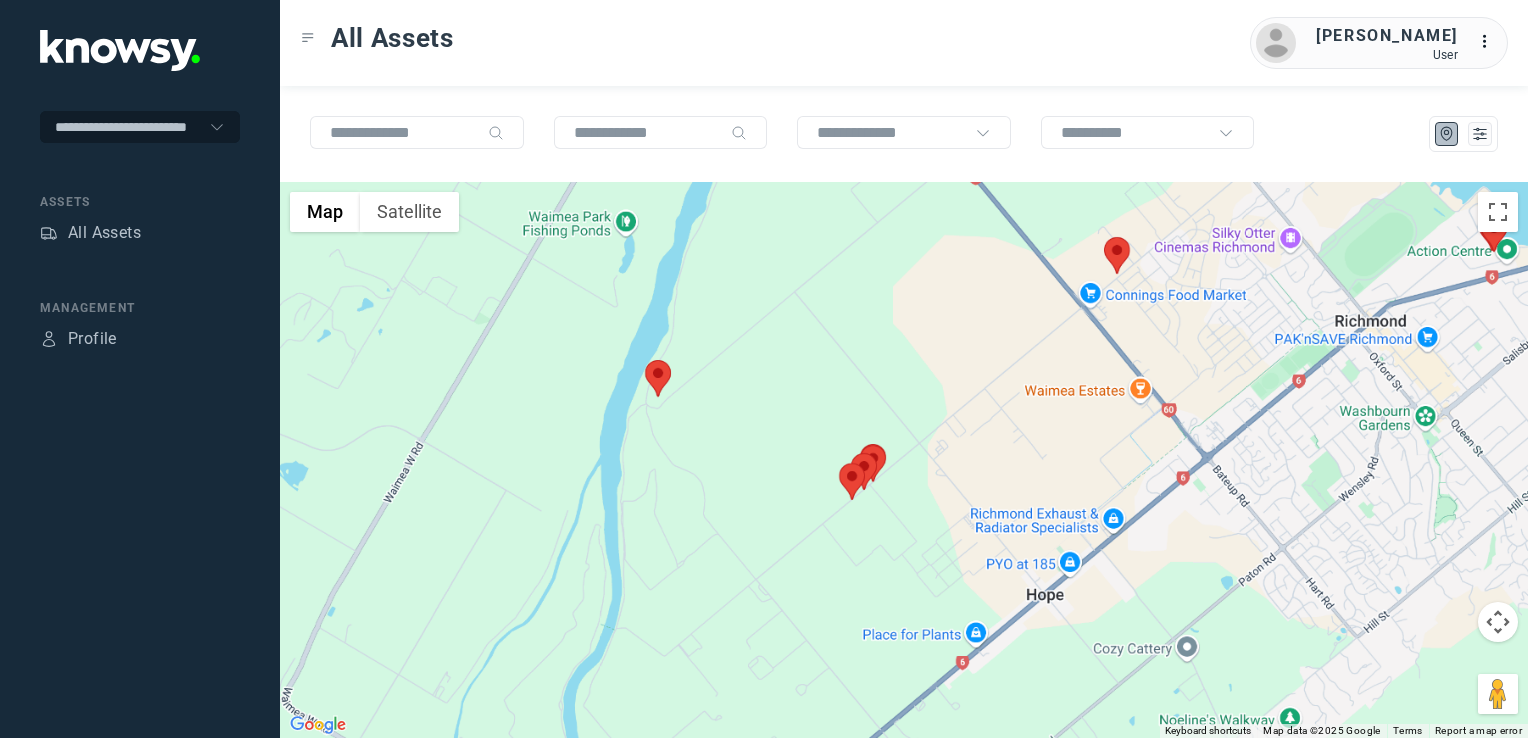 drag, startPoint x: 777, startPoint y: 407, endPoint x: 705, endPoint y: 507, distance: 123.22337 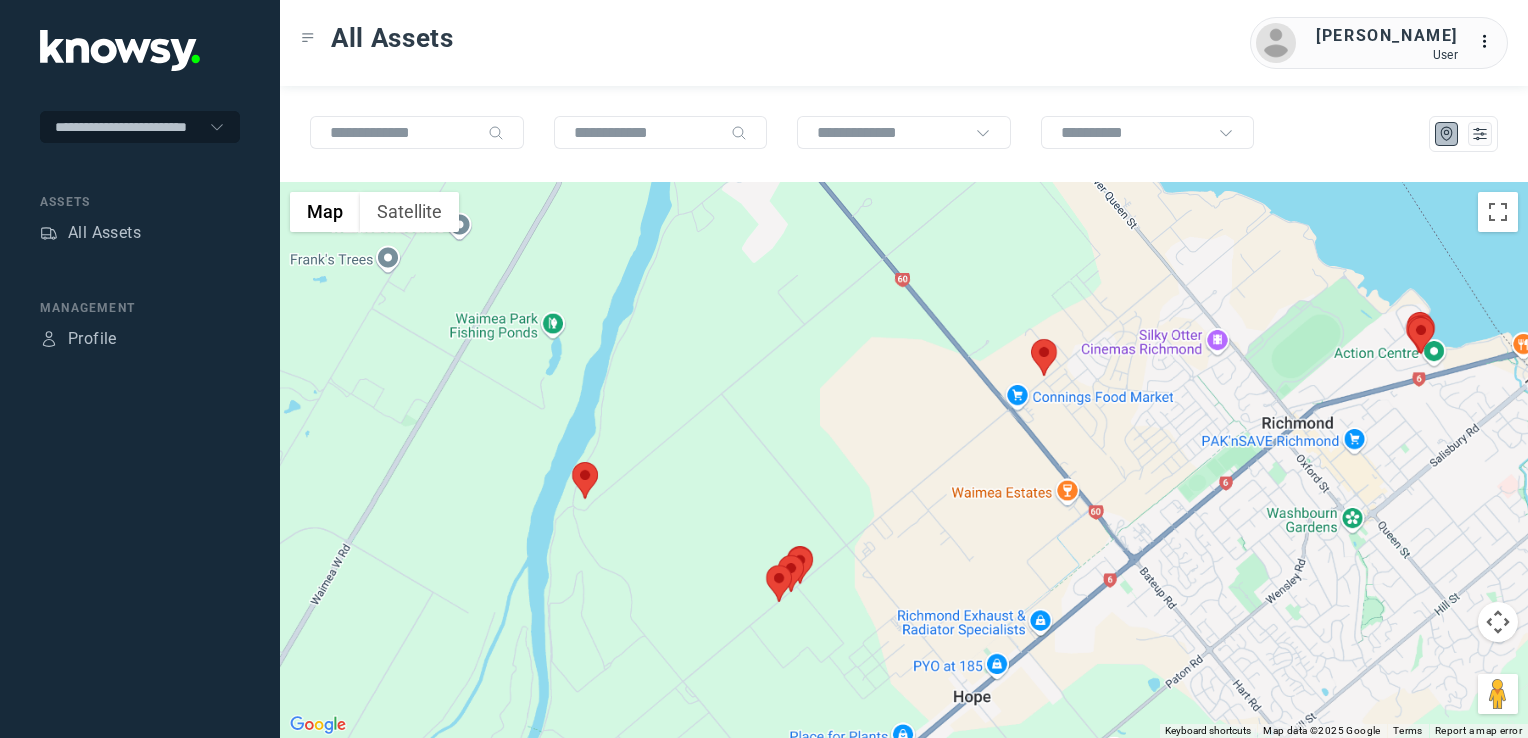 drag, startPoint x: 844, startPoint y: 414, endPoint x: 780, endPoint y: 510, distance: 115.37764 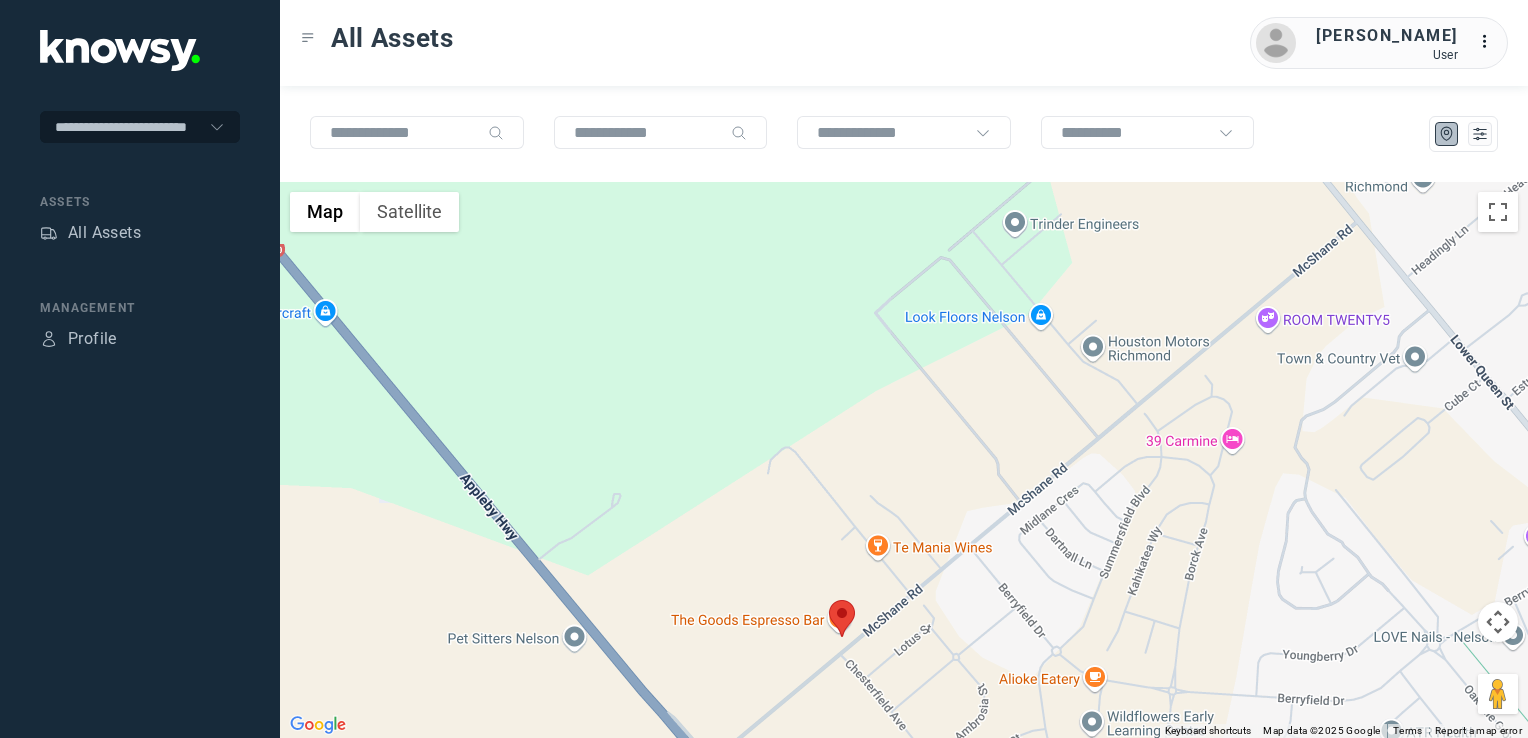 click 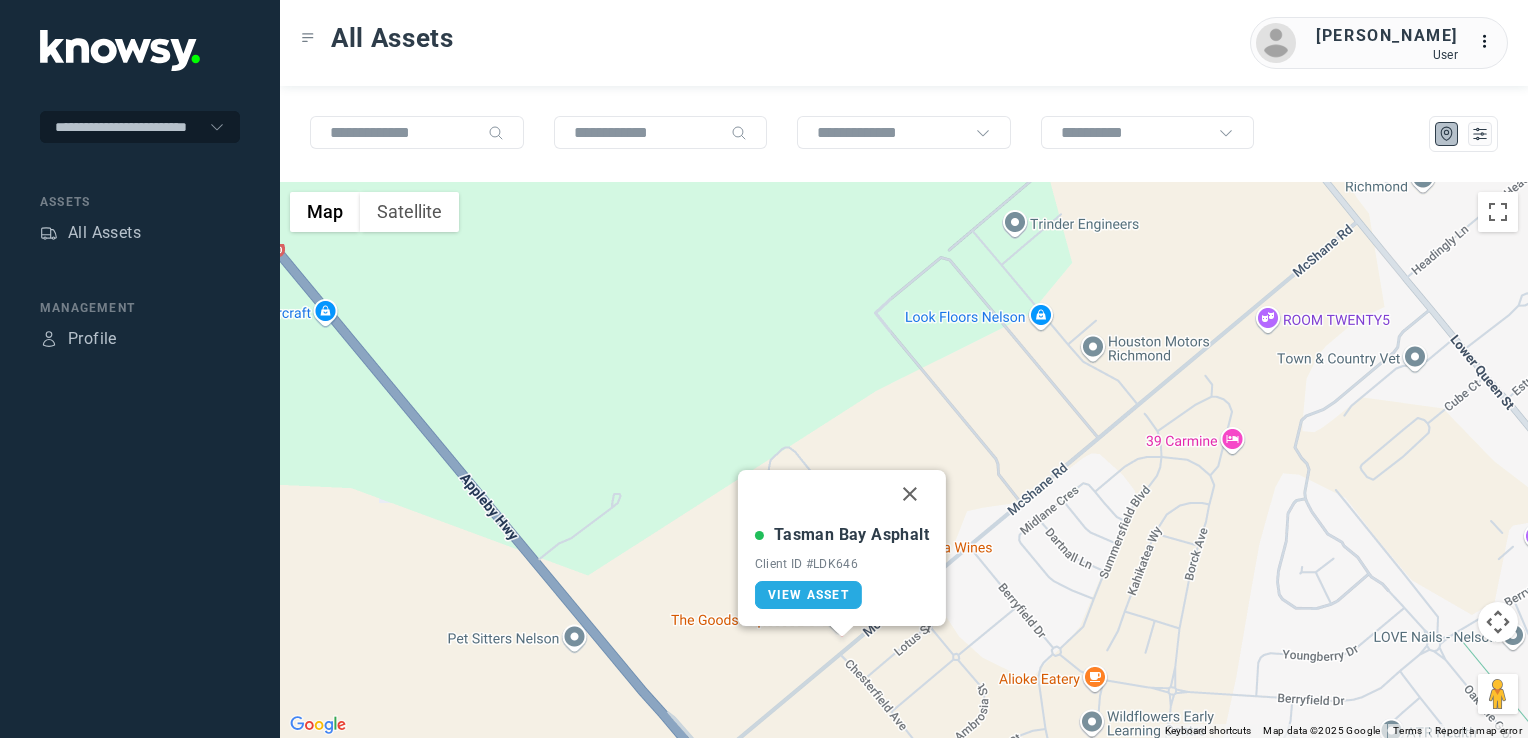 drag, startPoint x: 908, startPoint y: 485, endPoint x: 918, endPoint y: 532, distance: 48.052055 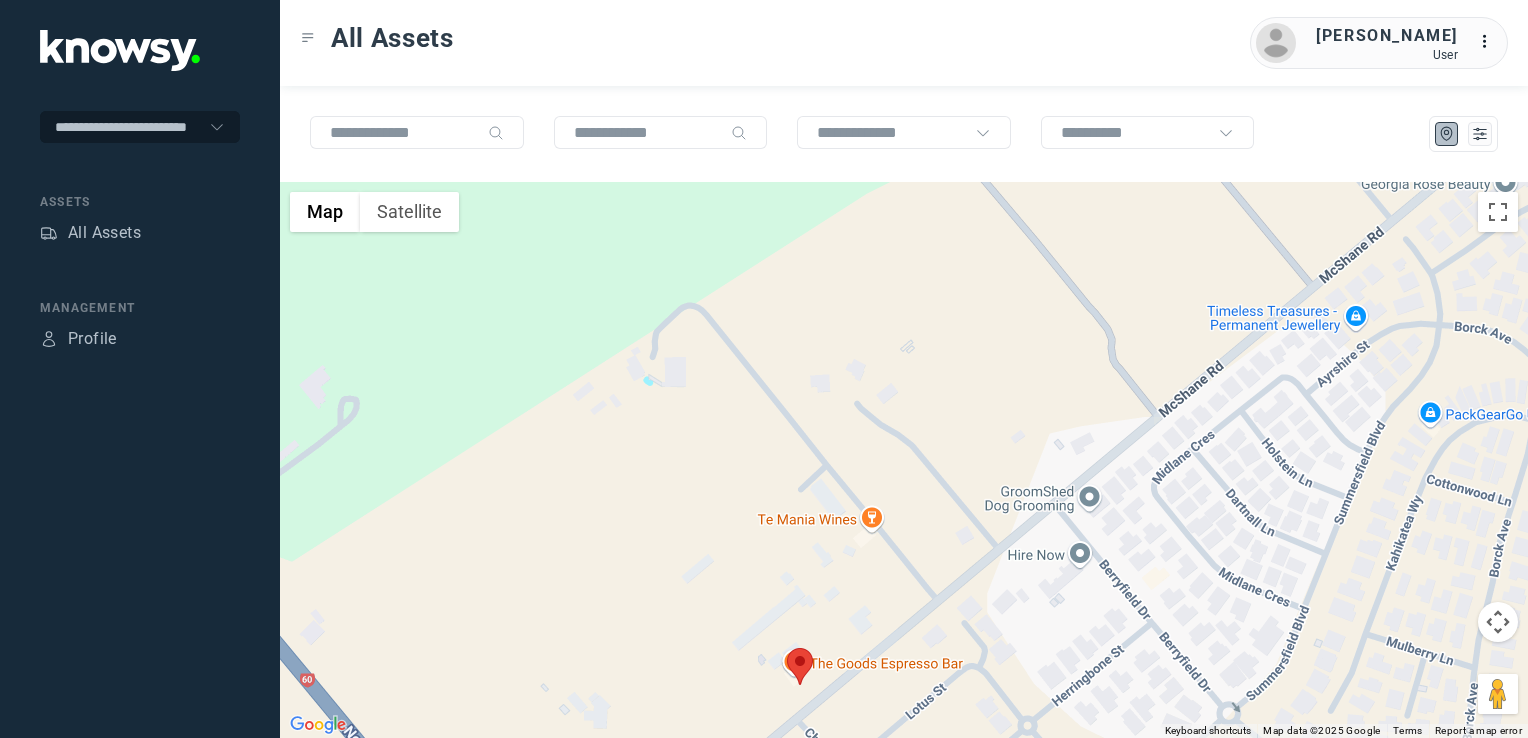 drag, startPoint x: 862, startPoint y: 588, endPoint x: 904, endPoint y: 467, distance: 128.082 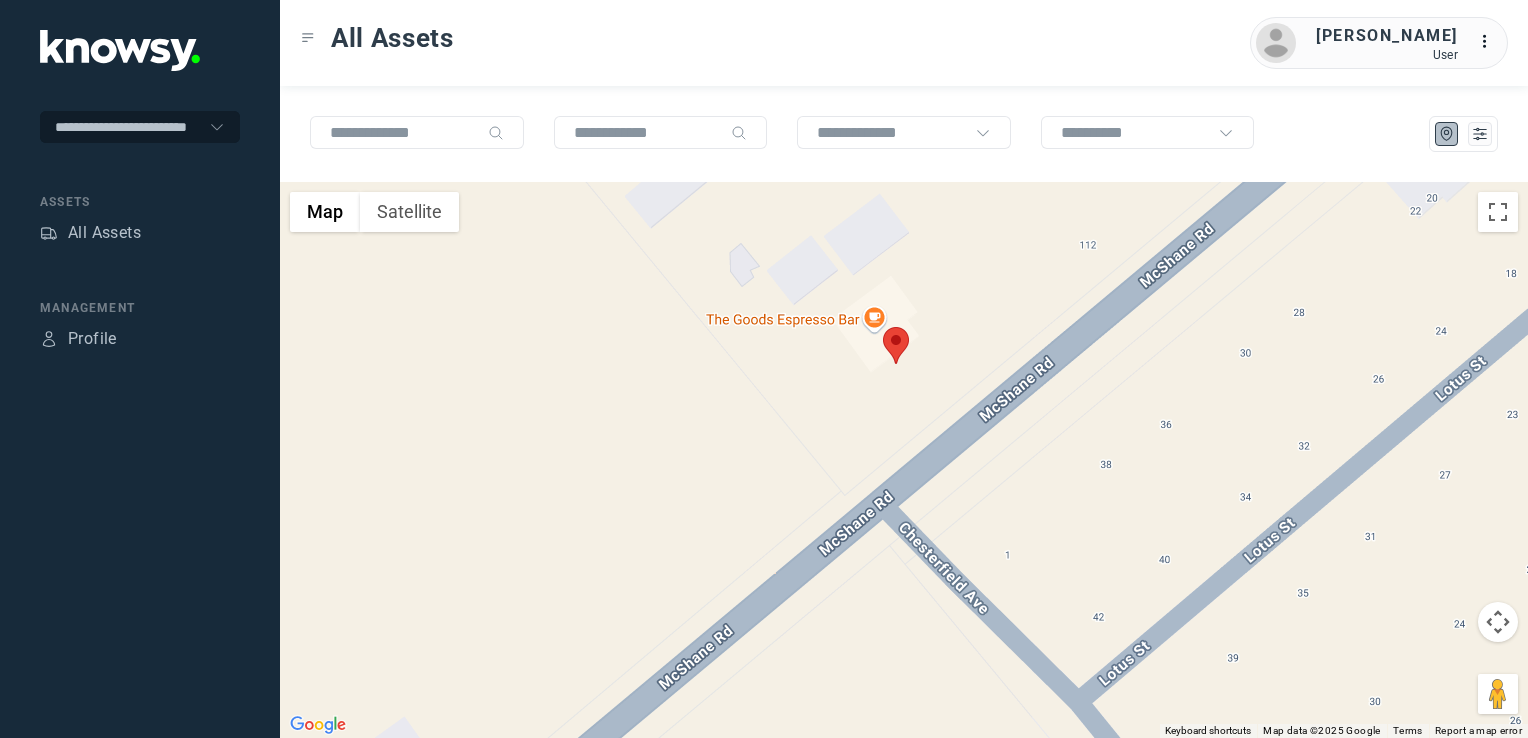 click 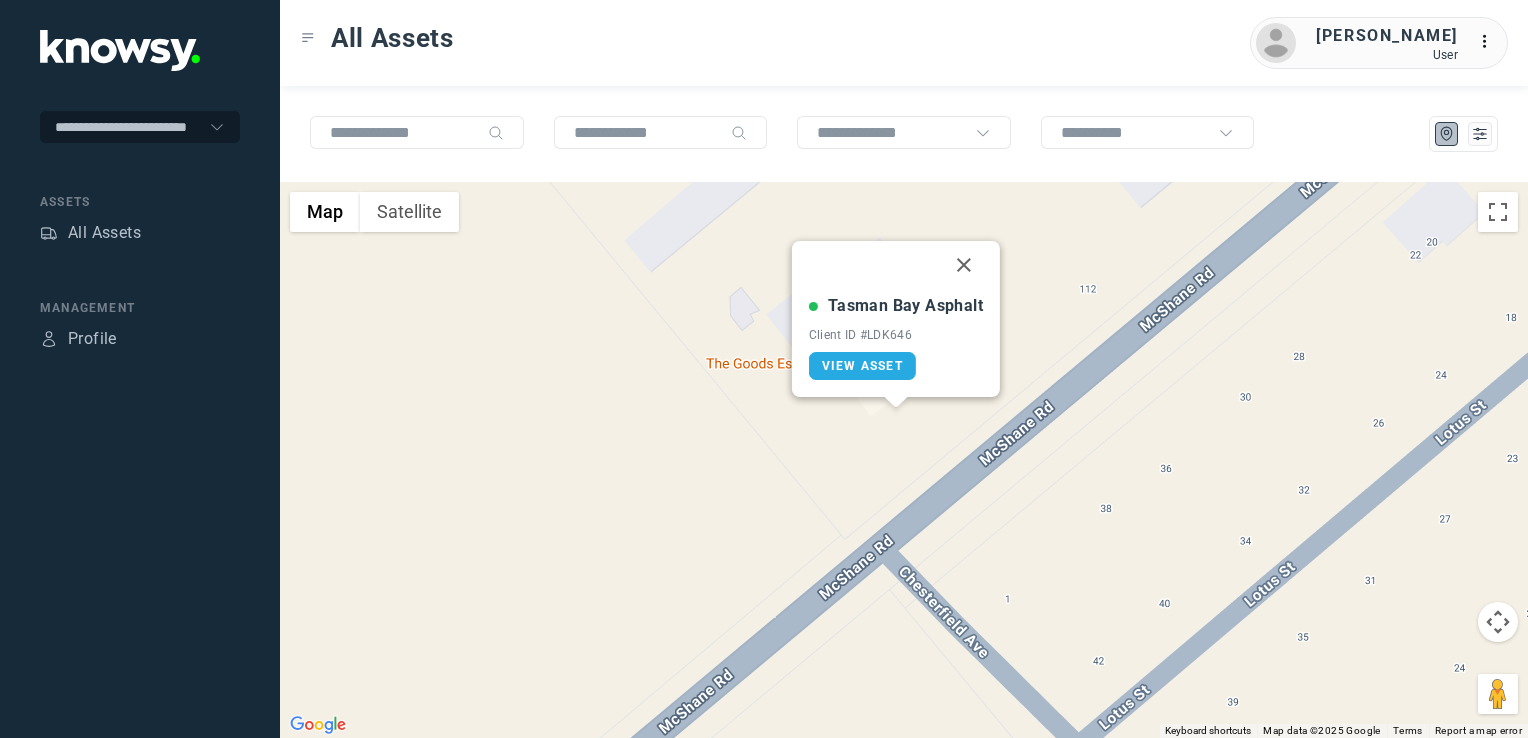 click 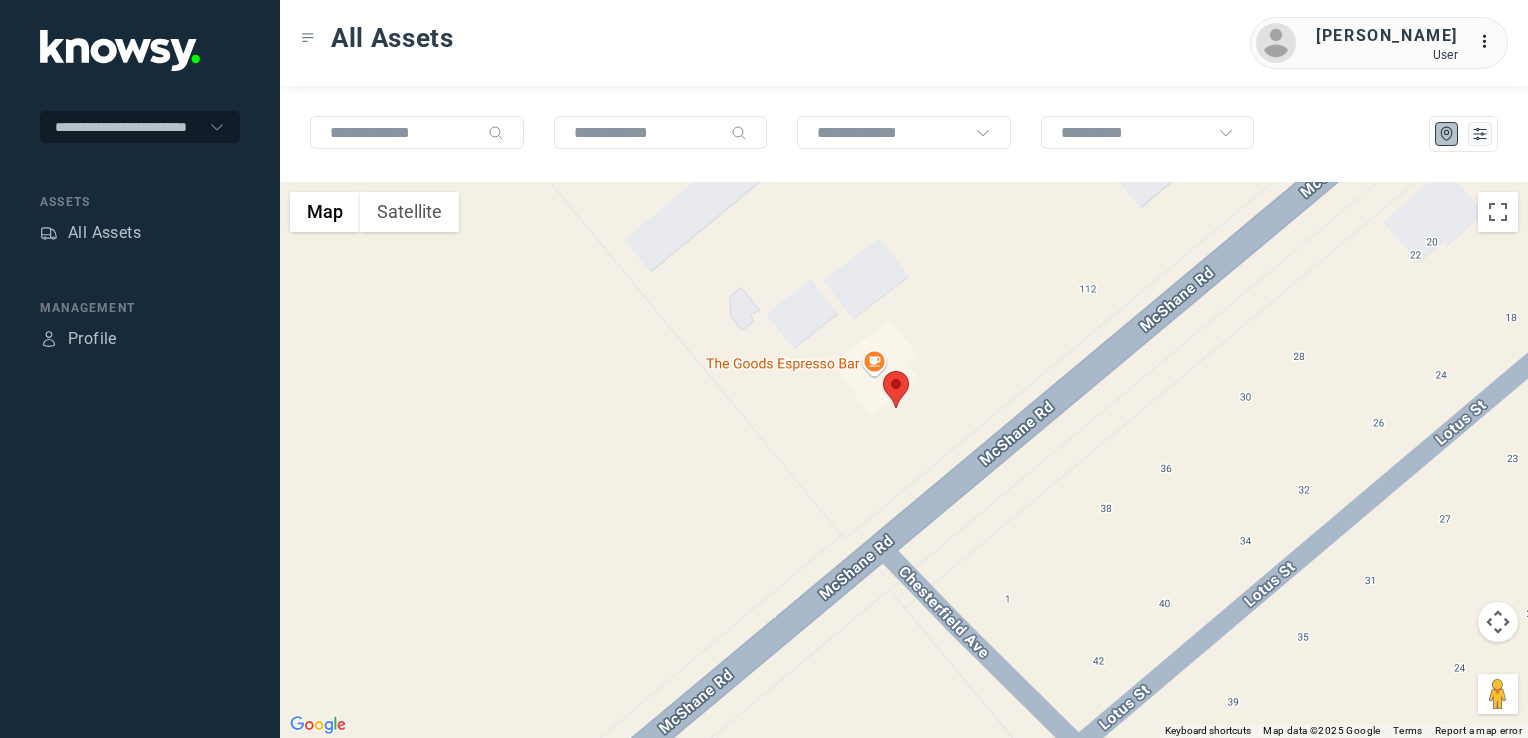 click 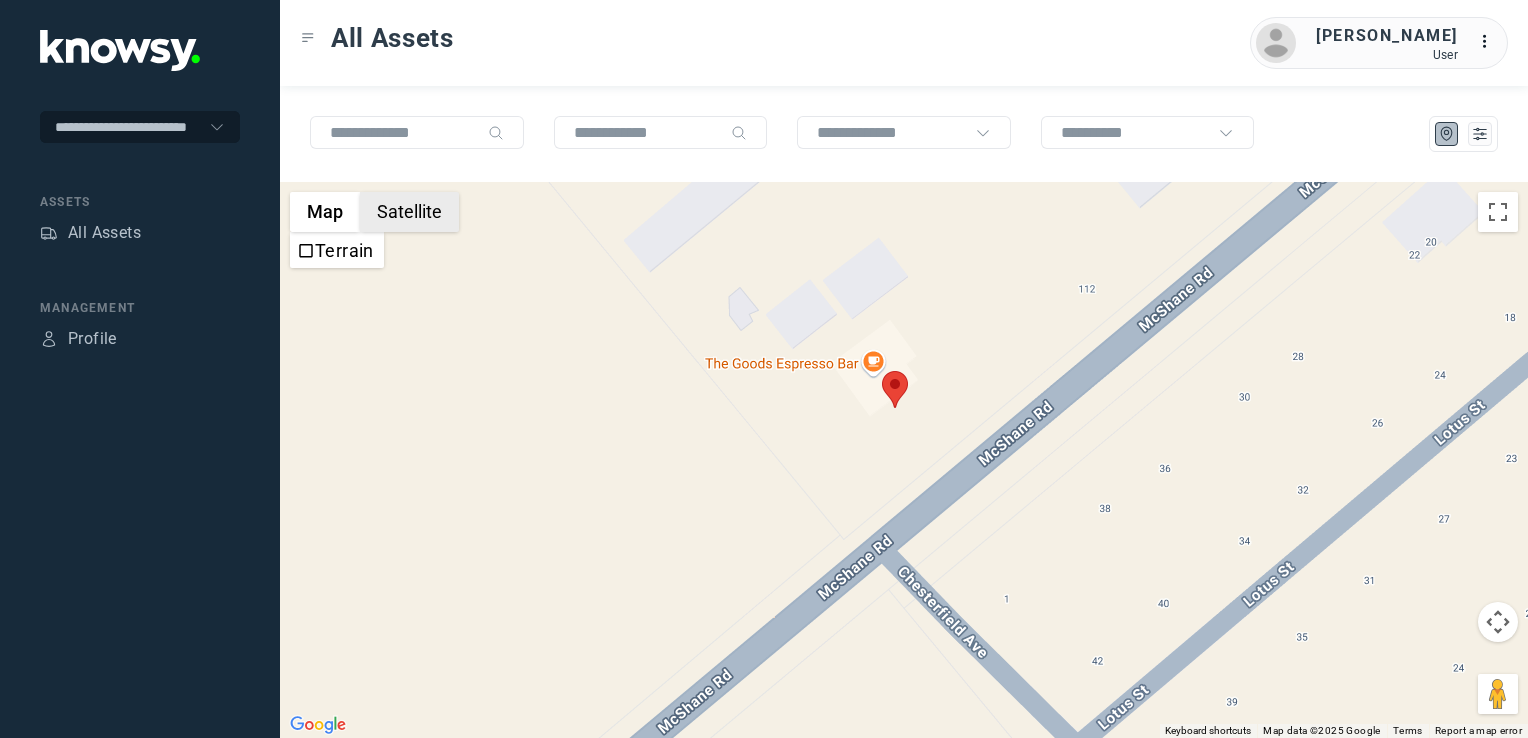 click on "Satellite" 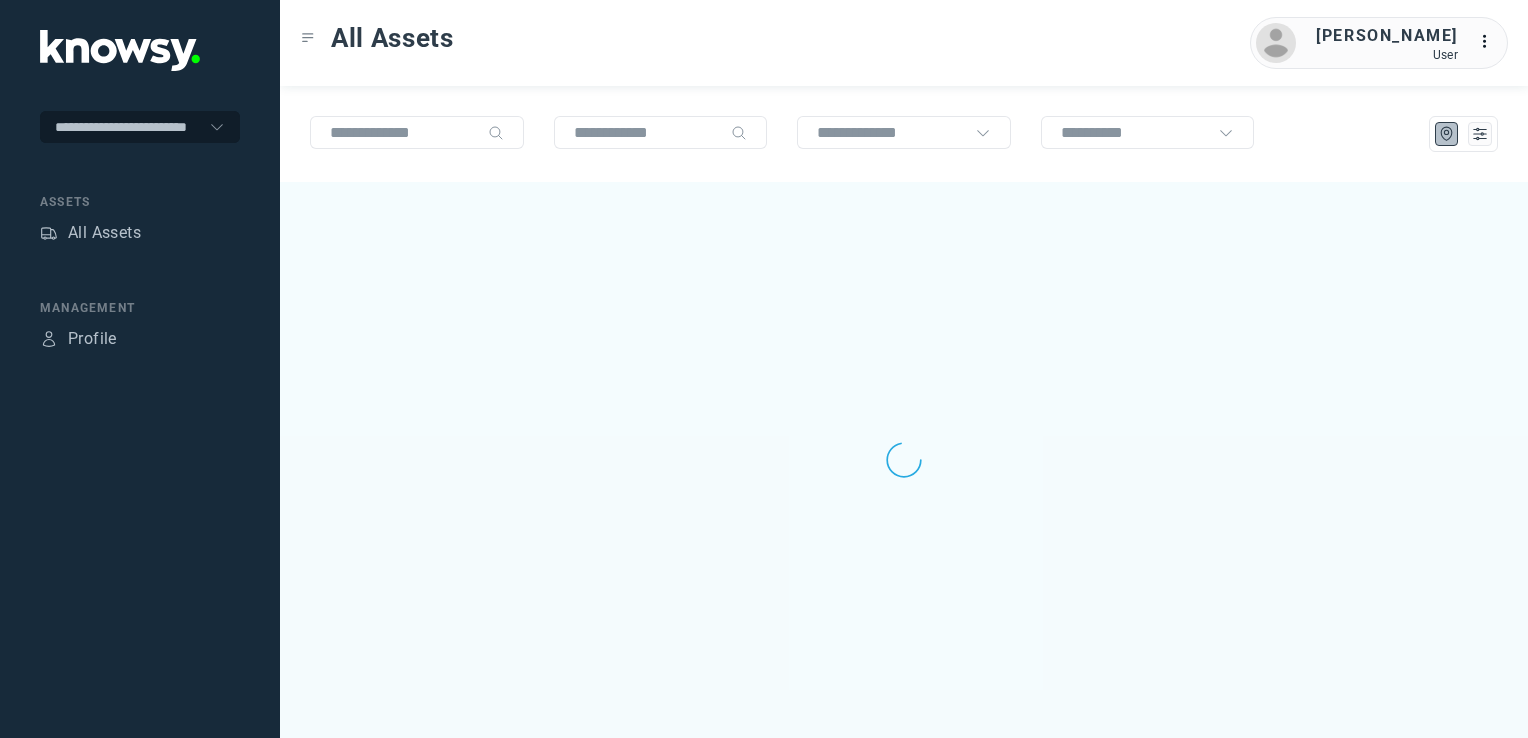 scroll, scrollTop: 0, scrollLeft: 0, axis: both 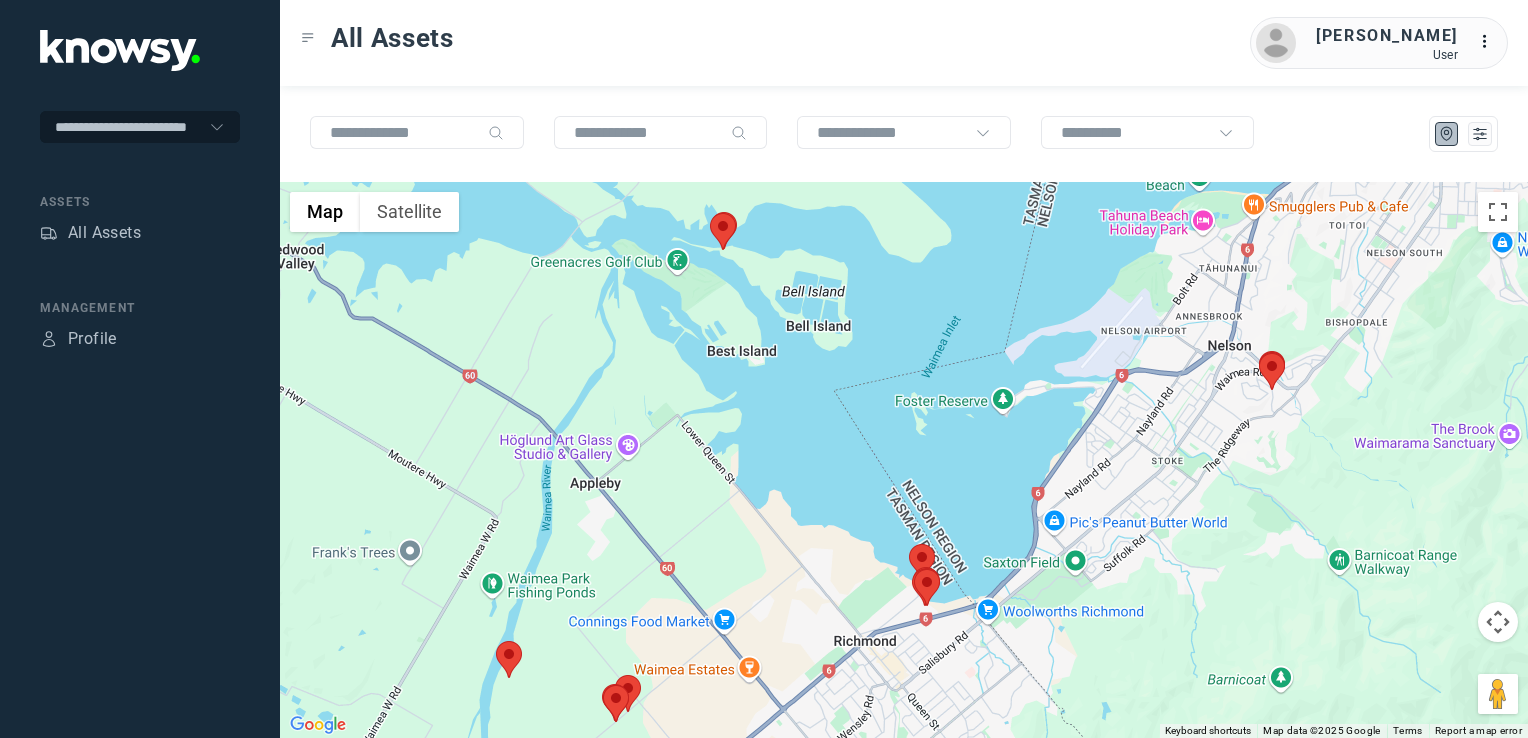drag, startPoint x: 1140, startPoint y: 495, endPoint x: 870, endPoint y: 611, distance: 293.86392 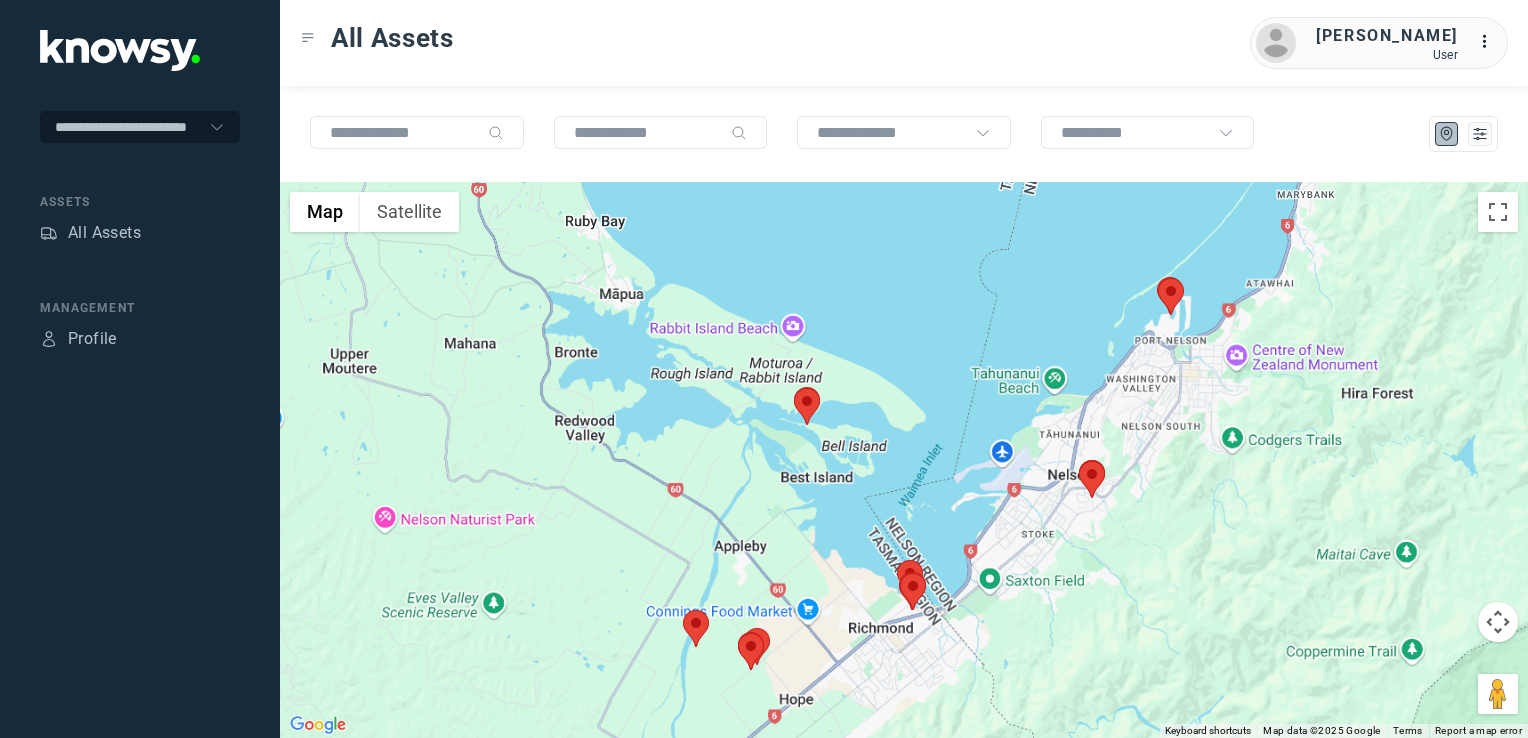 drag, startPoint x: 1125, startPoint y: 446, endPoint x: 1036, endPoint y: 522, distance: 117.03418 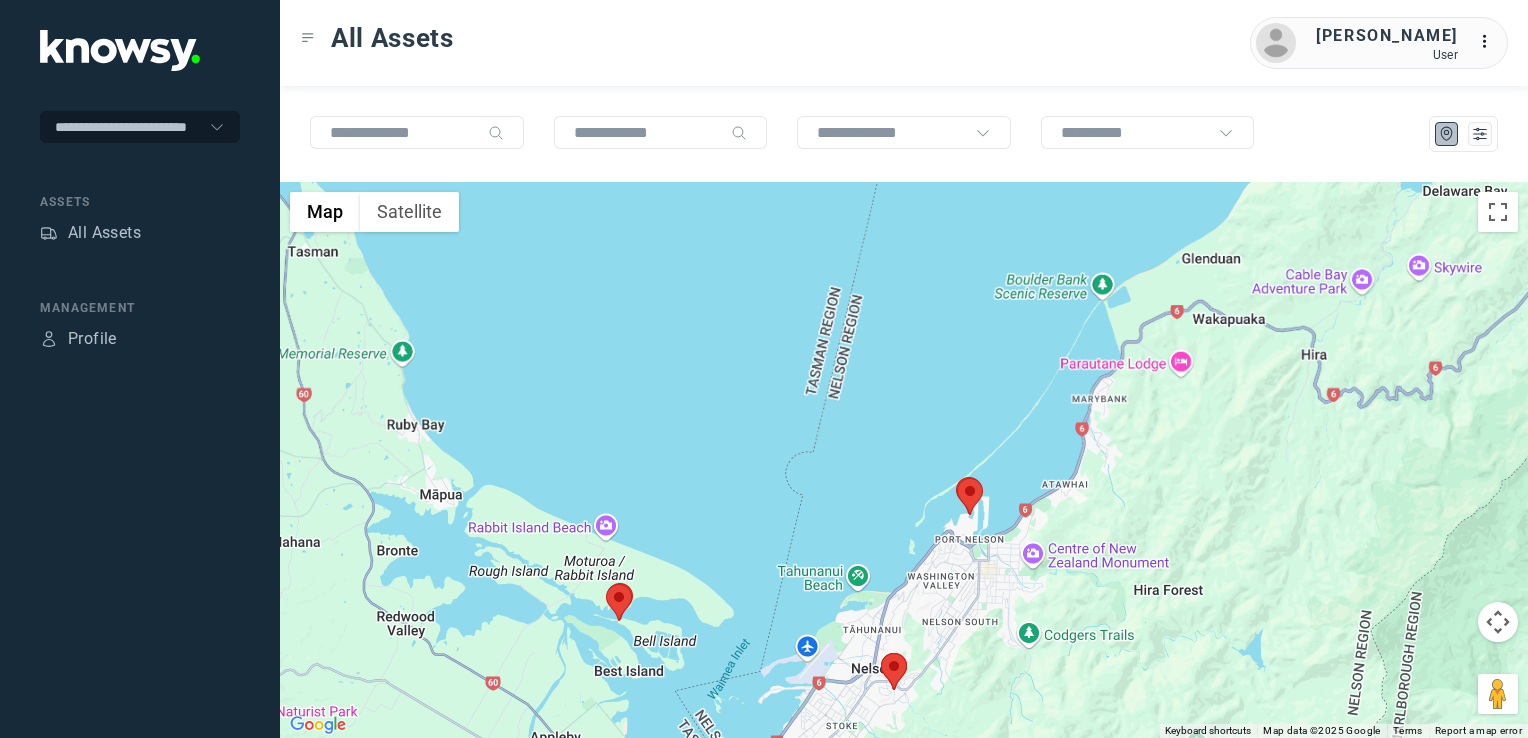drag, startPoint x: 888, startPoint y: 602, endPoint x: 937, endPoint y: 526, distance: 90.426765 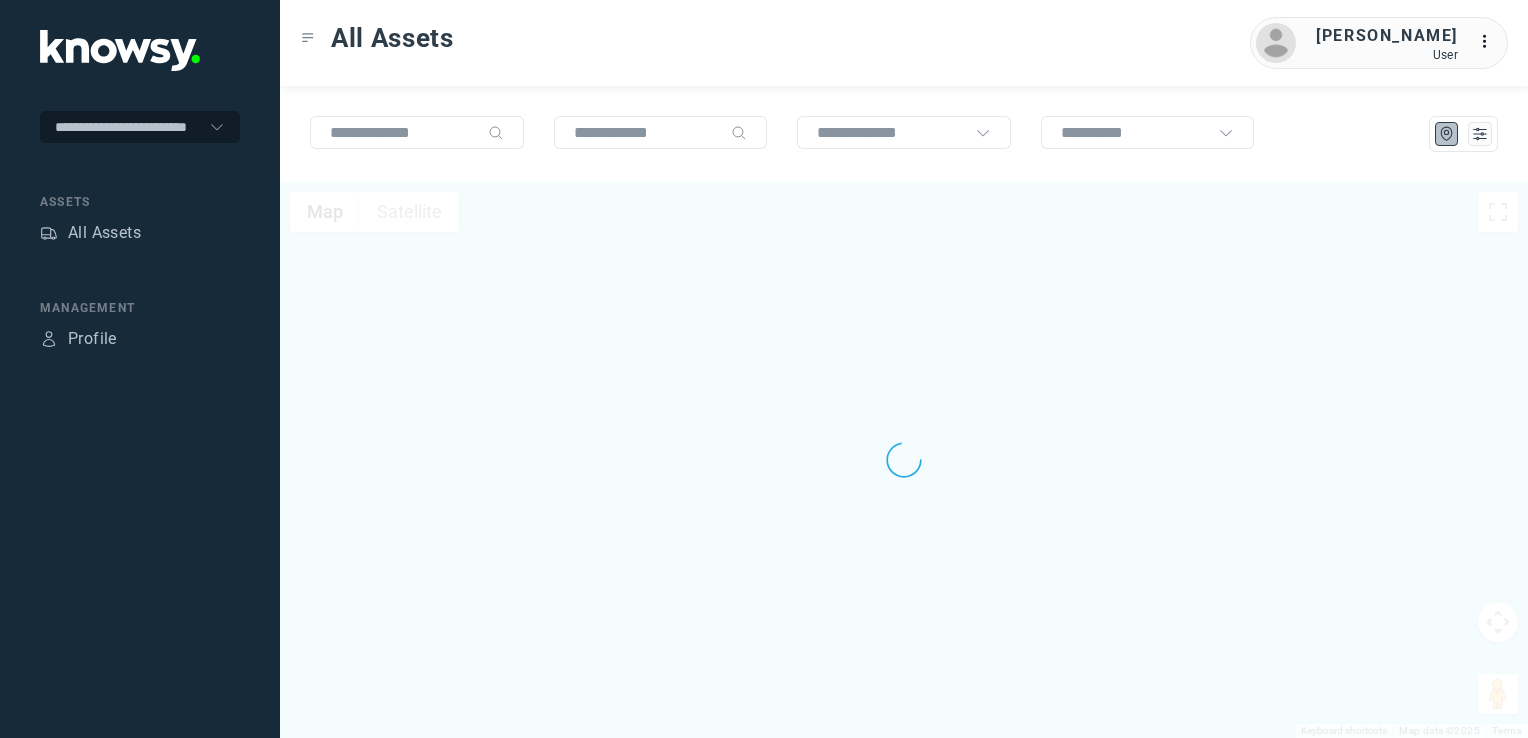 scroll, scrollTop: 0, scrollLeft: 0, axis: both 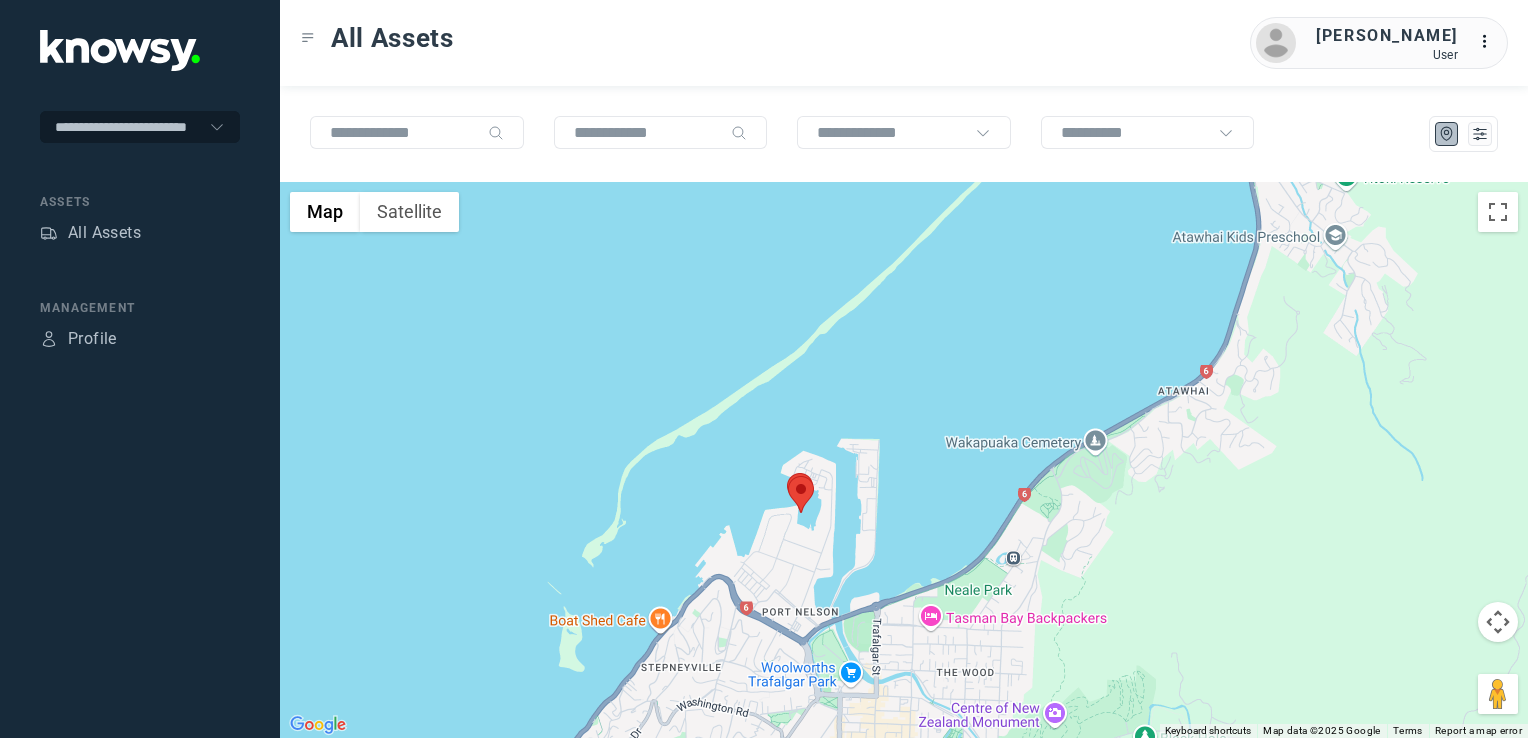 drag, startPoint x: 739, startPoint y: 561, endPoint x: 802, endPoint y: 470, distance: 110.67972 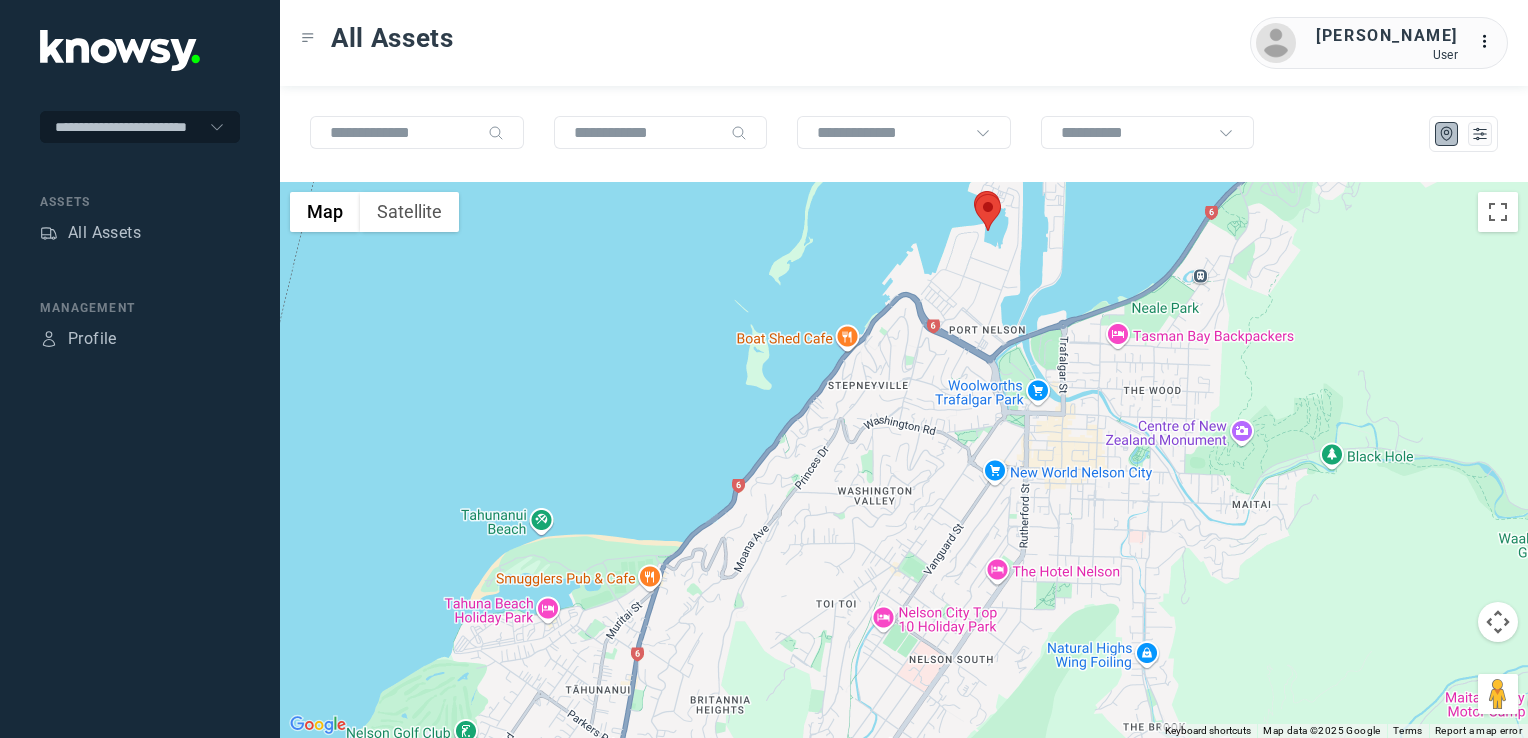drag, startPoint x: 820, startPoint y: 490, endPoint x: 892, endPoint y: 357, distance: 151.23822 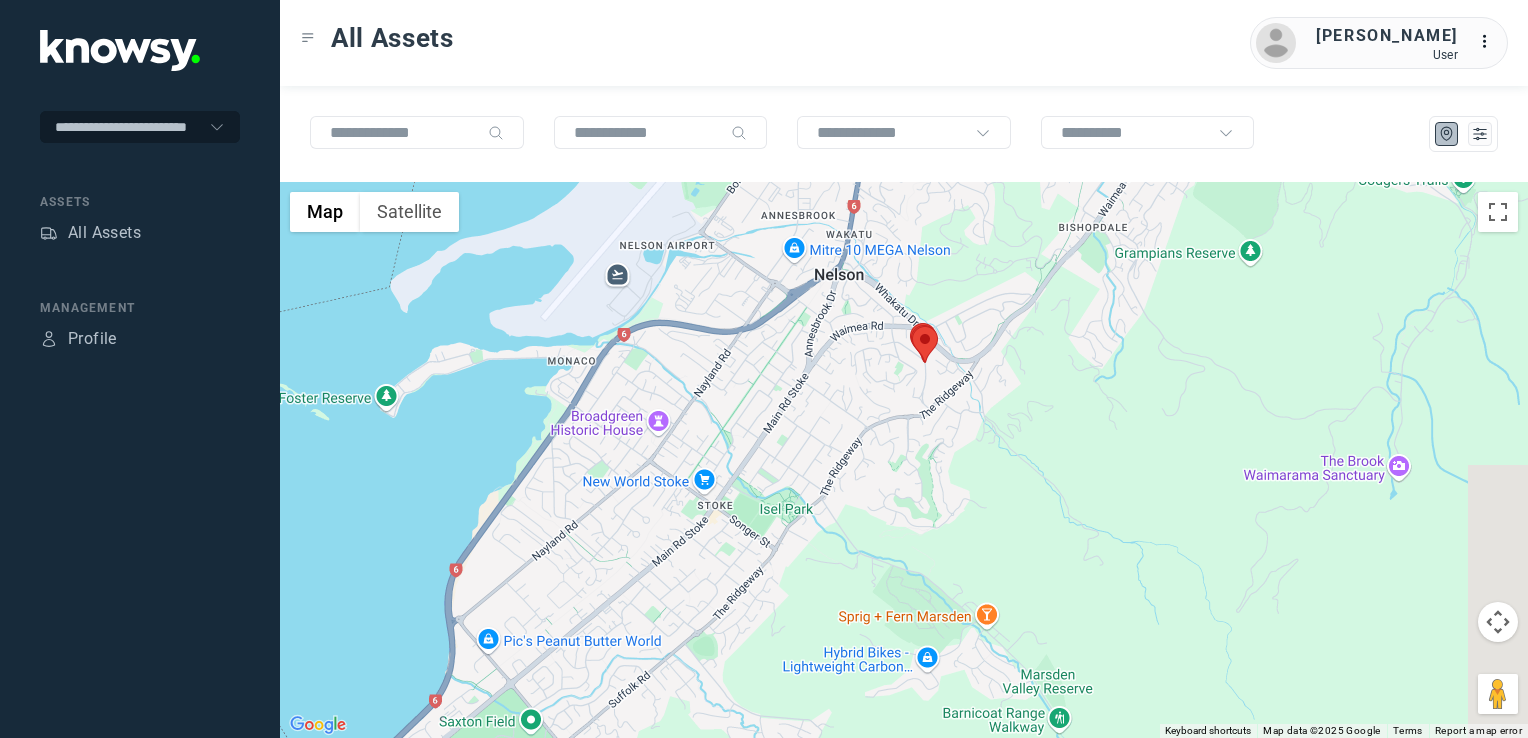 drag, startPoint x: 816, startPoint y: 460, endPoint x: 755, endPoint y: 490, distance: 67.977936 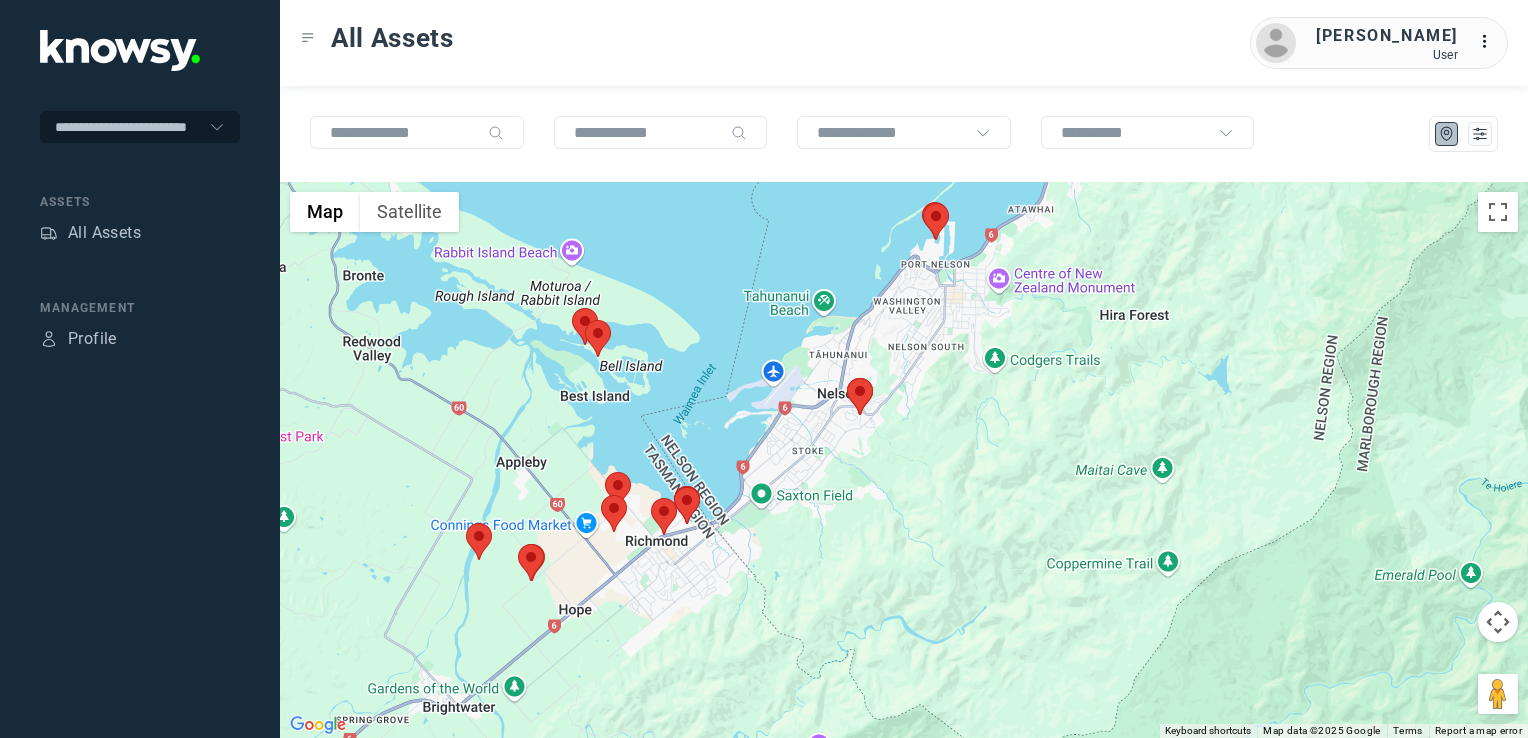 drag, startPoint x: 770, startPoint y: 564, endPoint x: 840, endPoint y: 519, distance: 83.21658 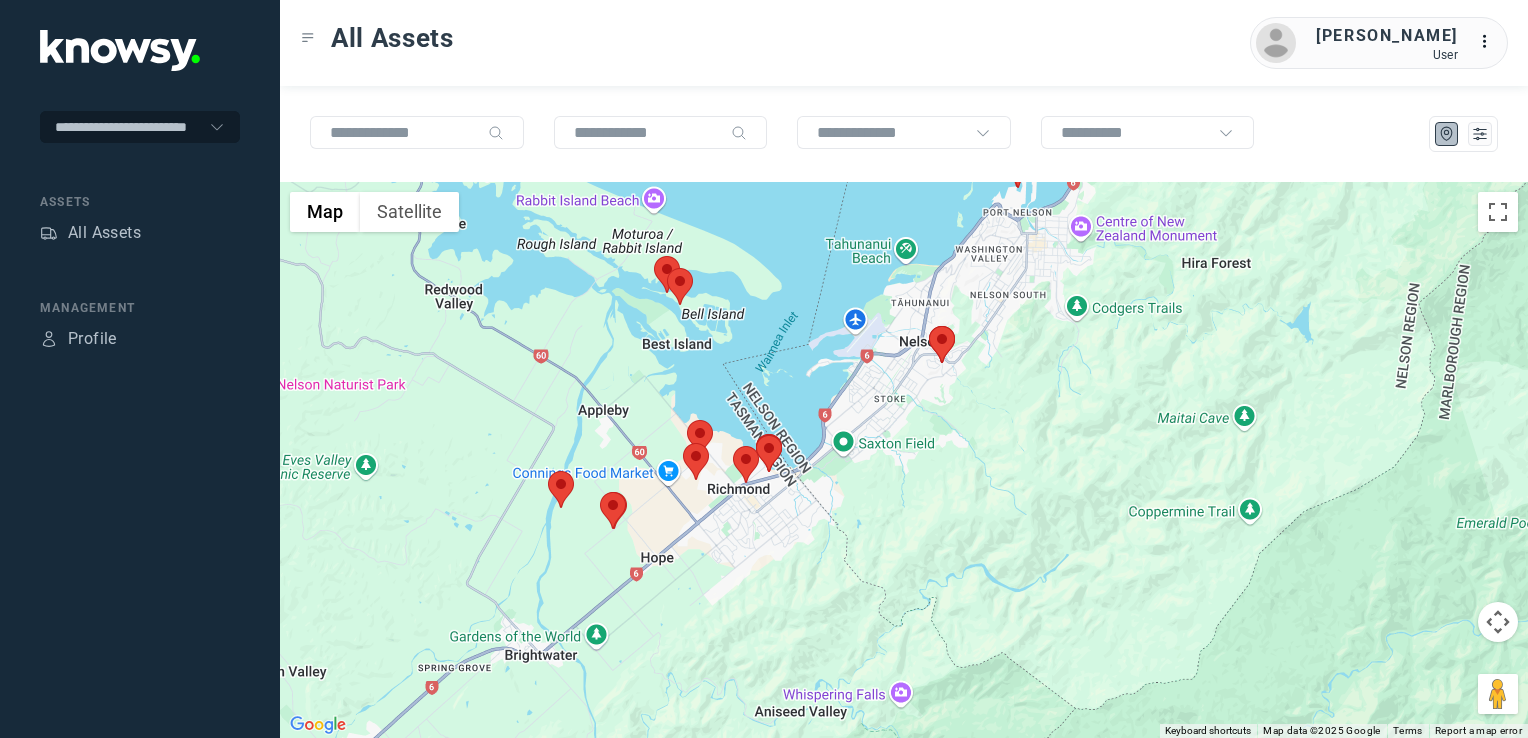 click 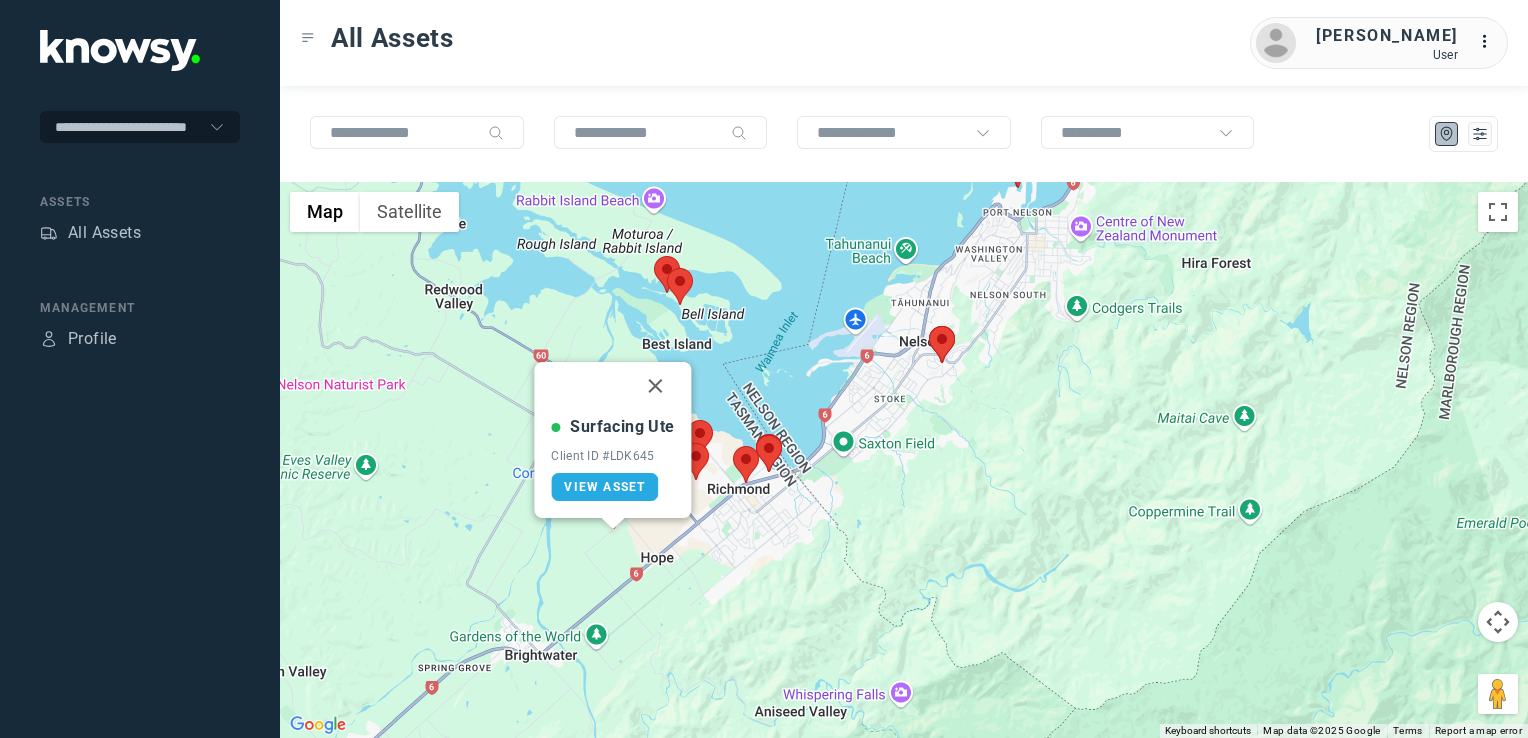 click 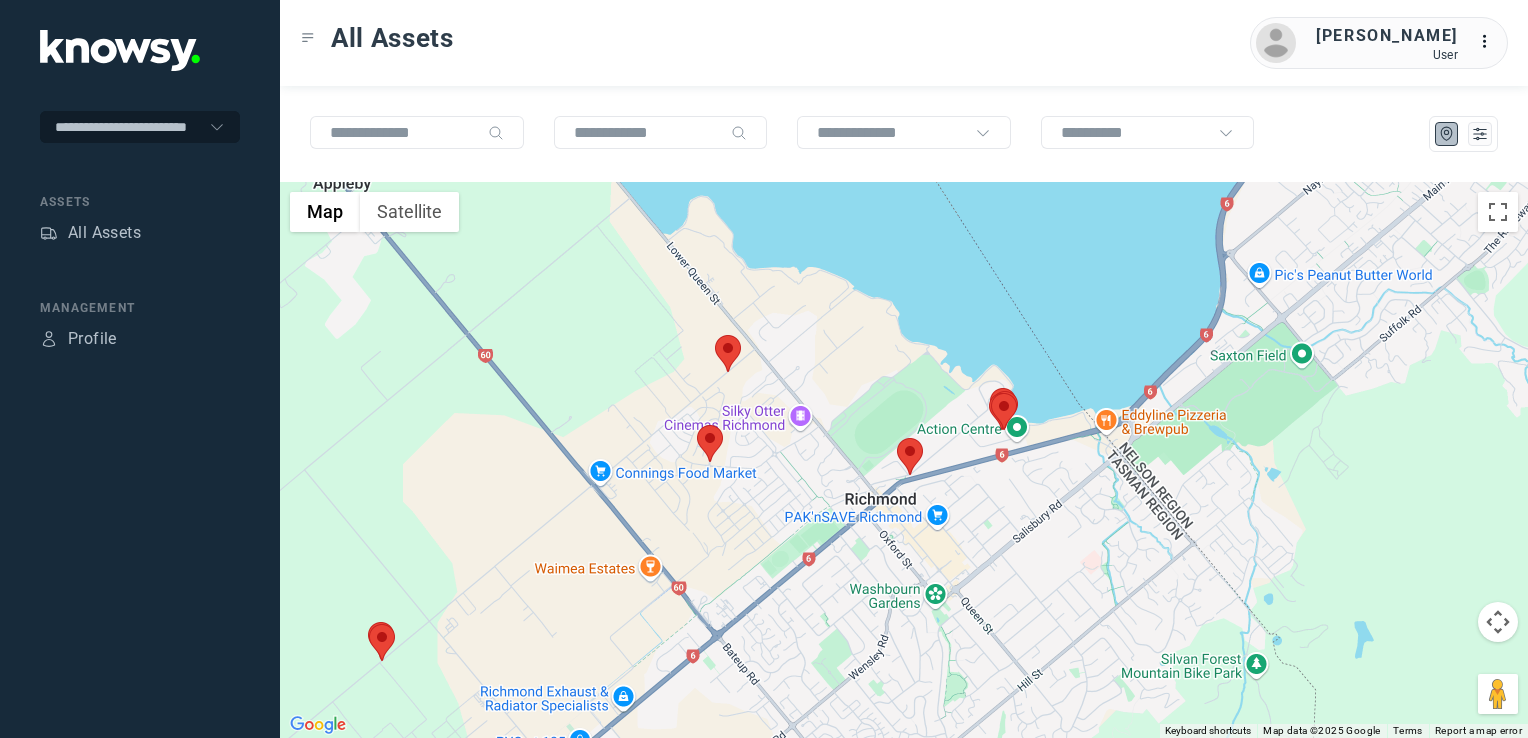 click 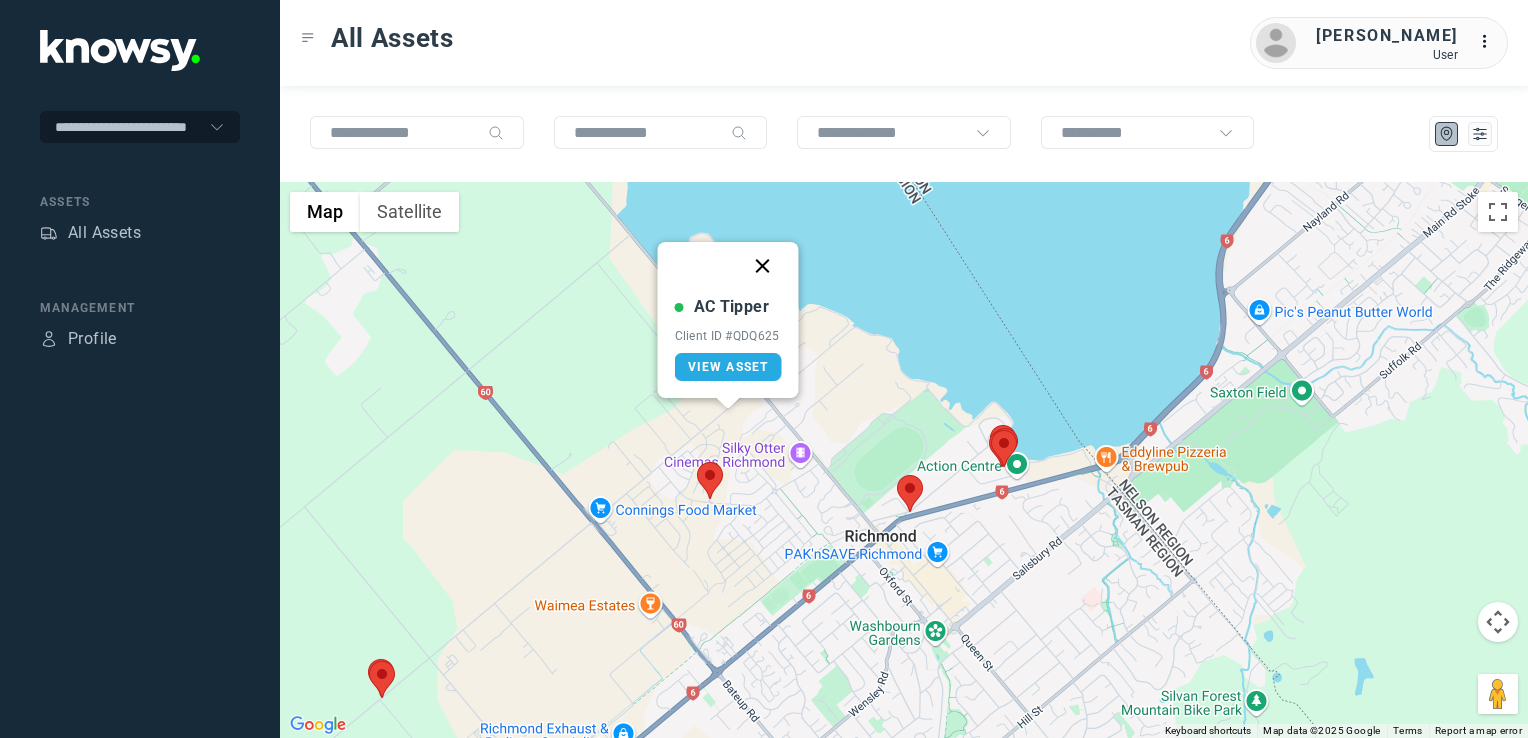 click 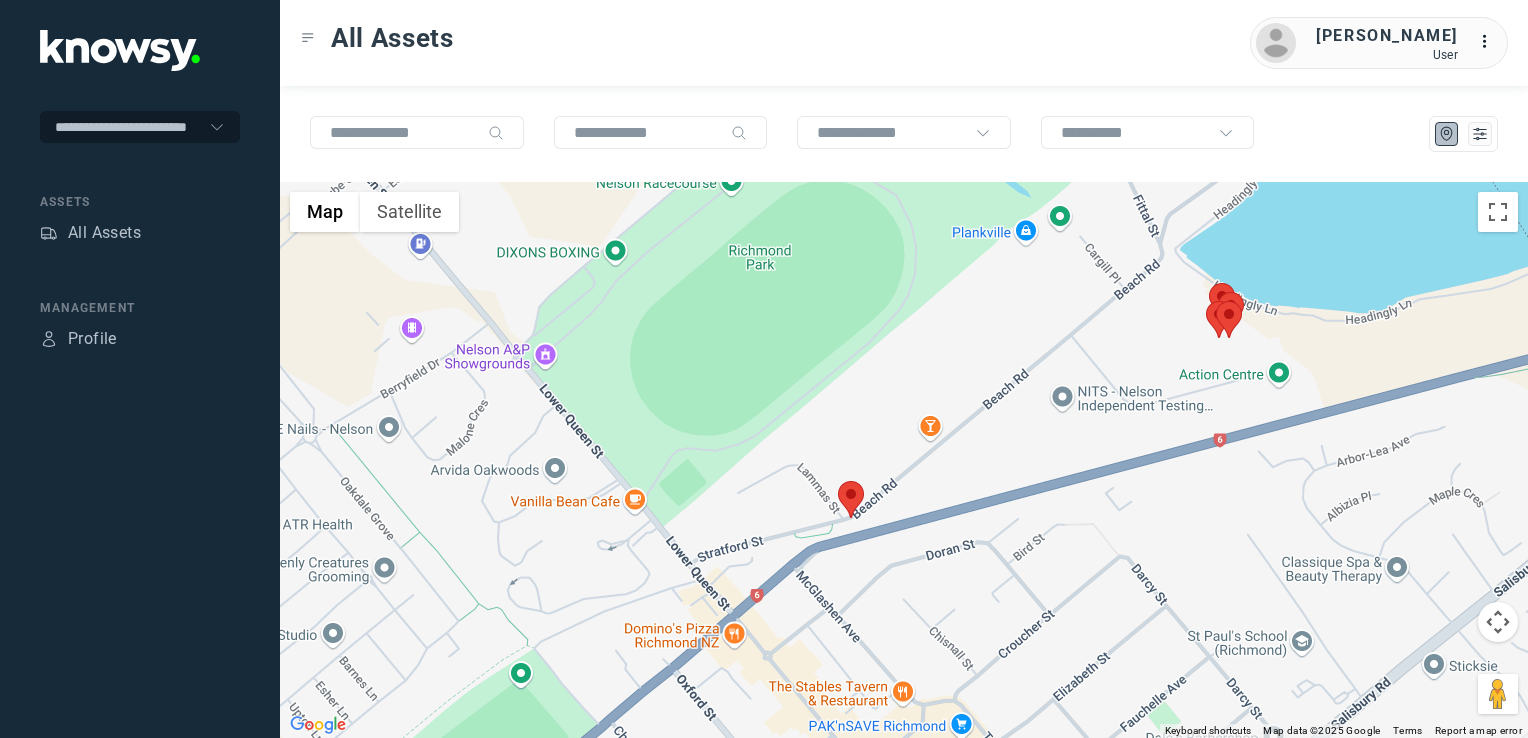 click 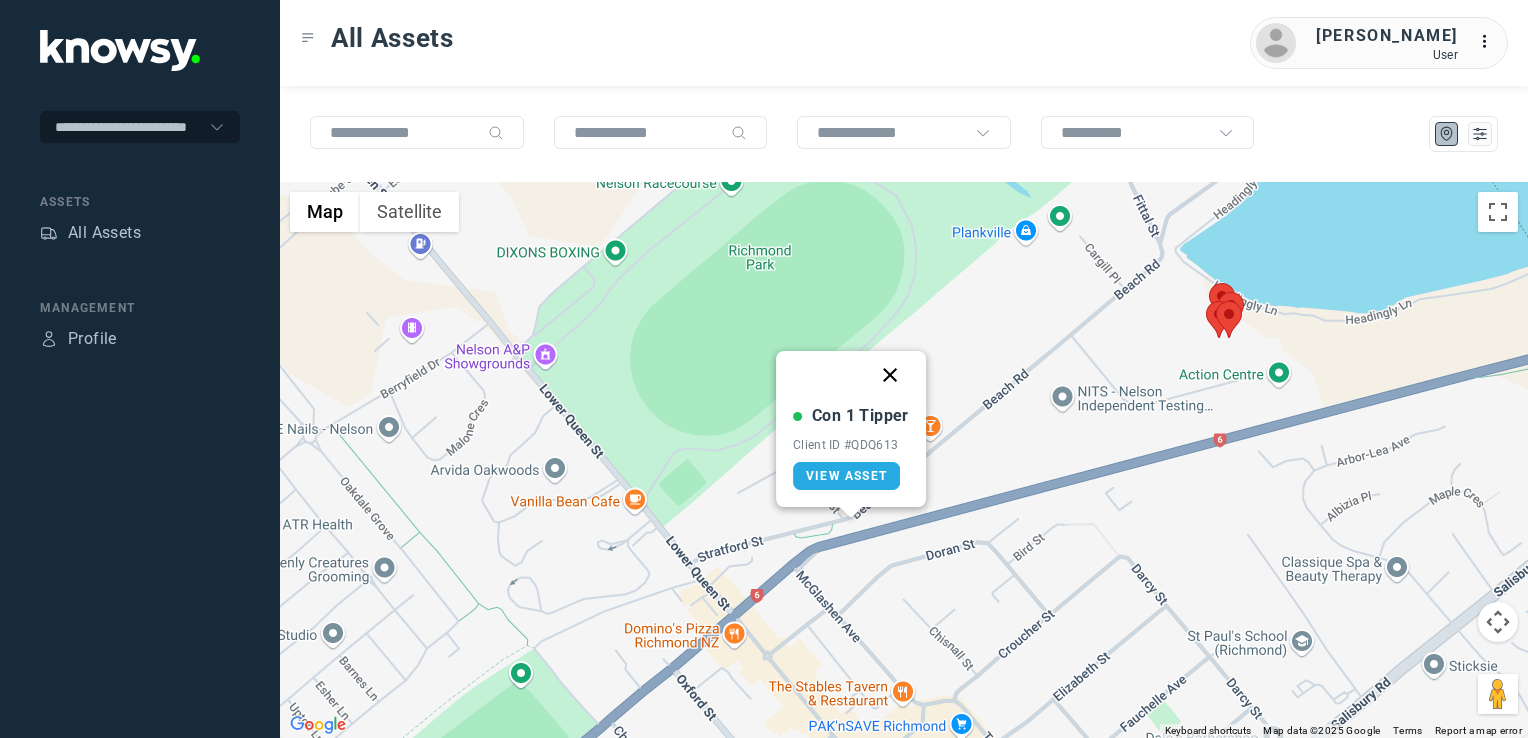 click 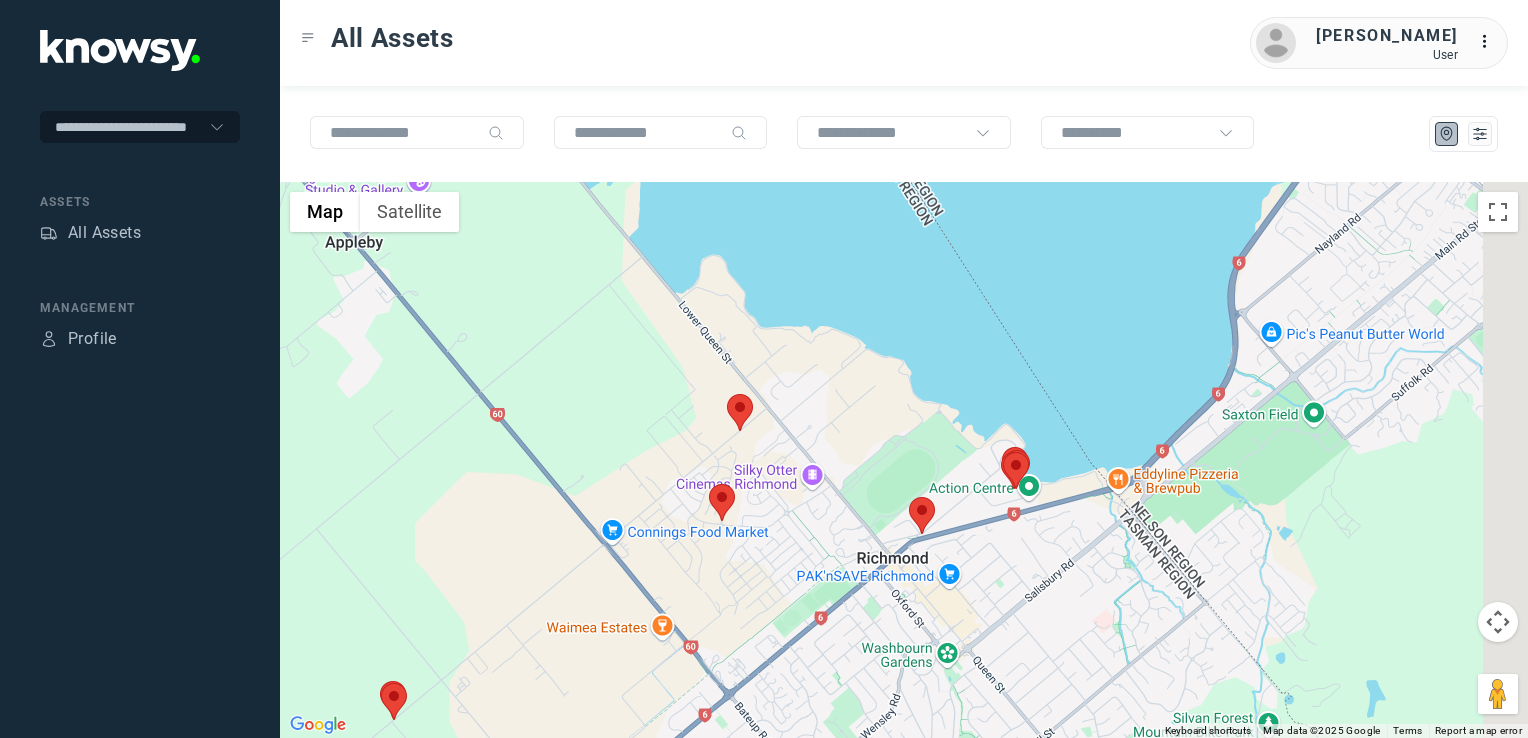 drag, startPoint x: 1011, startPoint y: 595, endPoint x: 1002, endPoint y: 602, distance: 11.401754 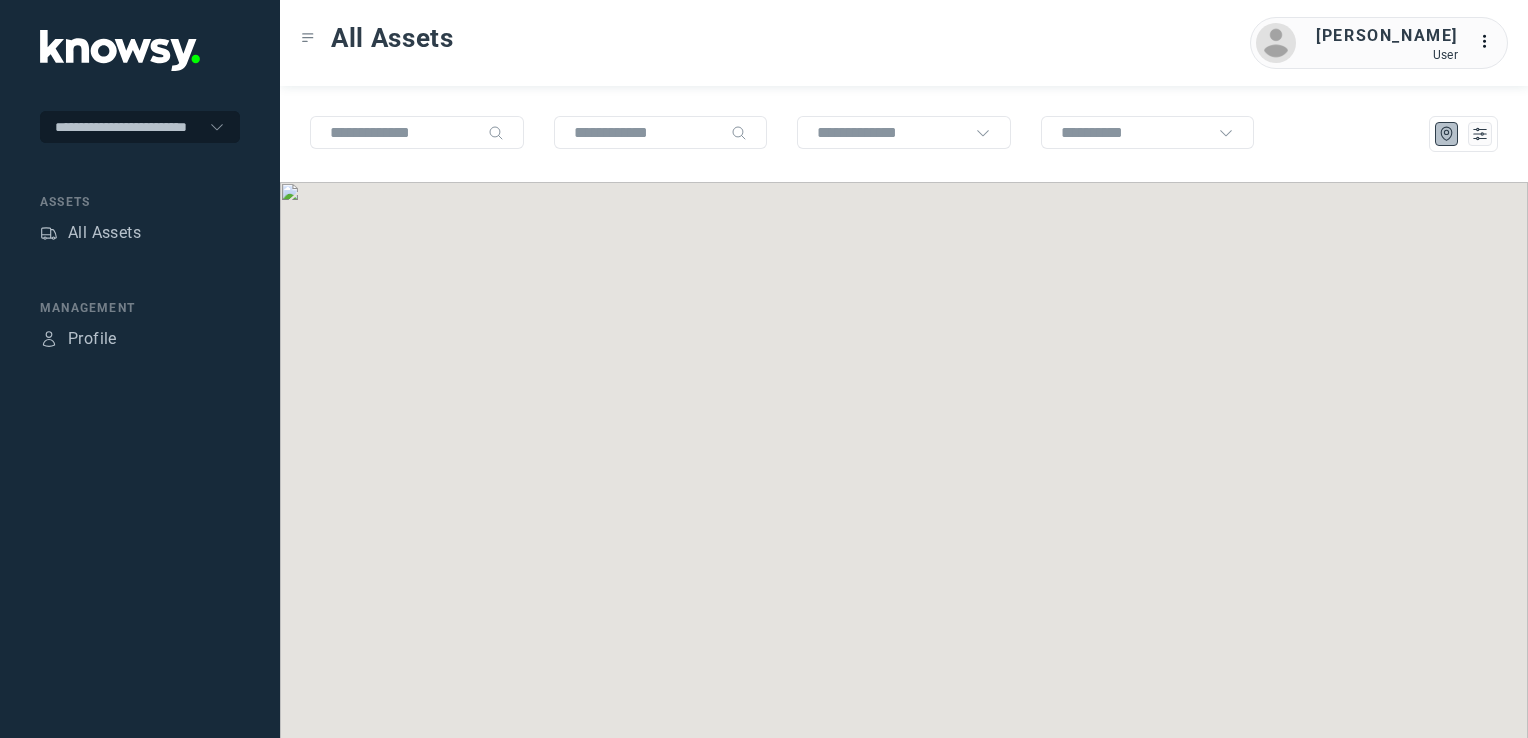 scroll, scrollTop: 0, scrollLeft: 0, axis: both 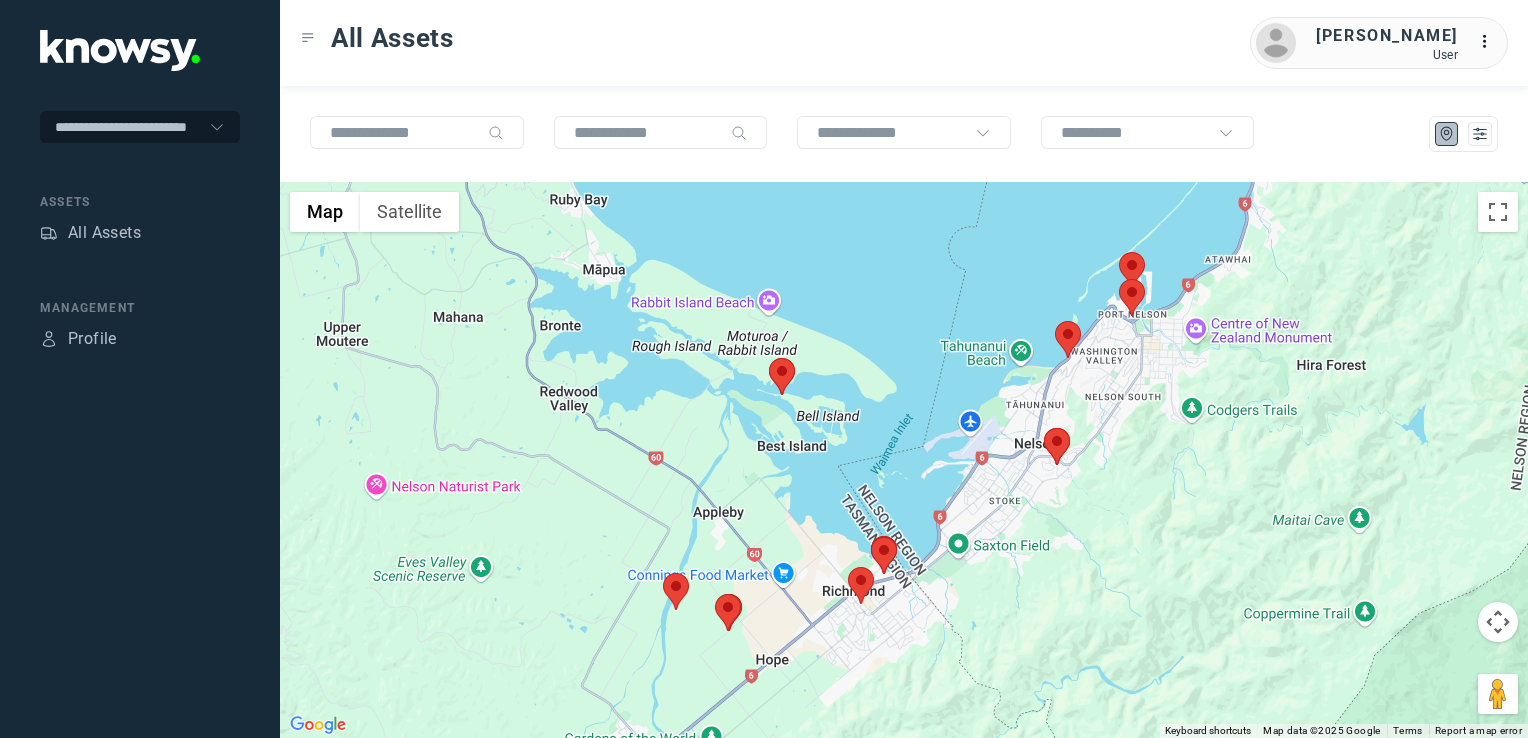 click 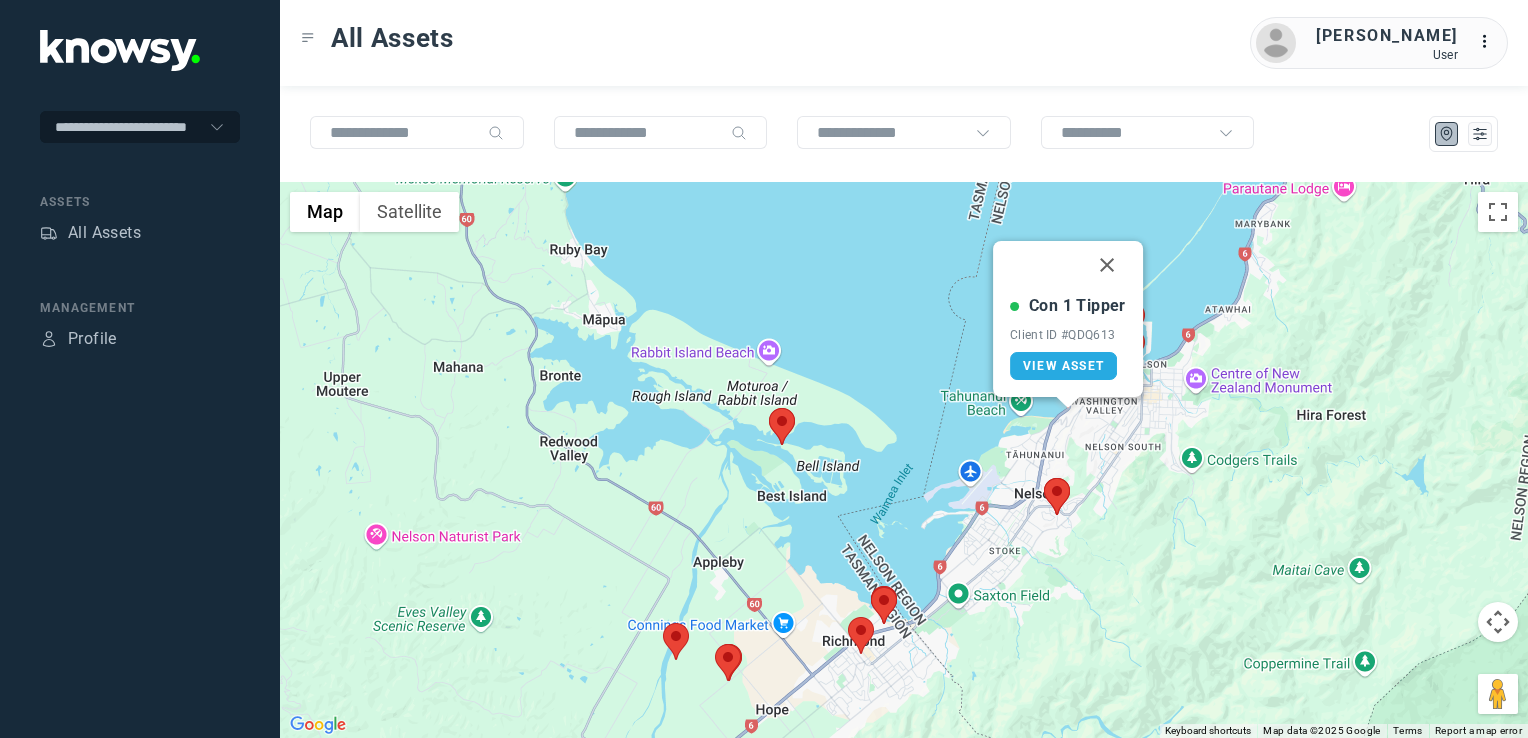 drag, startPoint x: 1103, startPoint y: 267, endPoint x: 1108, endPoint y: 335, distance: 68.18358 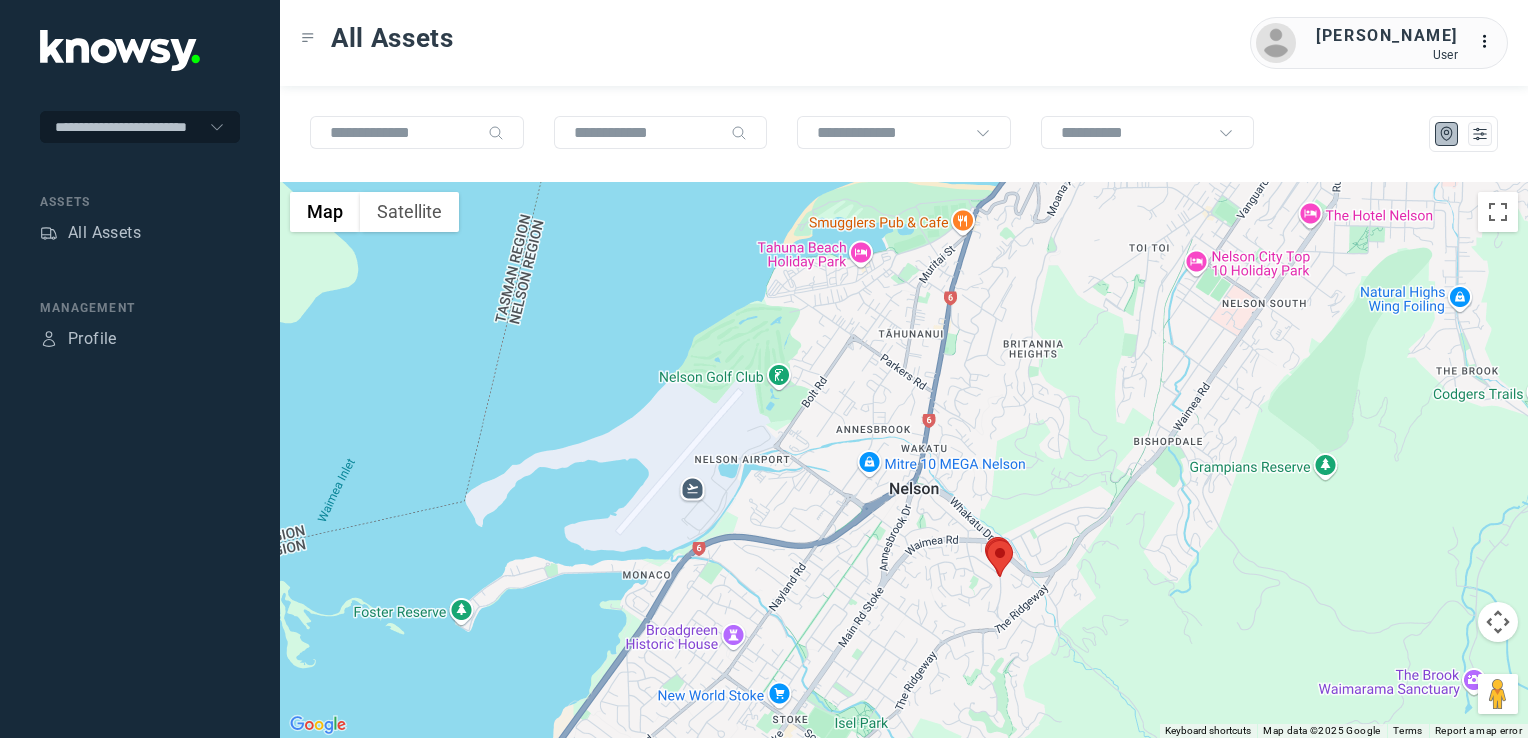 click 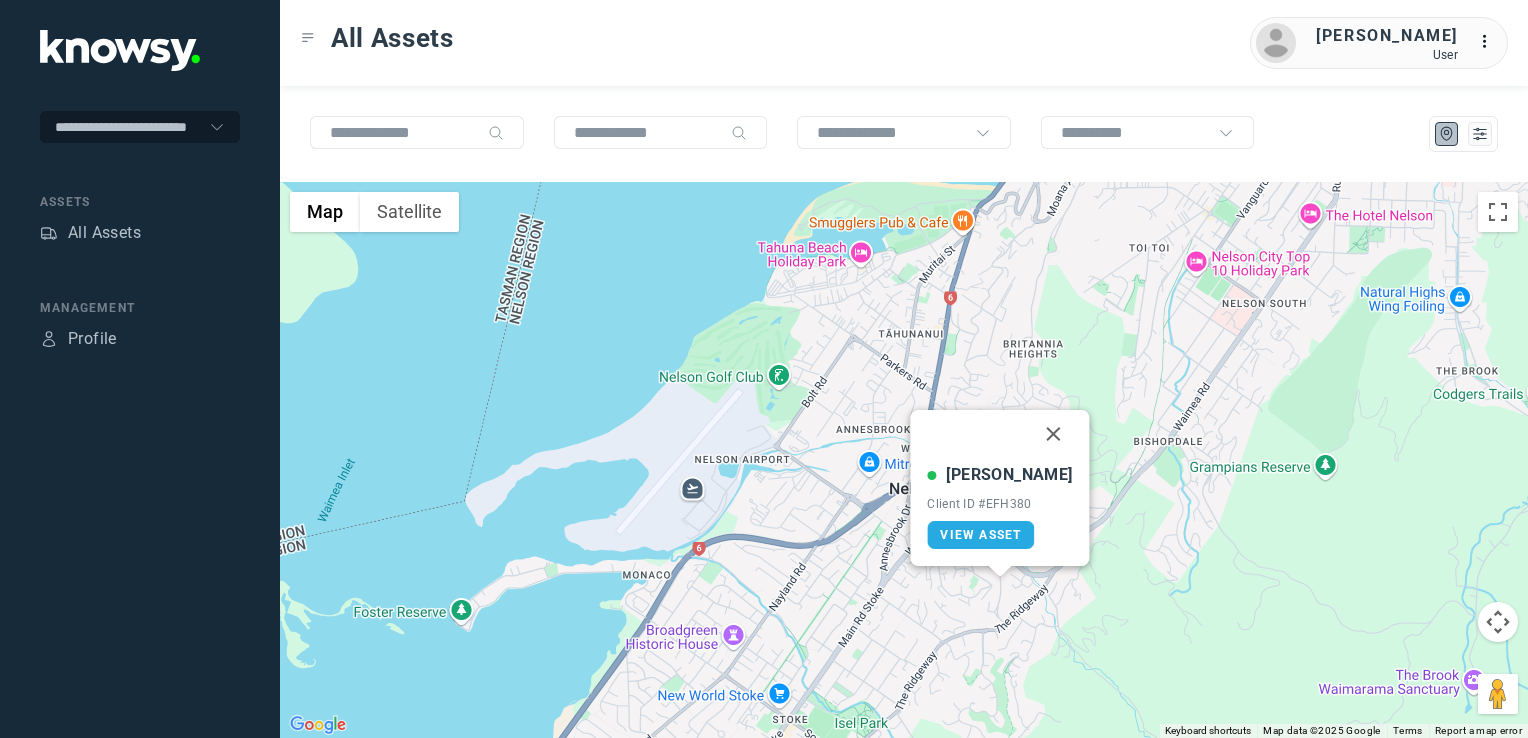 click 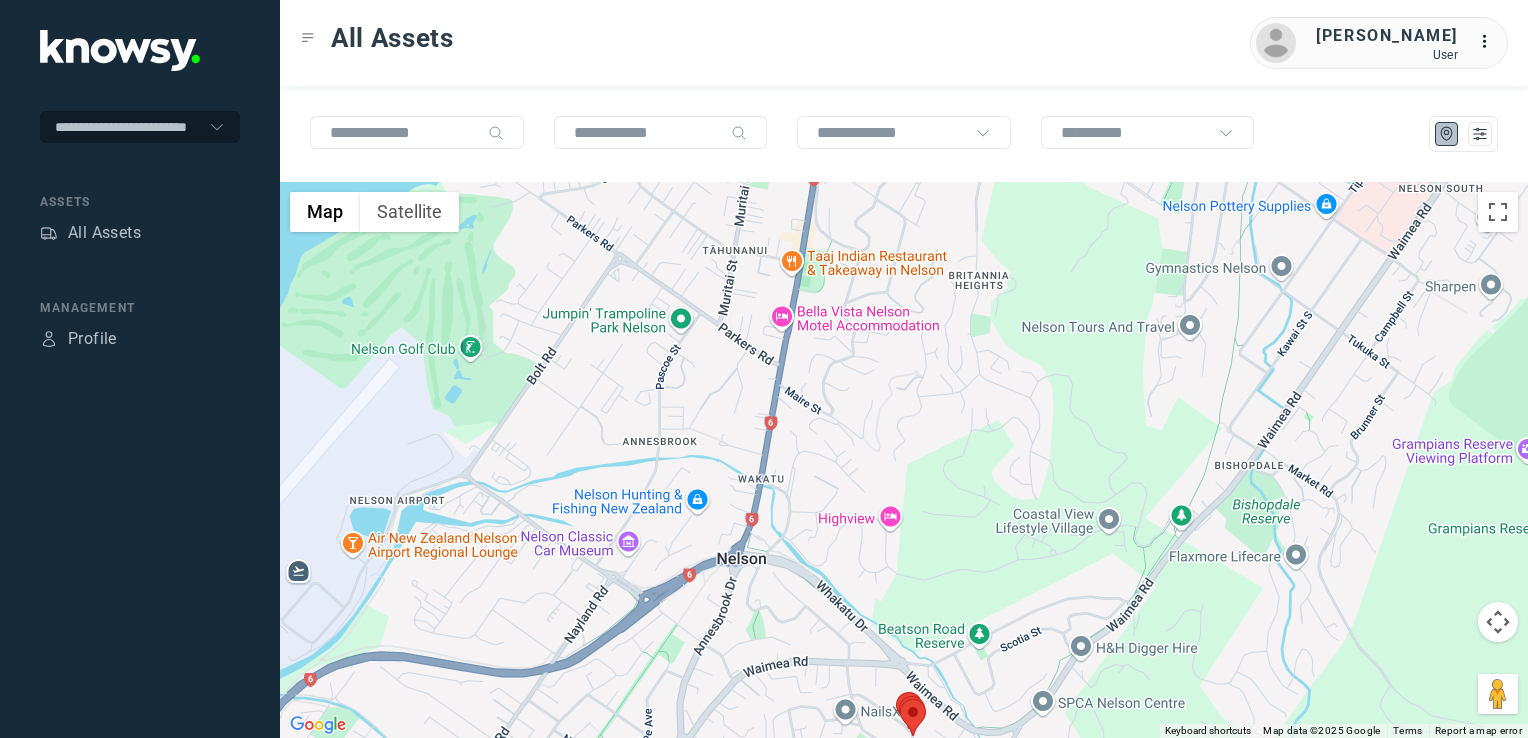 click on "To navigate, press the arrow keys." 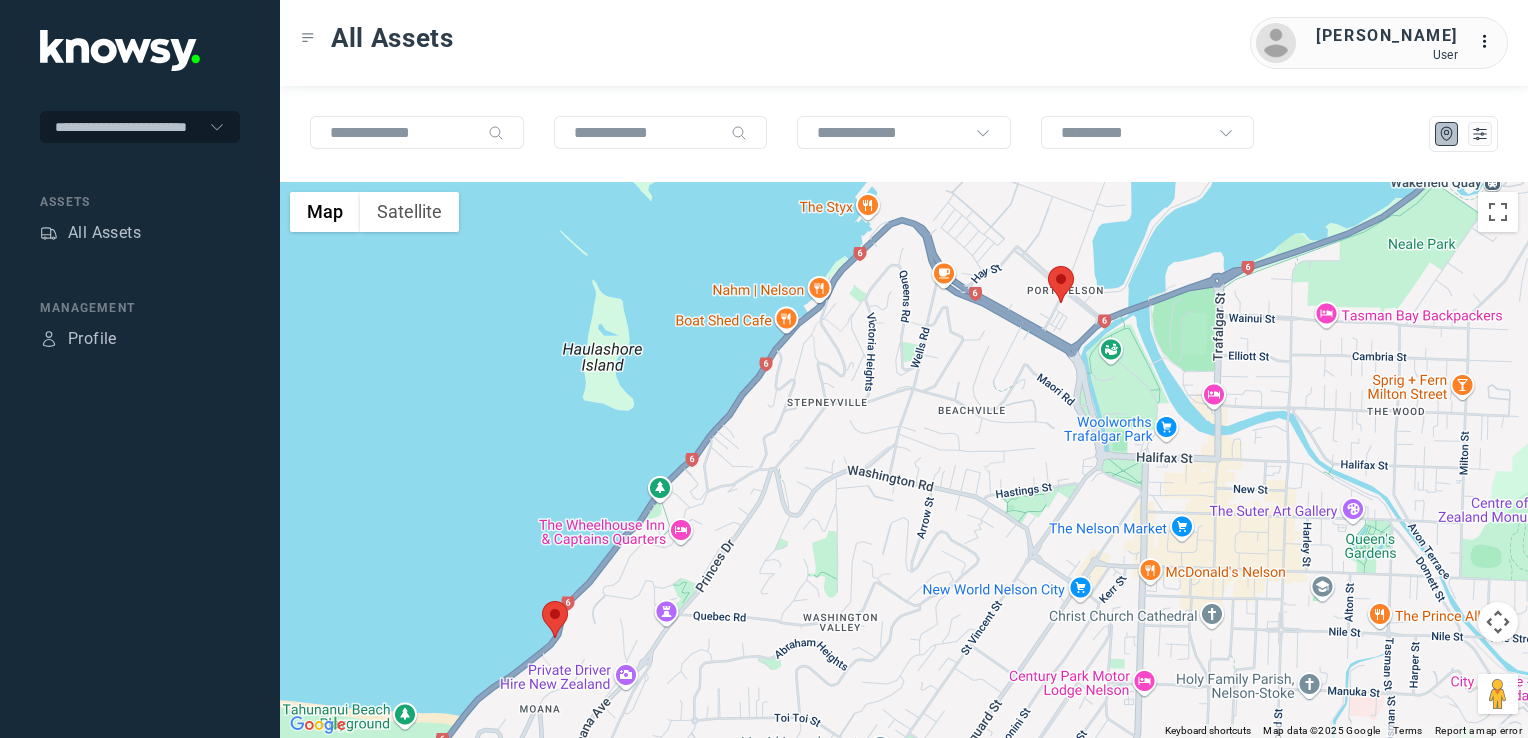 drag, startPoint x: 973, startPoint y: 585, endPoint x: 976, endPoint y: 608, distance: 23.194826 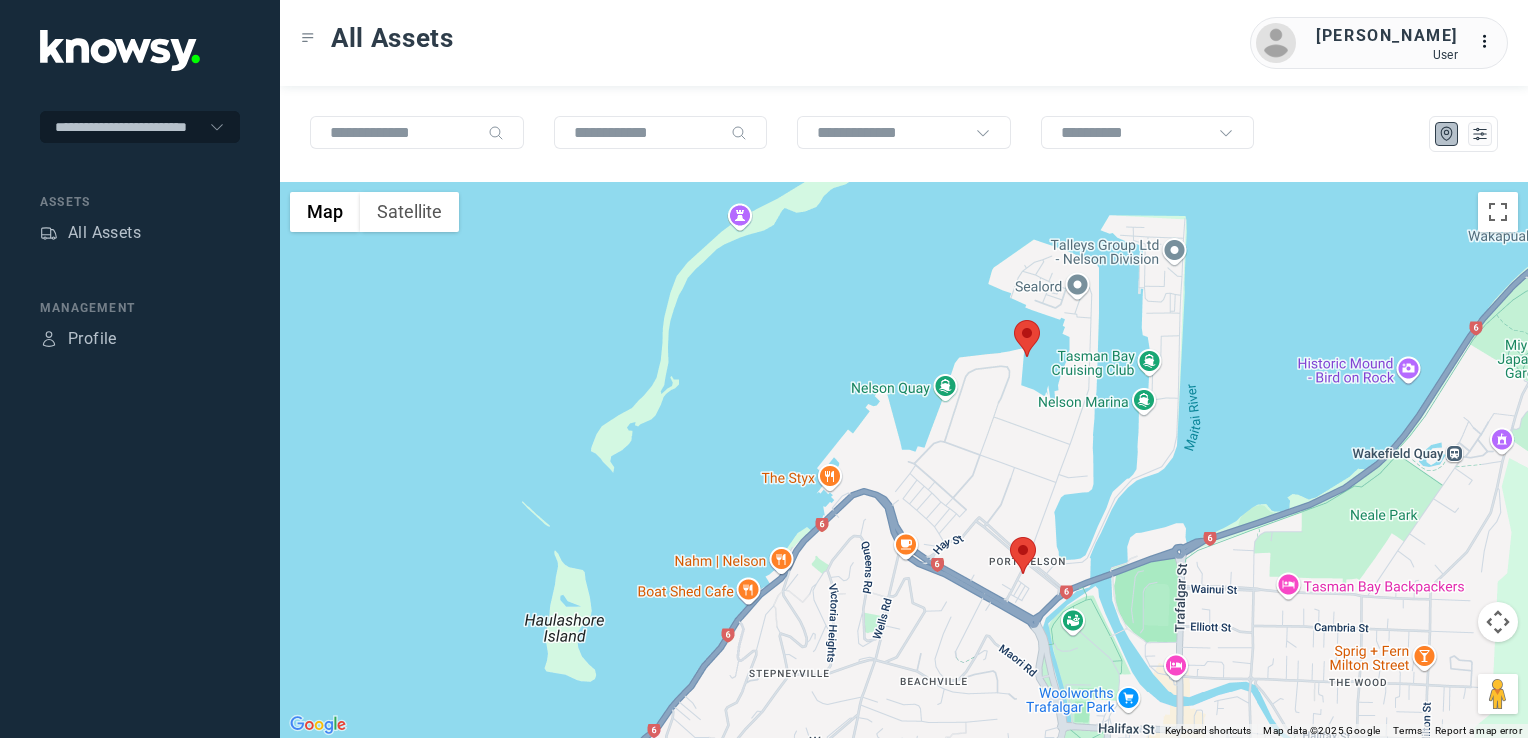 click 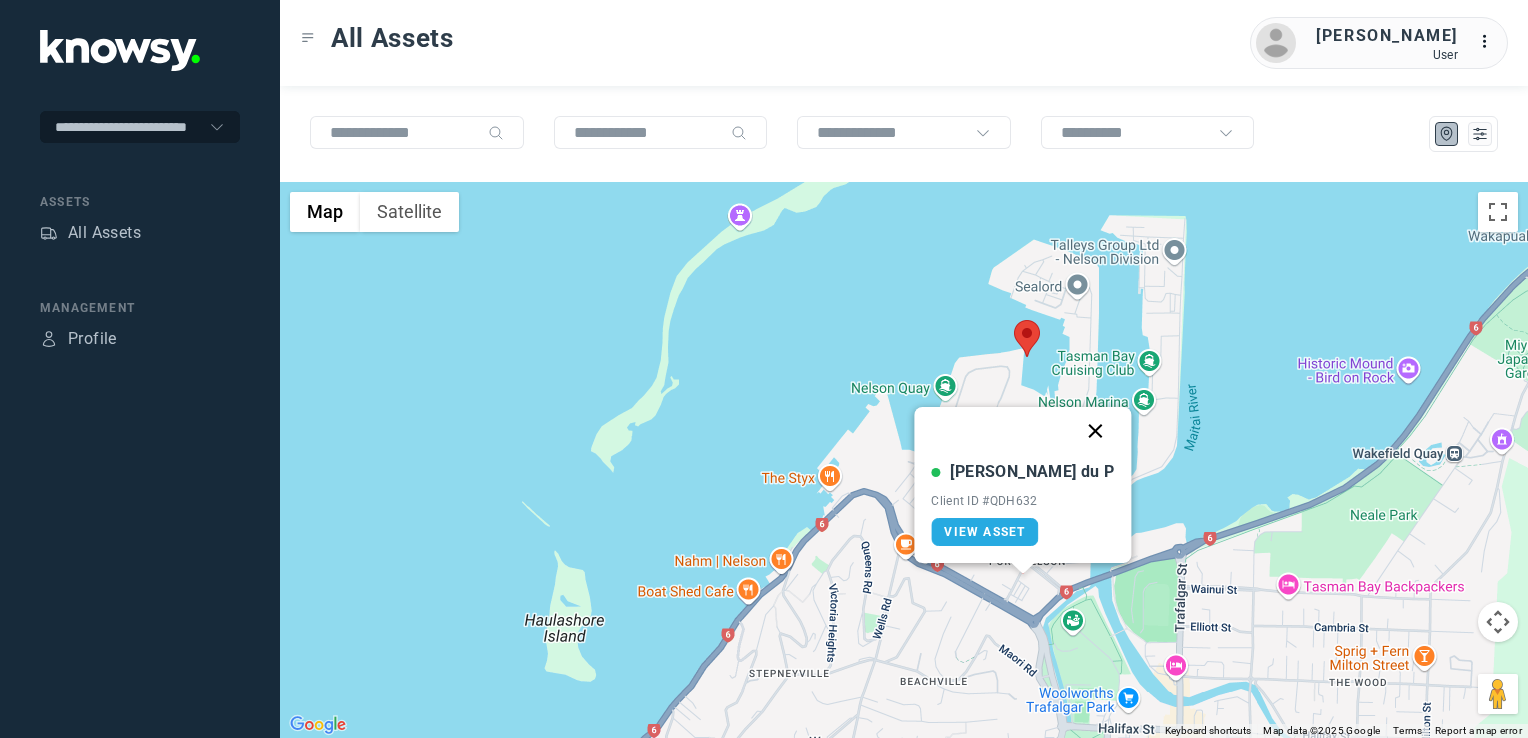 click 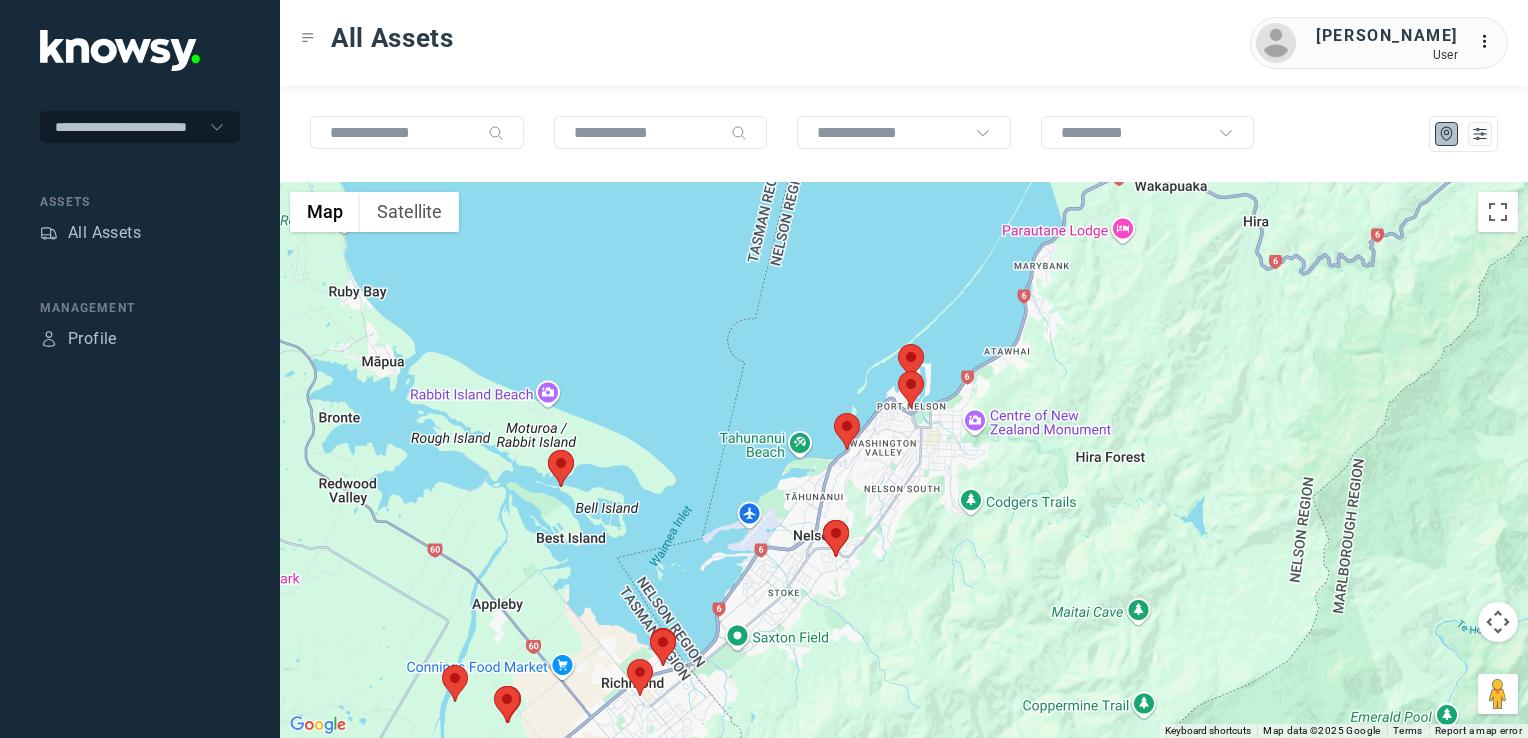 drag, startPoint x: 921, startPoint y: 556, endPoint x: 976, endPoint y: 498, distance: 79.93122 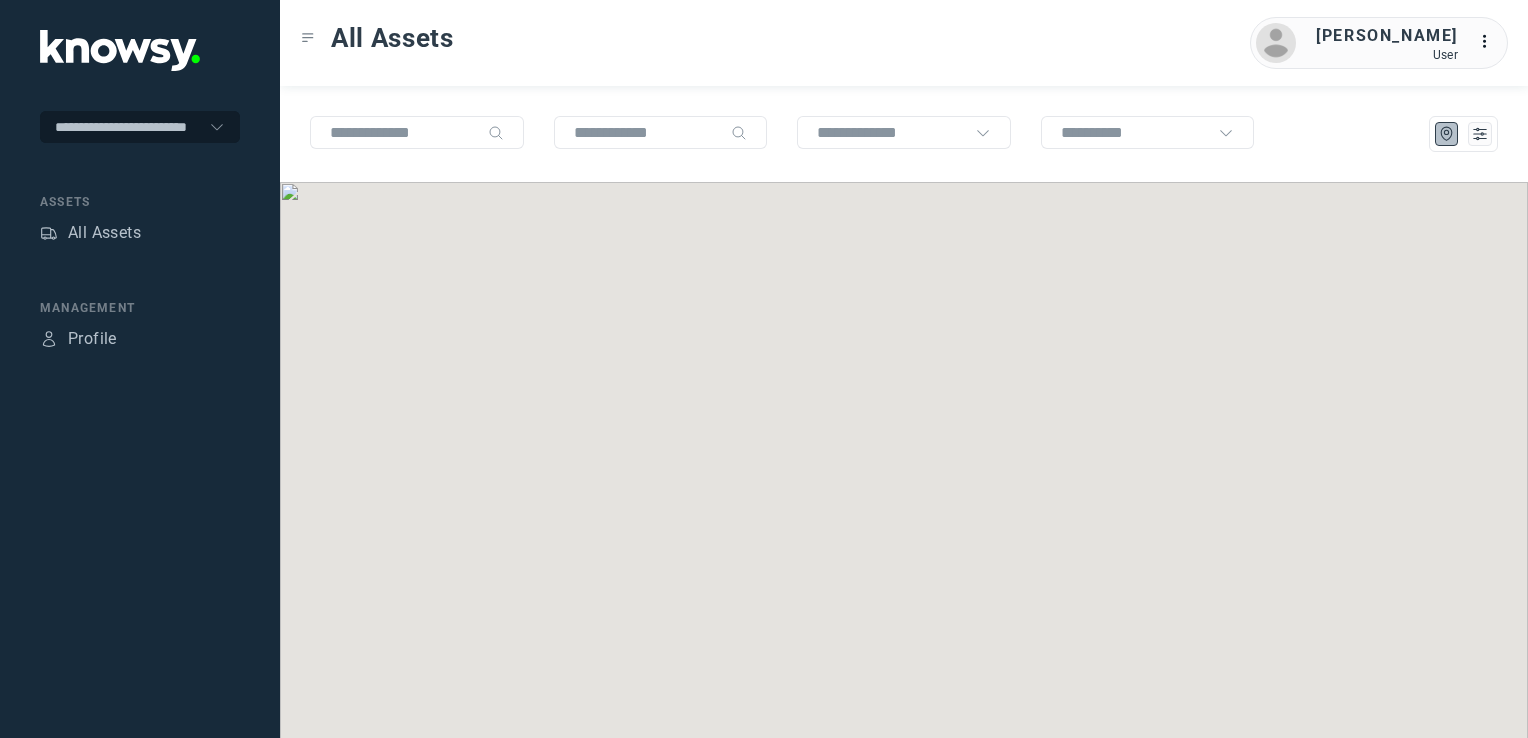 scroll, scrollTop: 0, scrollLeft: 0, axis: both 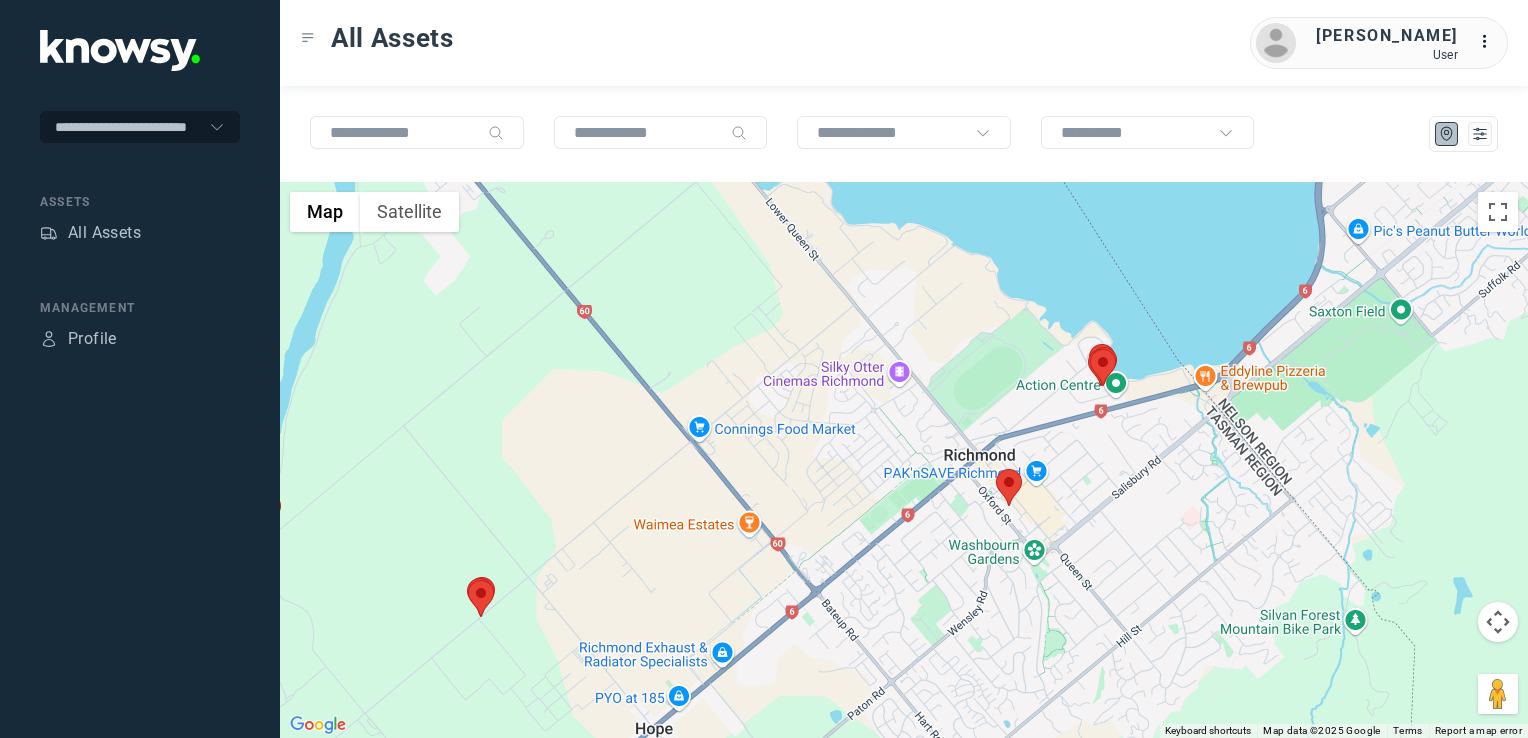 click 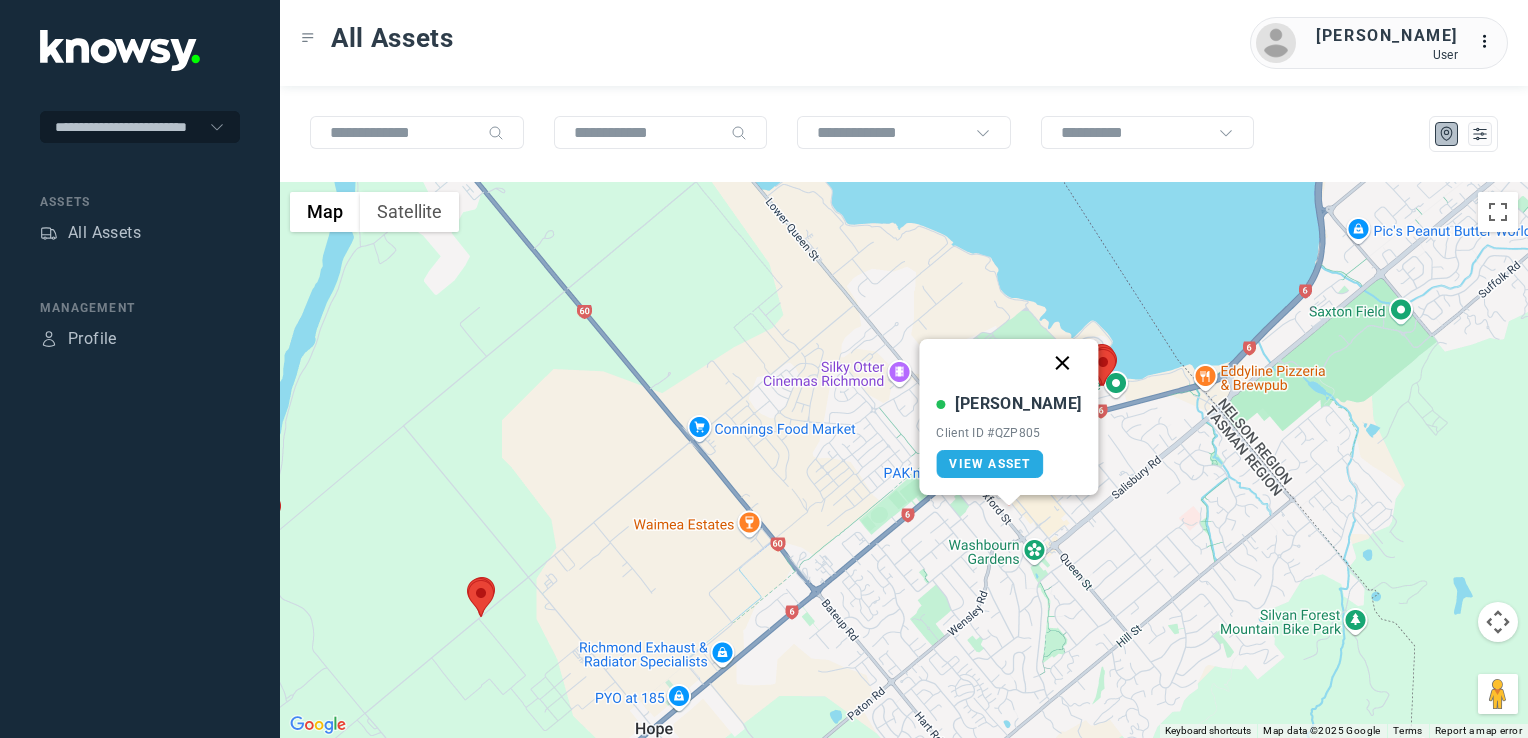 click 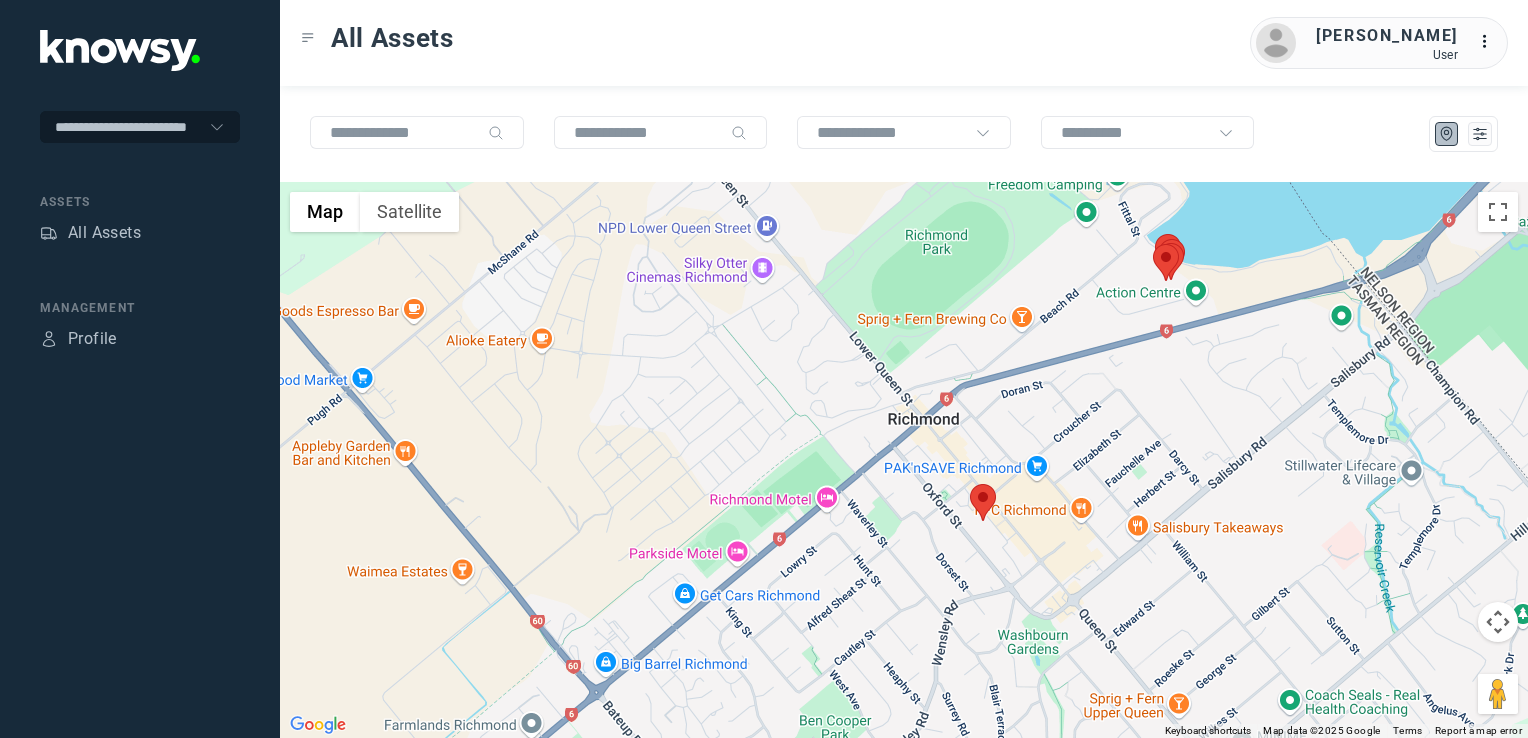 click 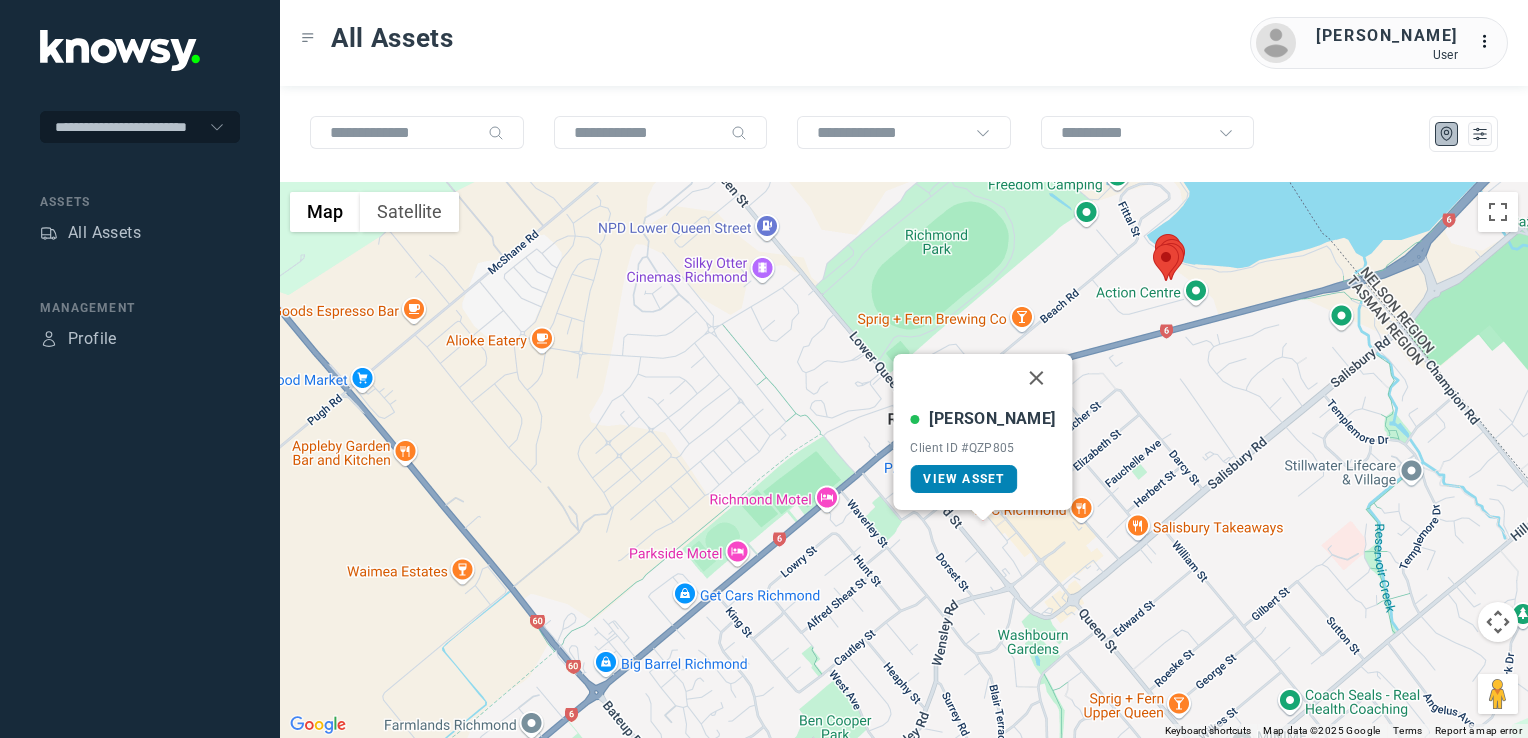 click on "View Asset" 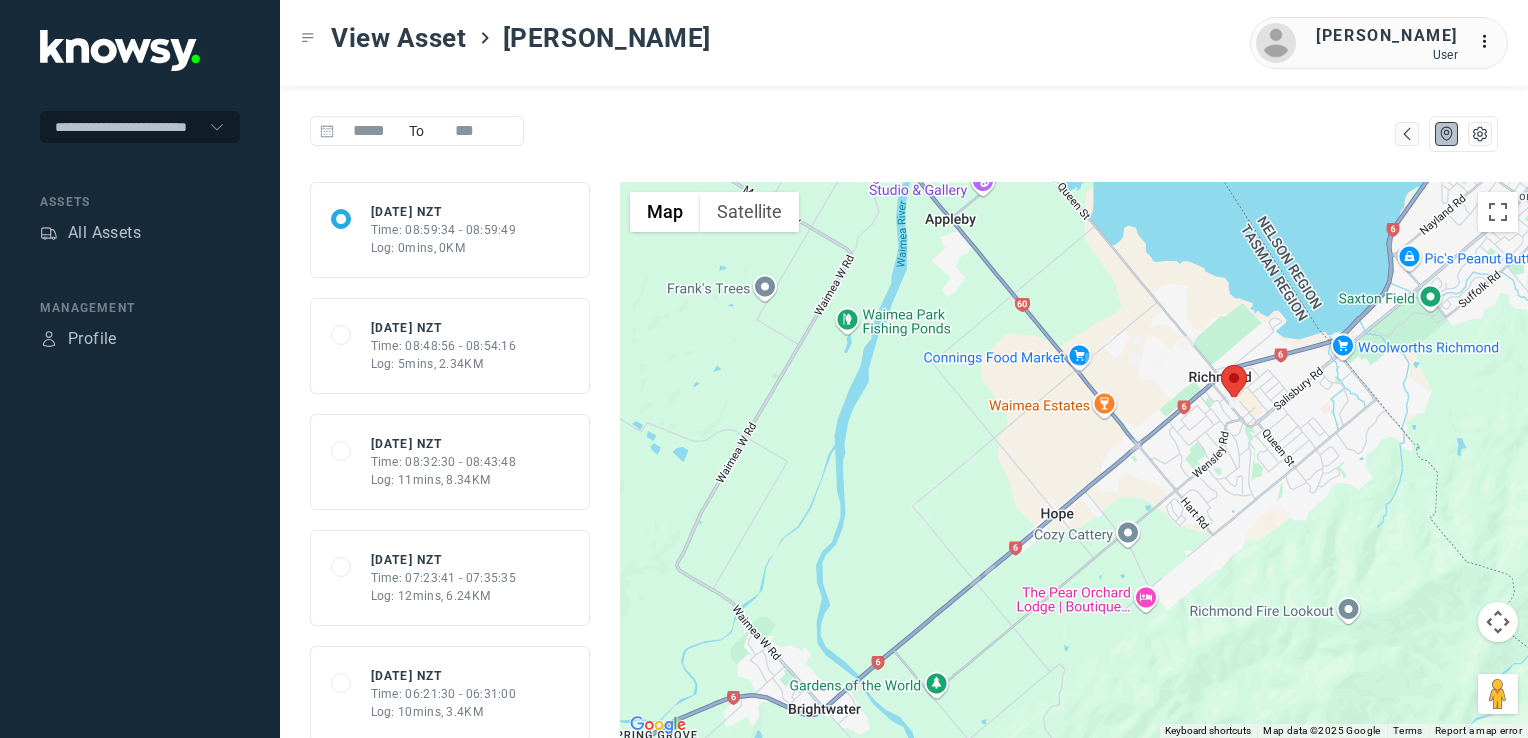 click on "Time: 08:32:30 - 08:43:48" 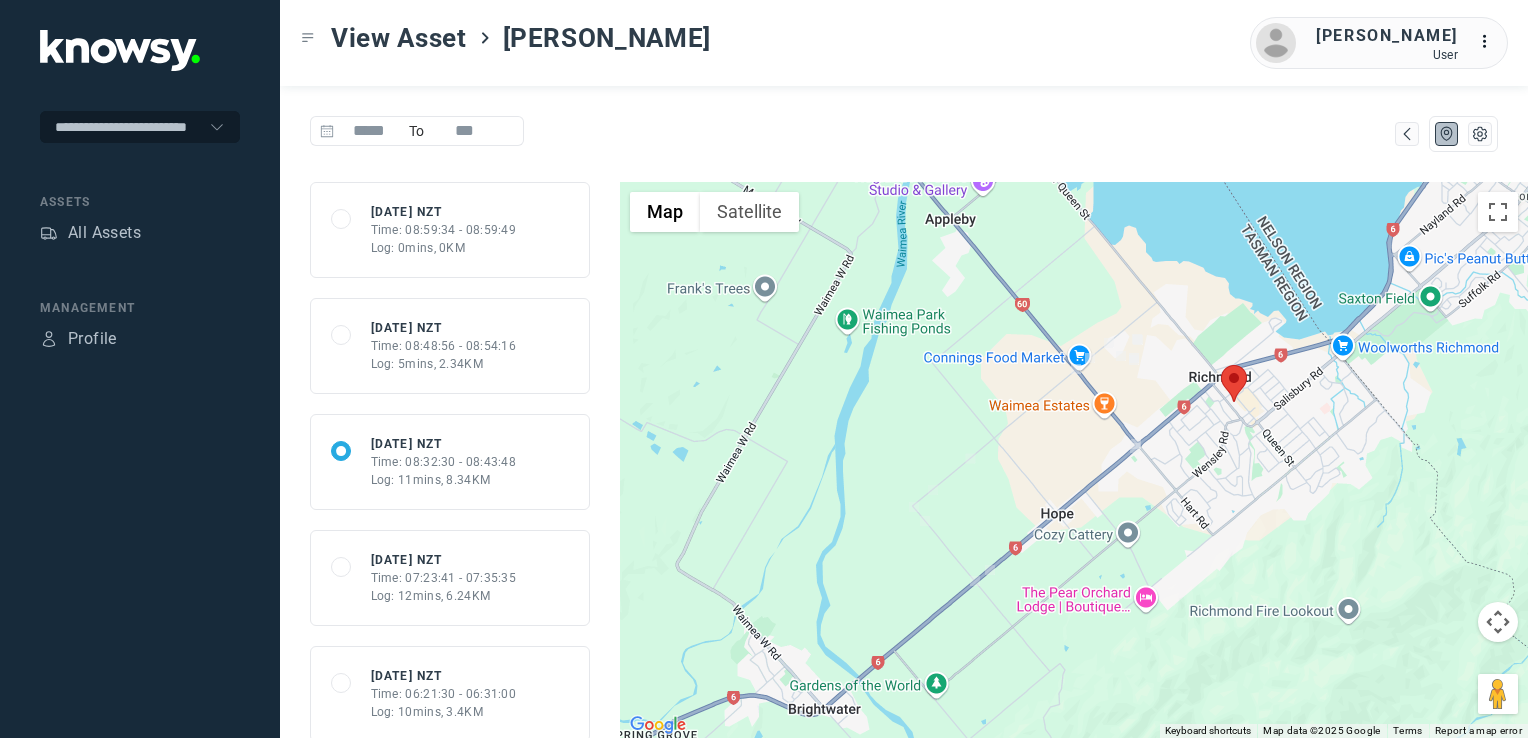 click on "Time: 08:48:56 - 08:54:16" 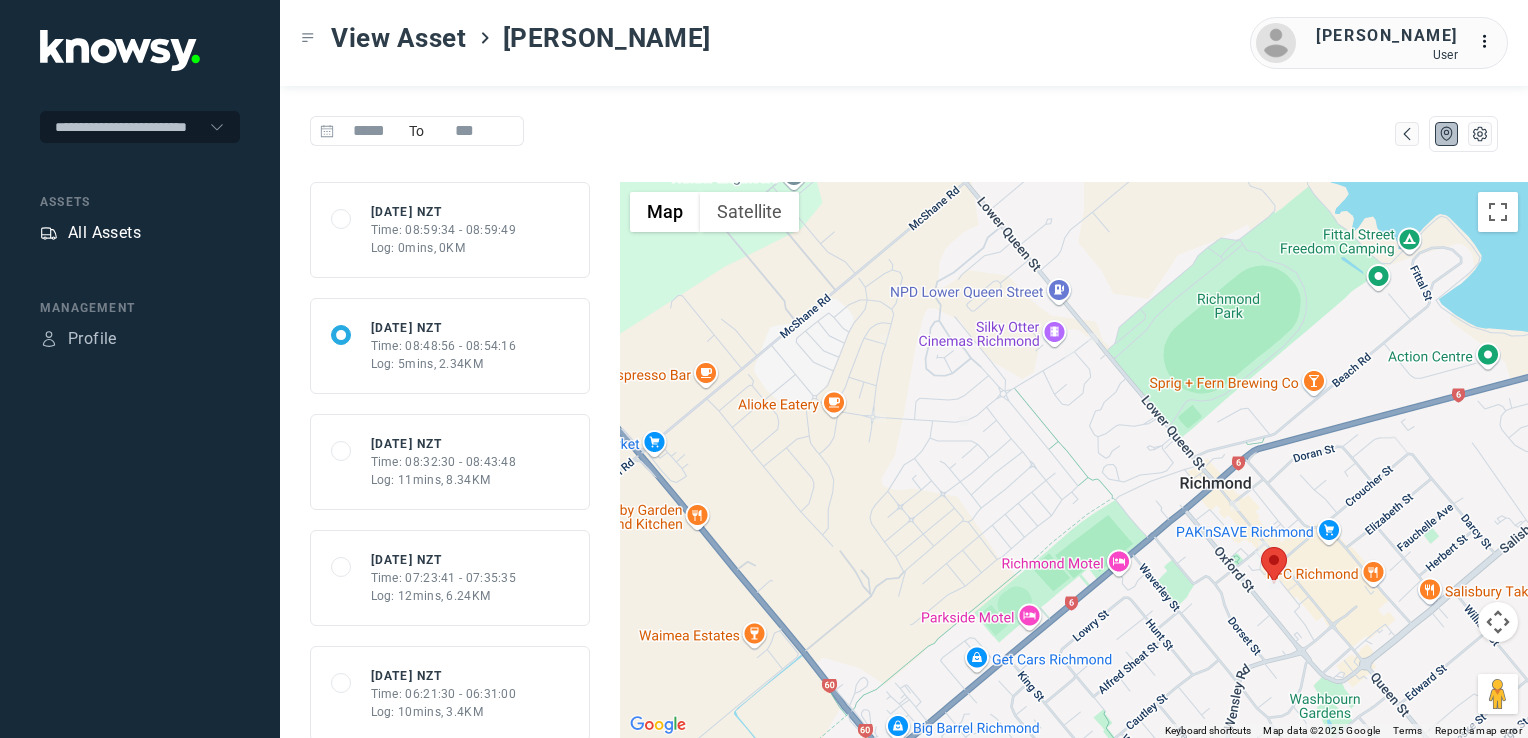 click on "All Assets" 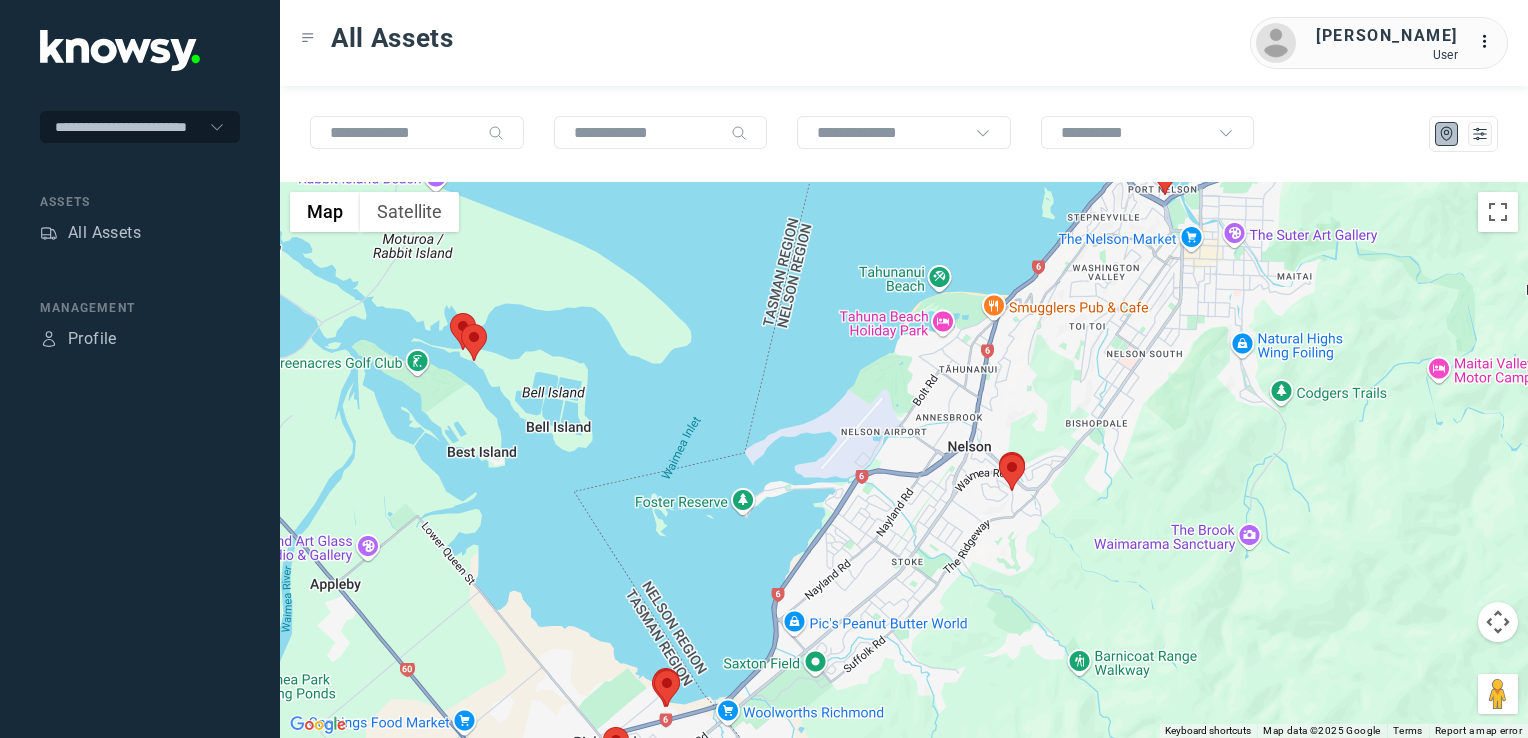 drag, startPoint x: 1103, startPoint y: 373, endPoint x: 1022, endPoint y: 558, distance: 201.95544 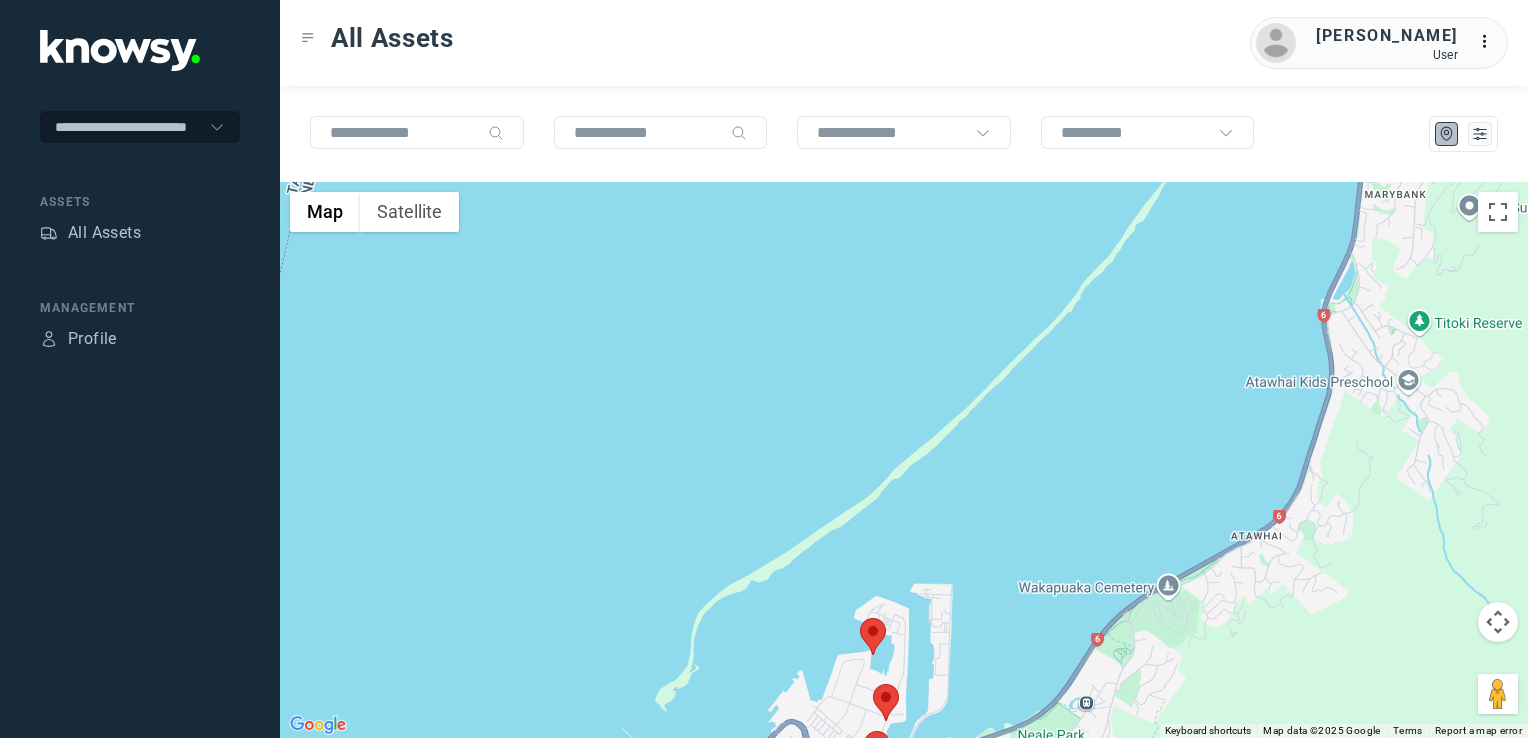 drag, startPoint x: 932, startPoint y: 666, endPoint x: 928, endPoint y: 554, distance: 112.0714 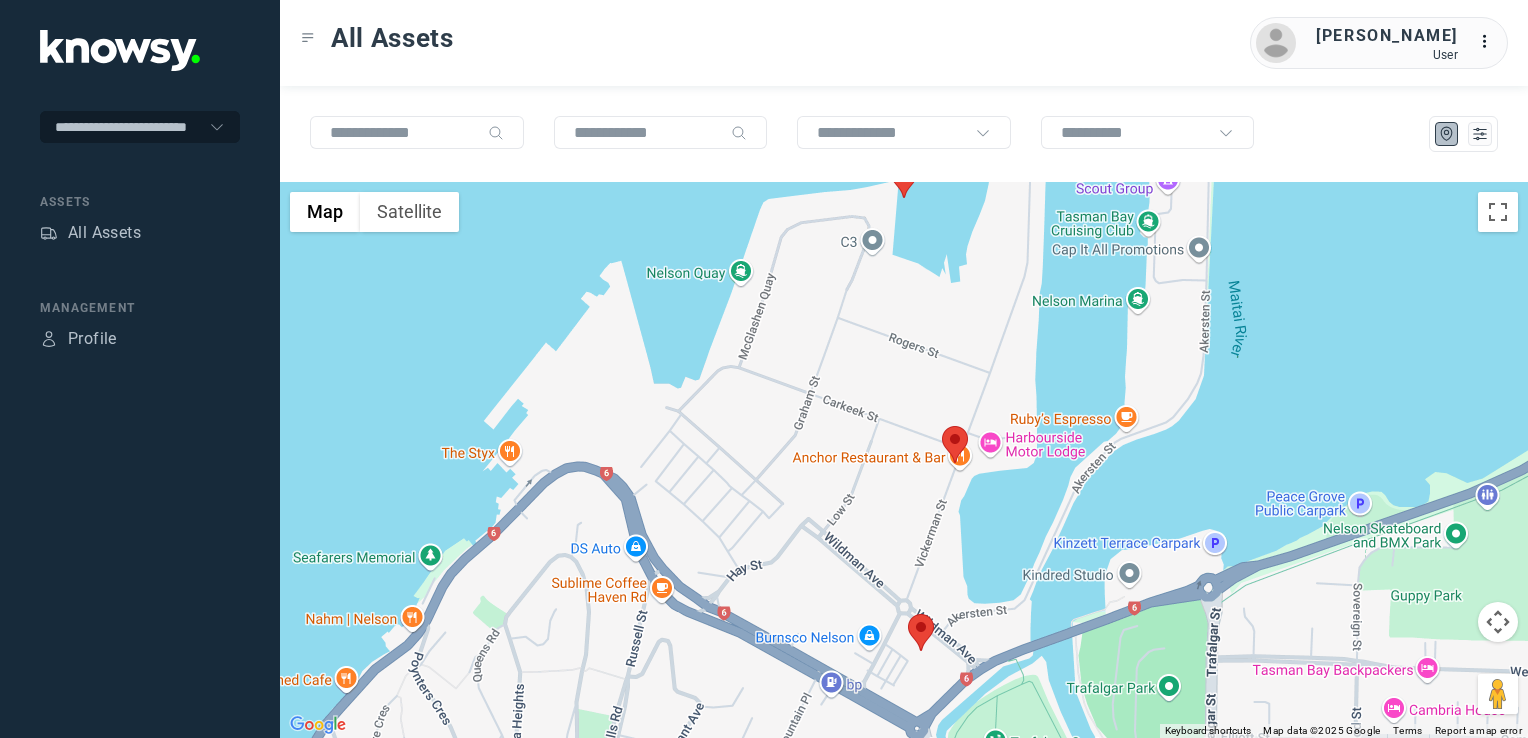 click 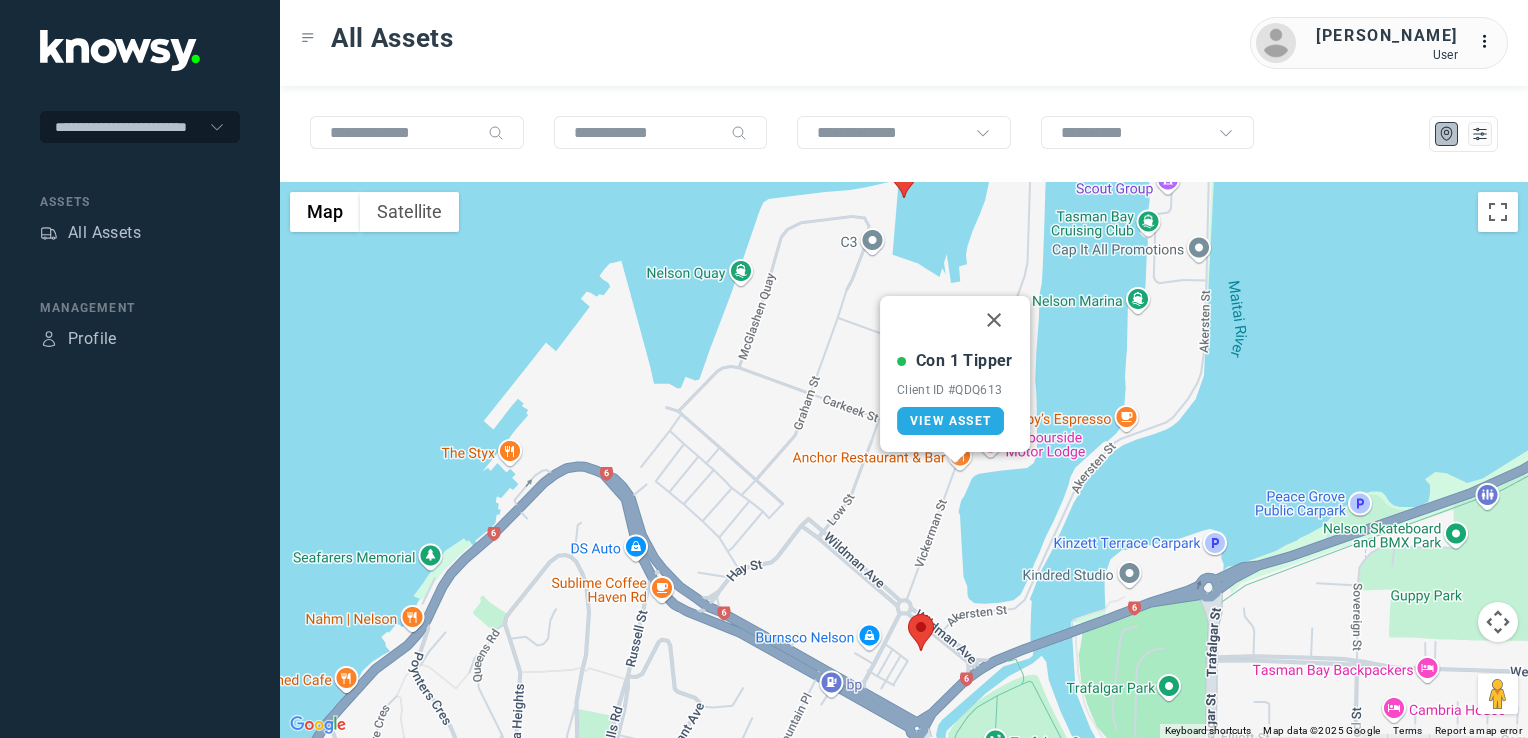 click 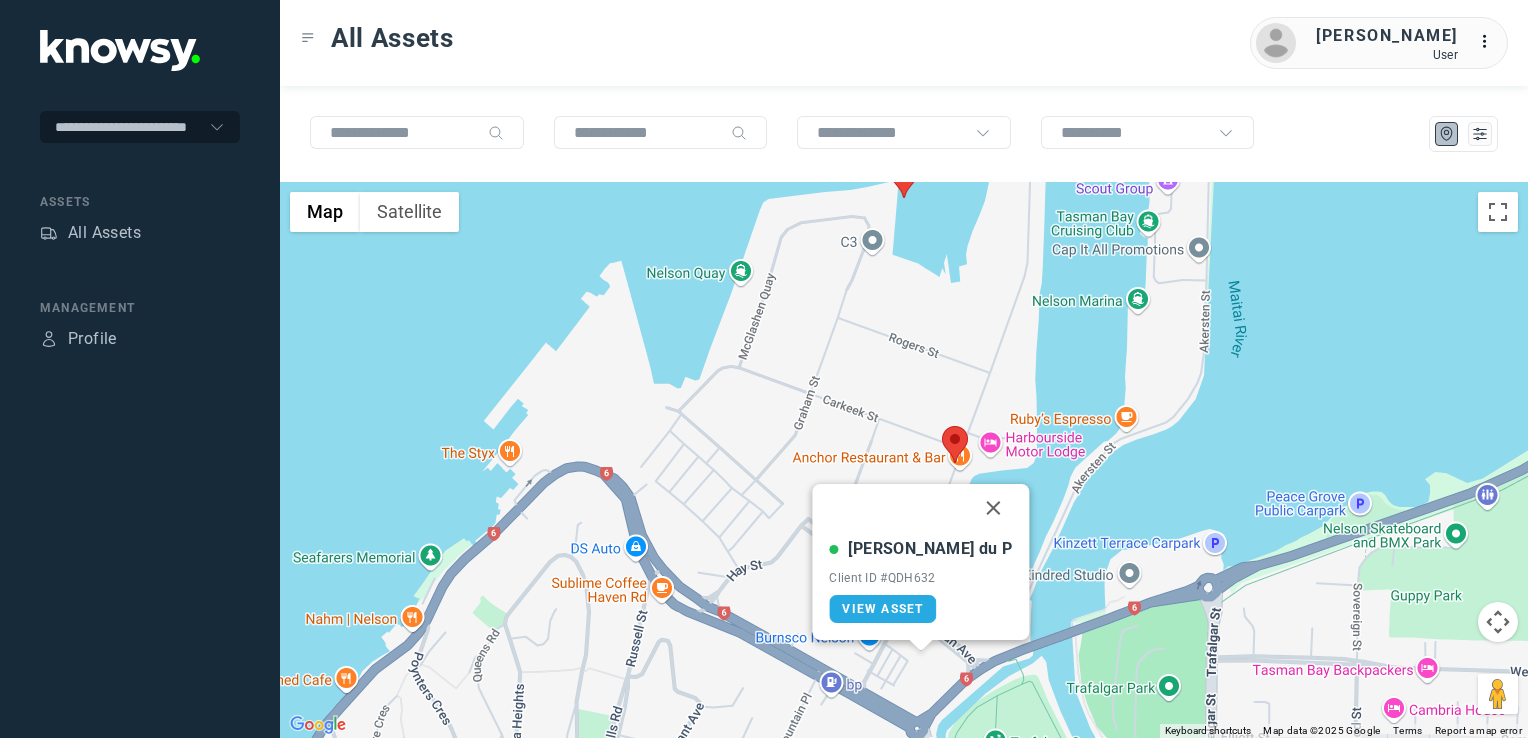 drag, startPoint x: 959, startPoint y: 503, endPoint x: 956, endPoint y: 516, distance: 13.341664 